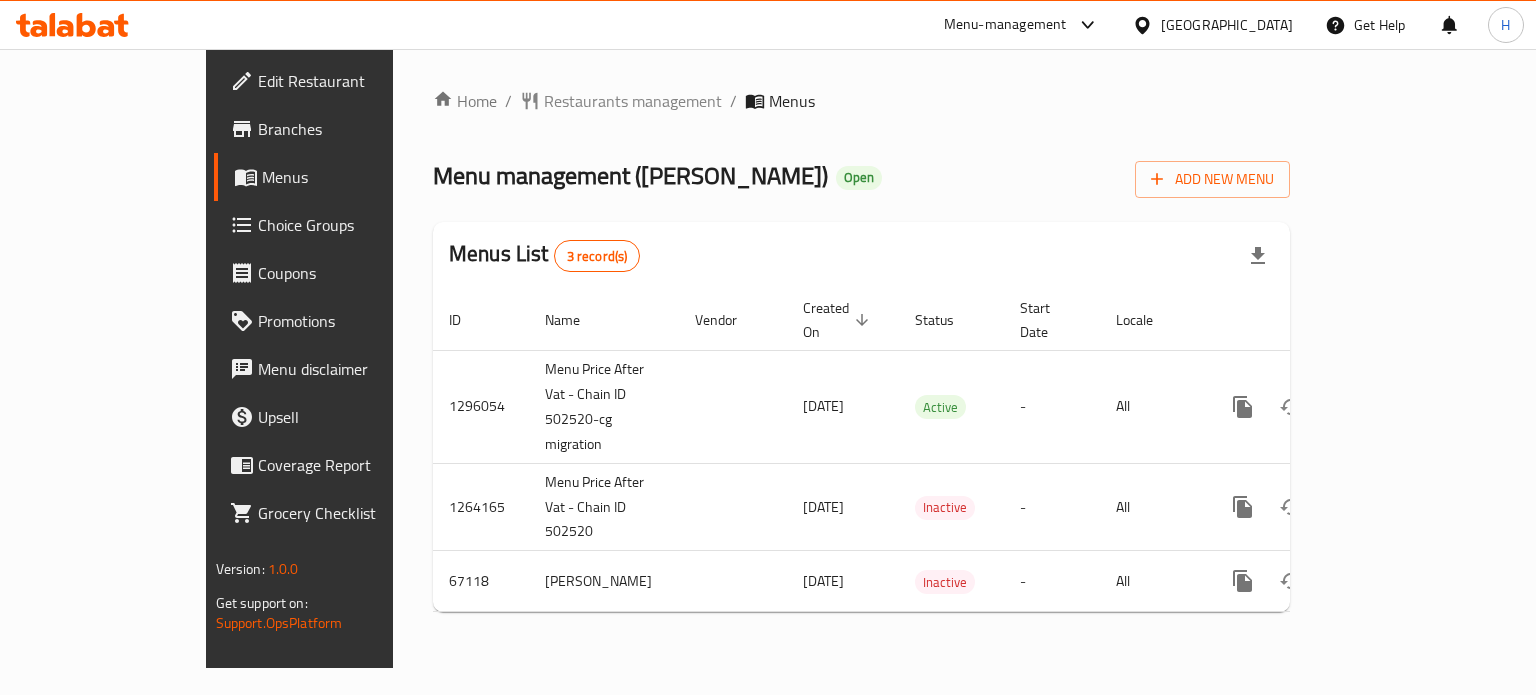 scroll, scrollTop: 0, scrollLeft: 0, axis: both 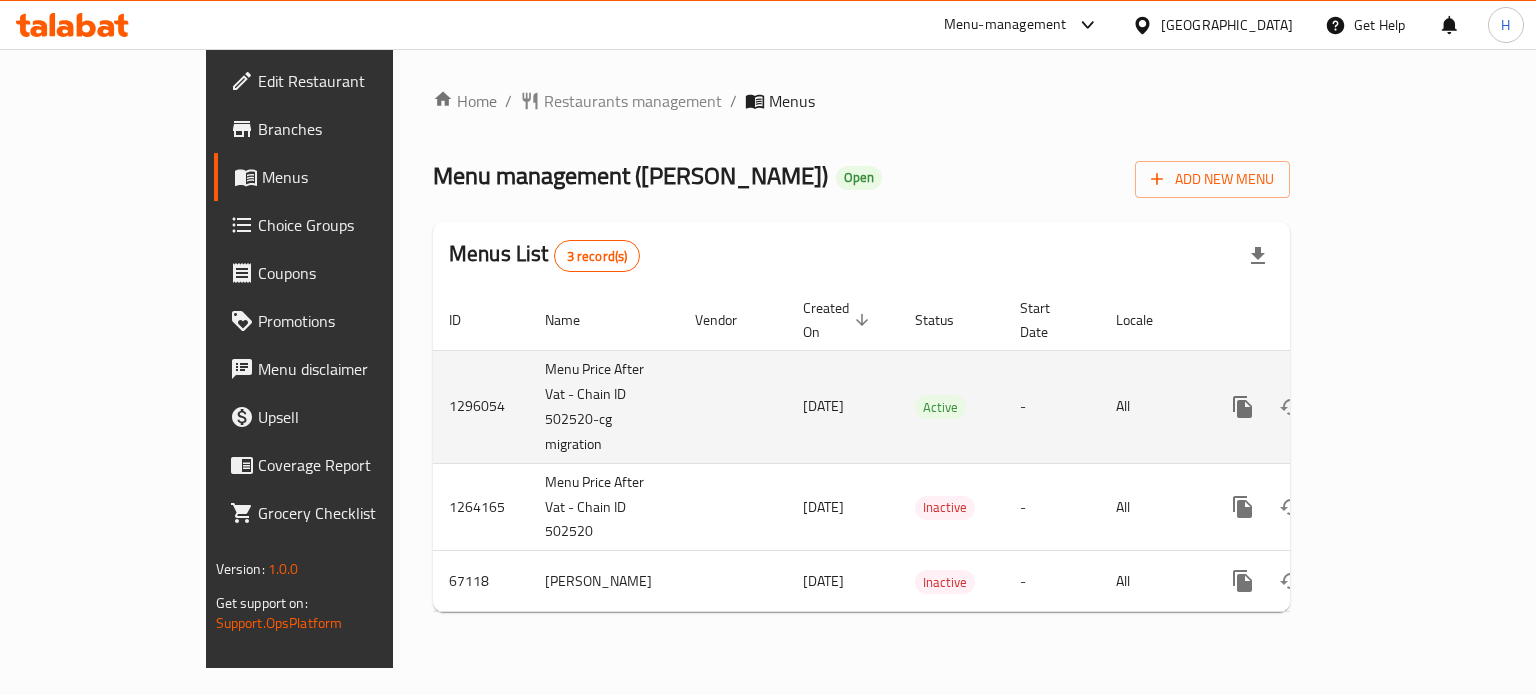 click 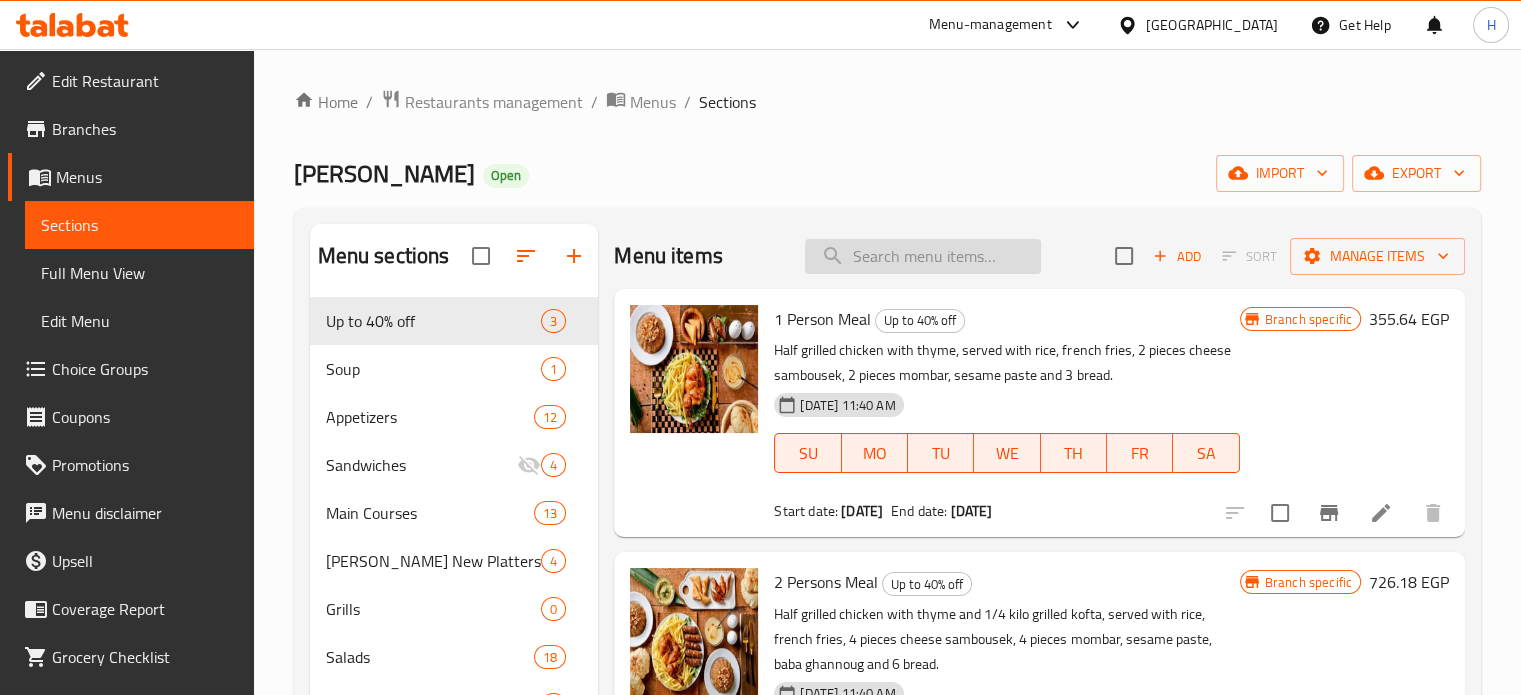 click at bounding box center [923, 256] 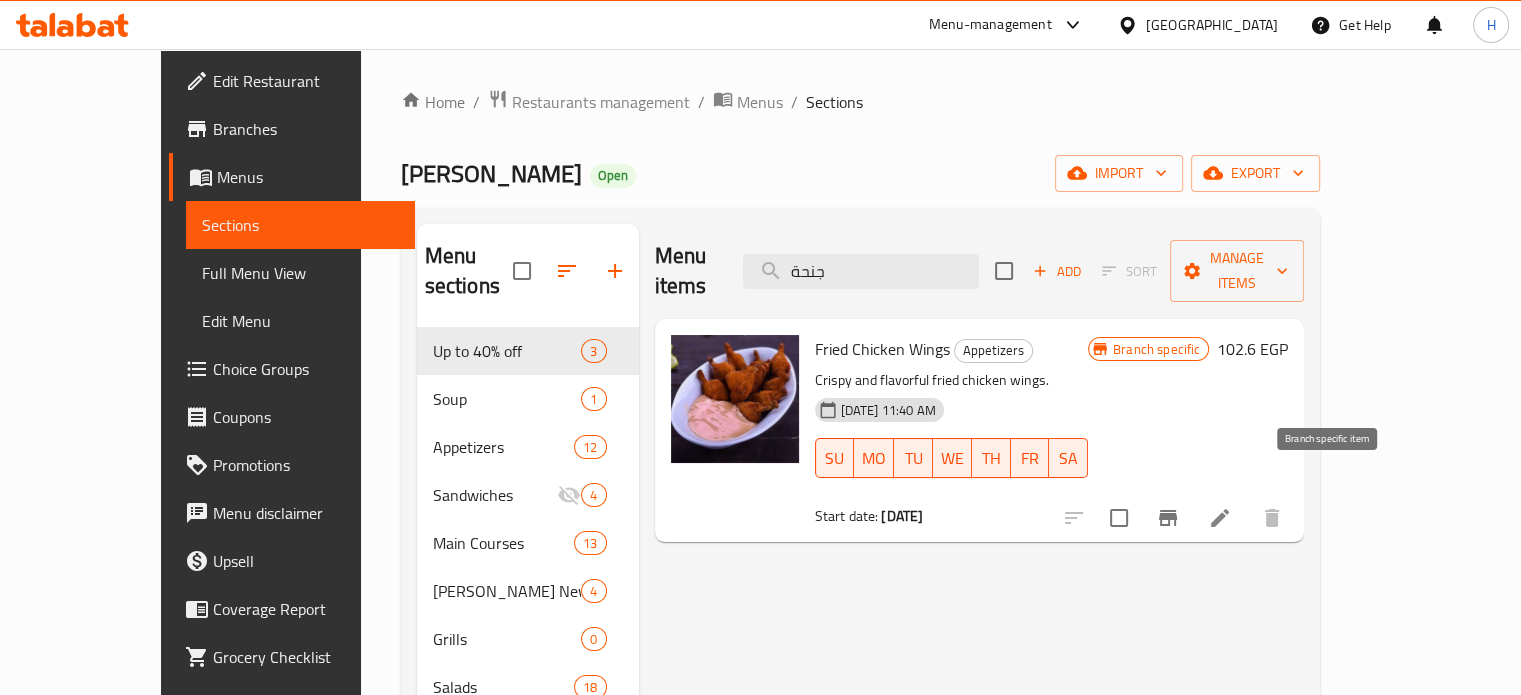 click 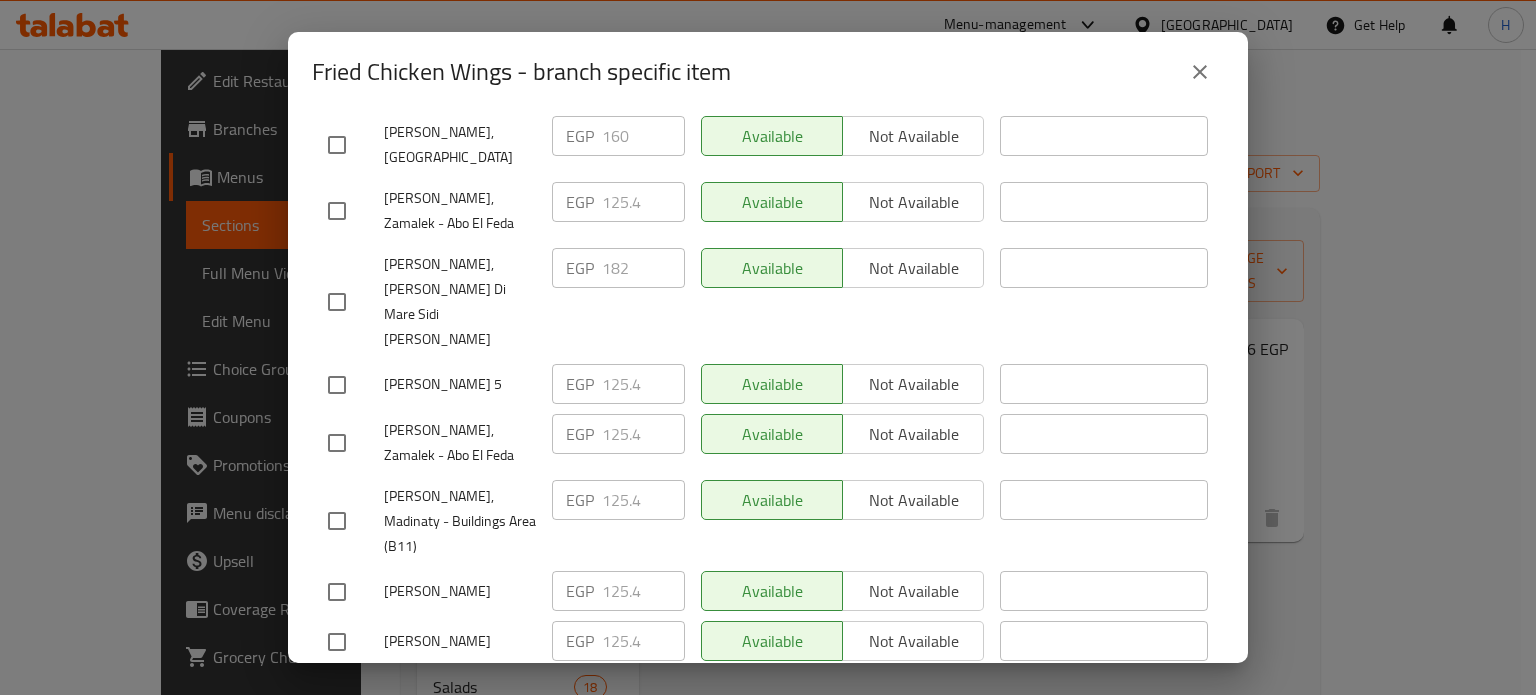 scroll, scrollTop: 344, scrollLeft: 0, axis: vertical 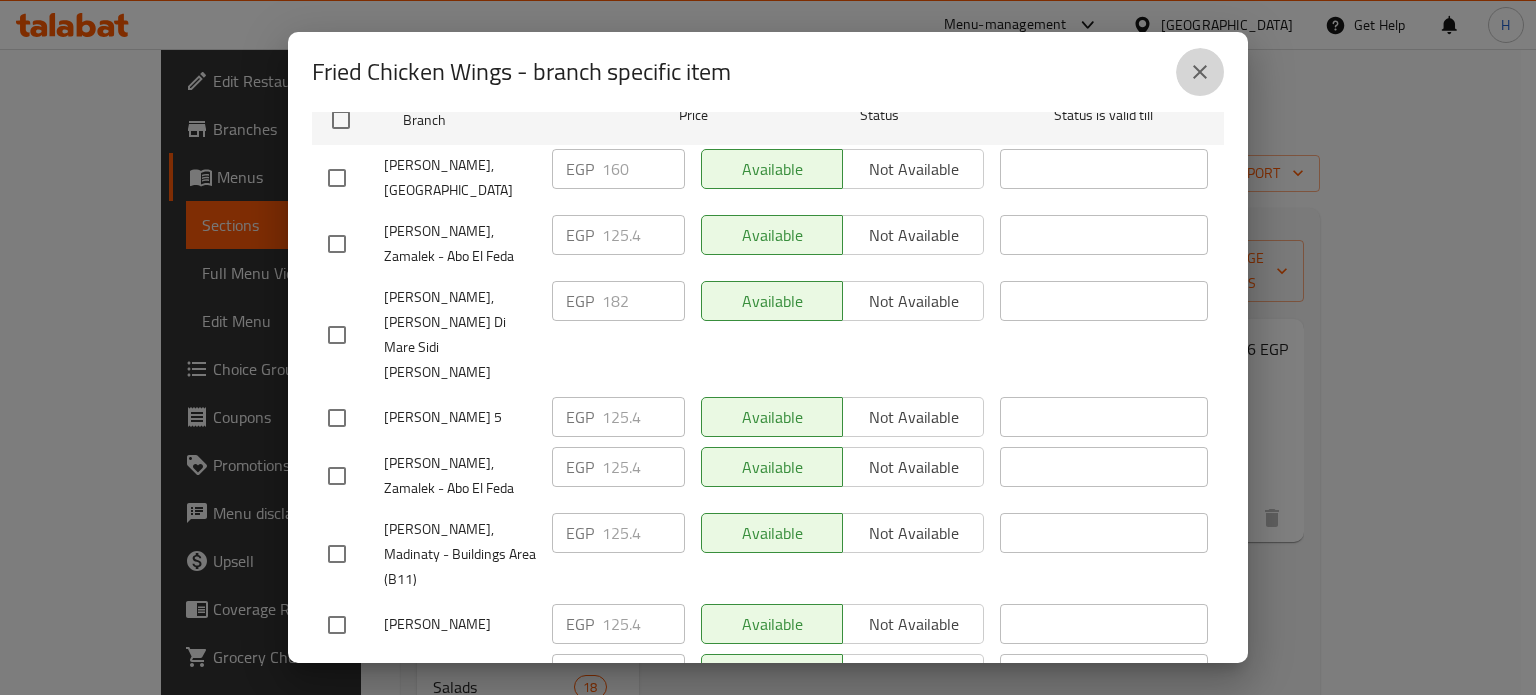 click 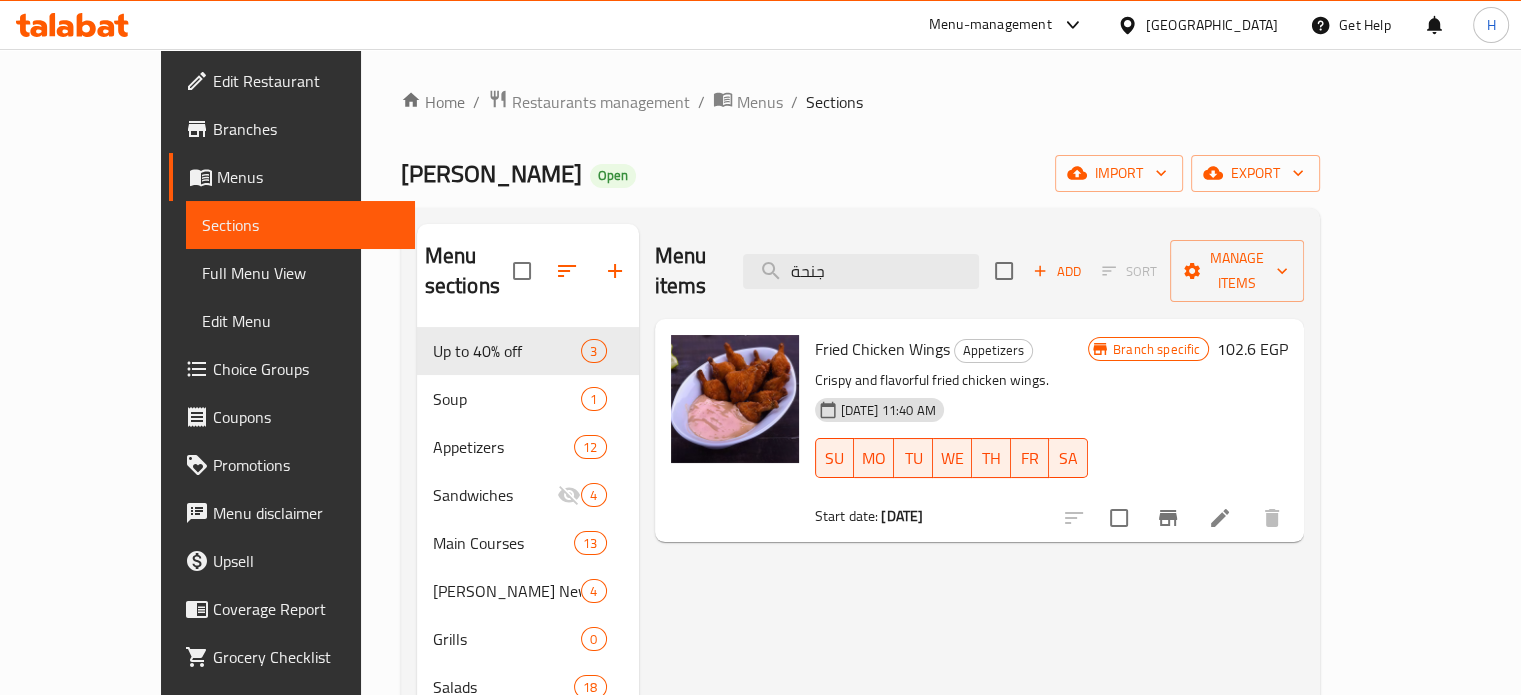 drag, startPoint x: 913, startPoint y: 264, endPoint x: 744, endPoint y: 254, distance: 169.2956 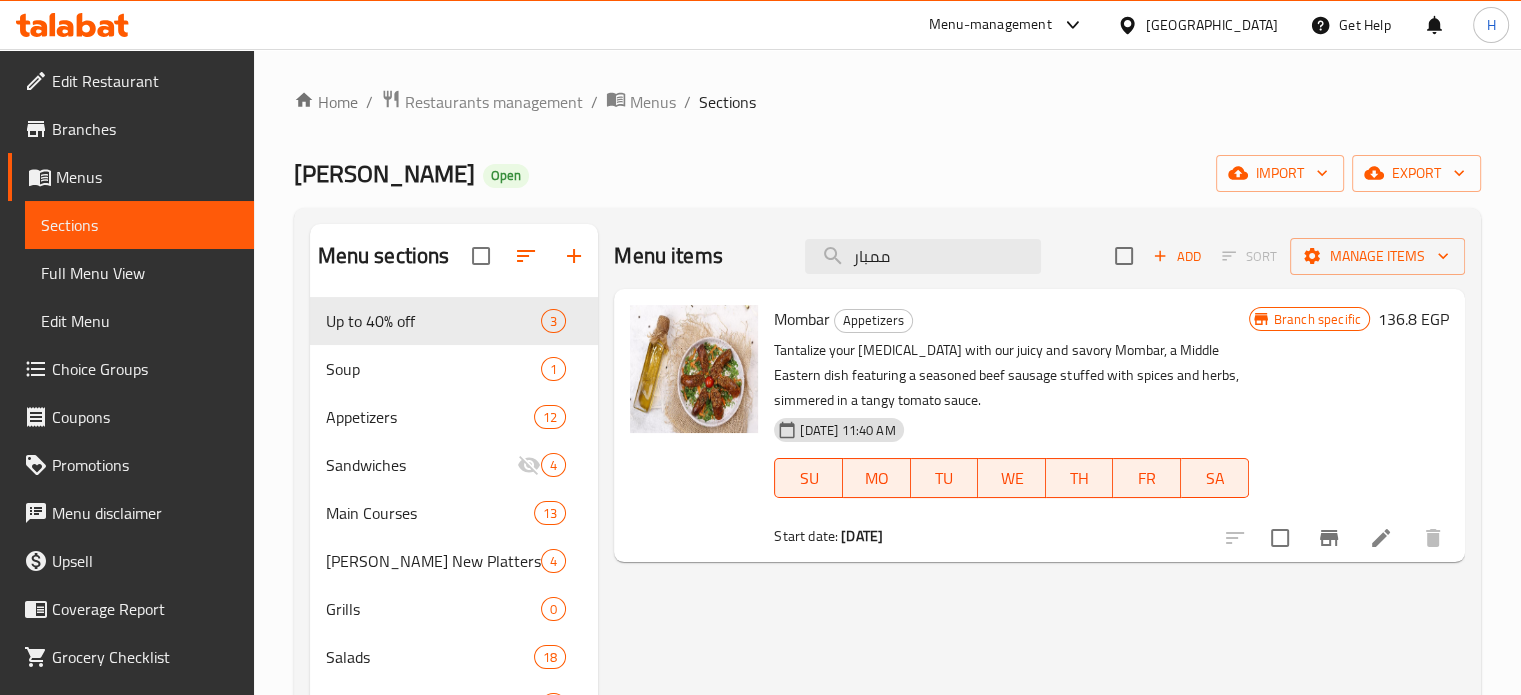 type on "ممبار" 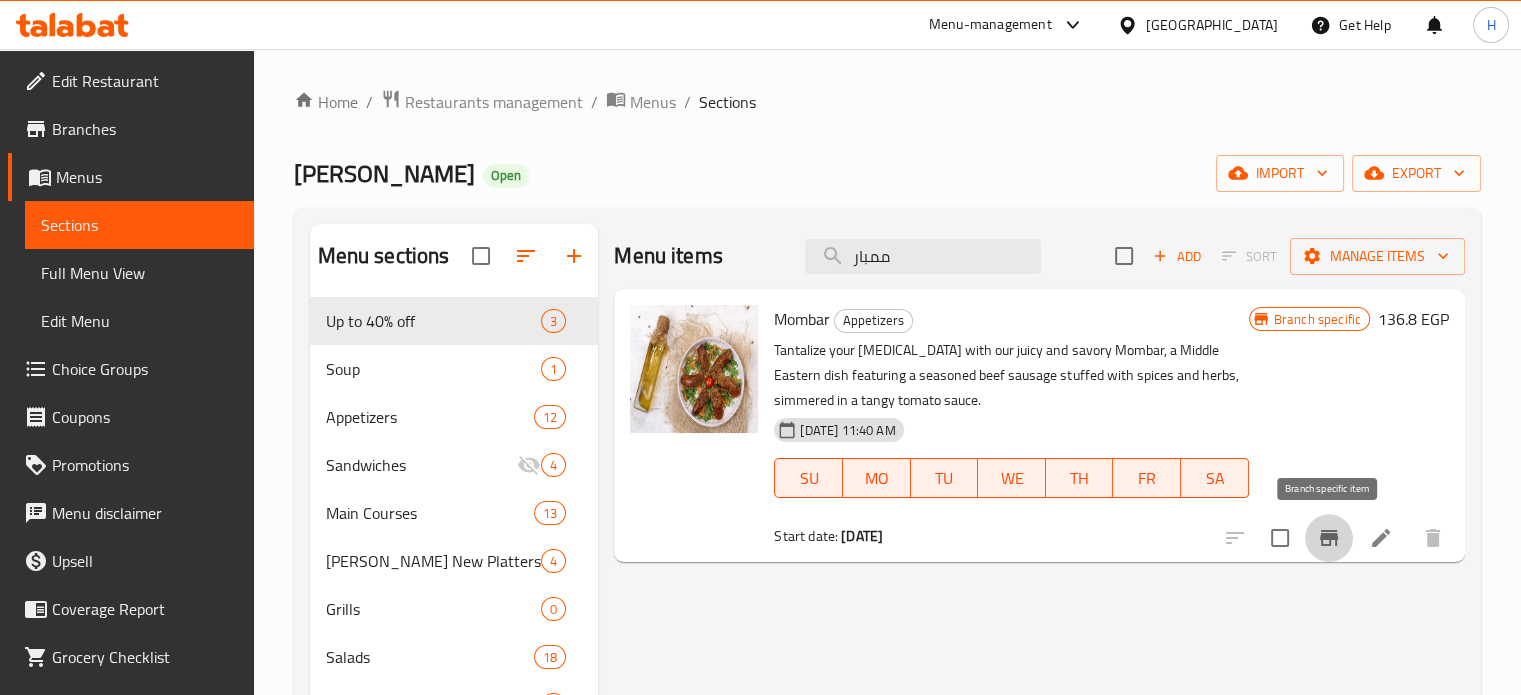 click 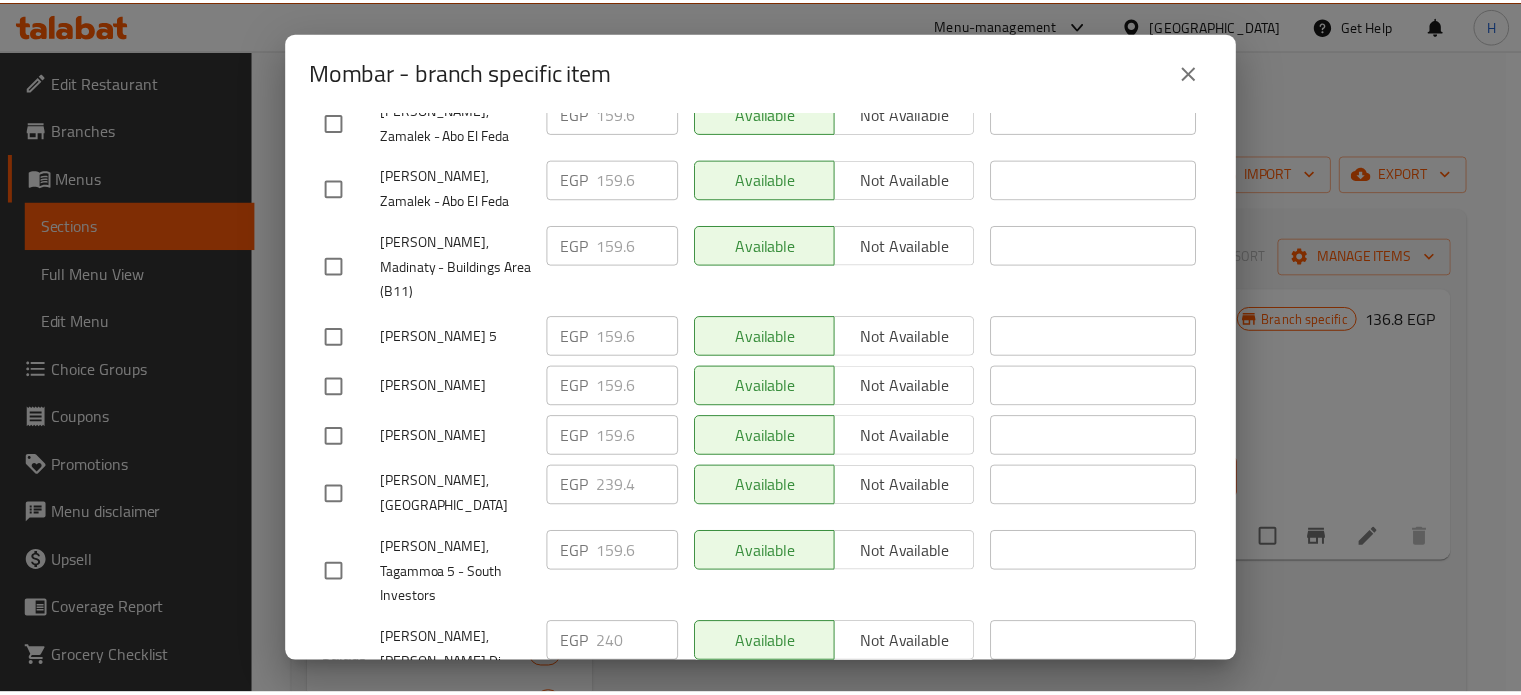 scroll, scrollTop: 500, scrollLeft: 0, axis: vertical 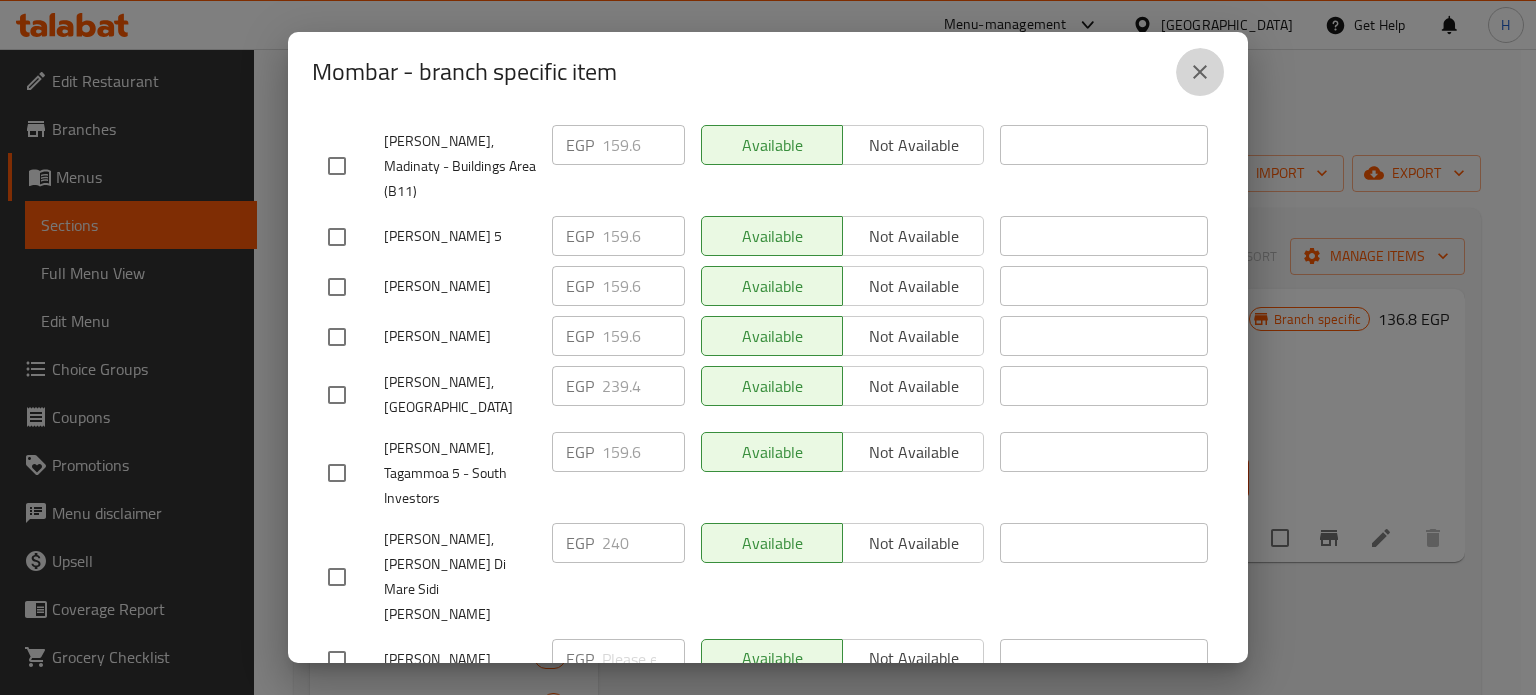 click 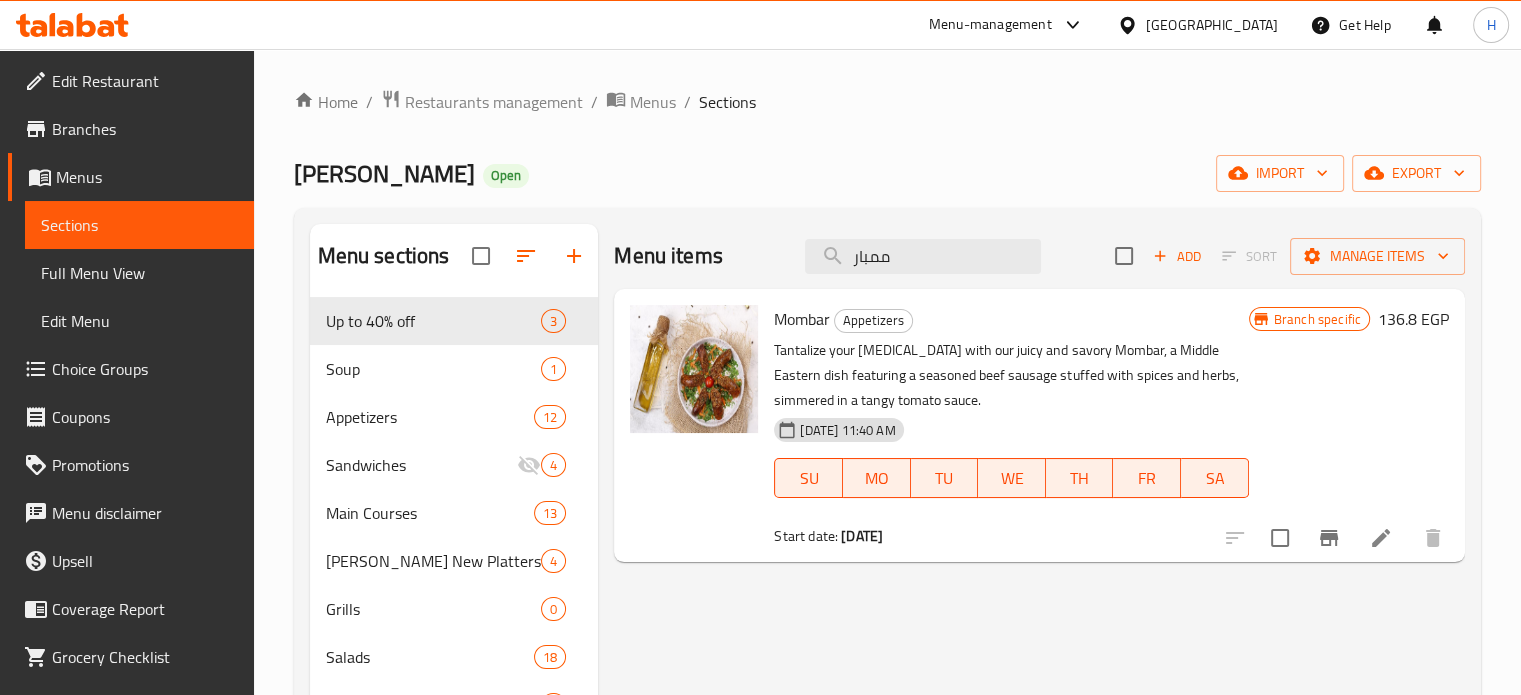 click 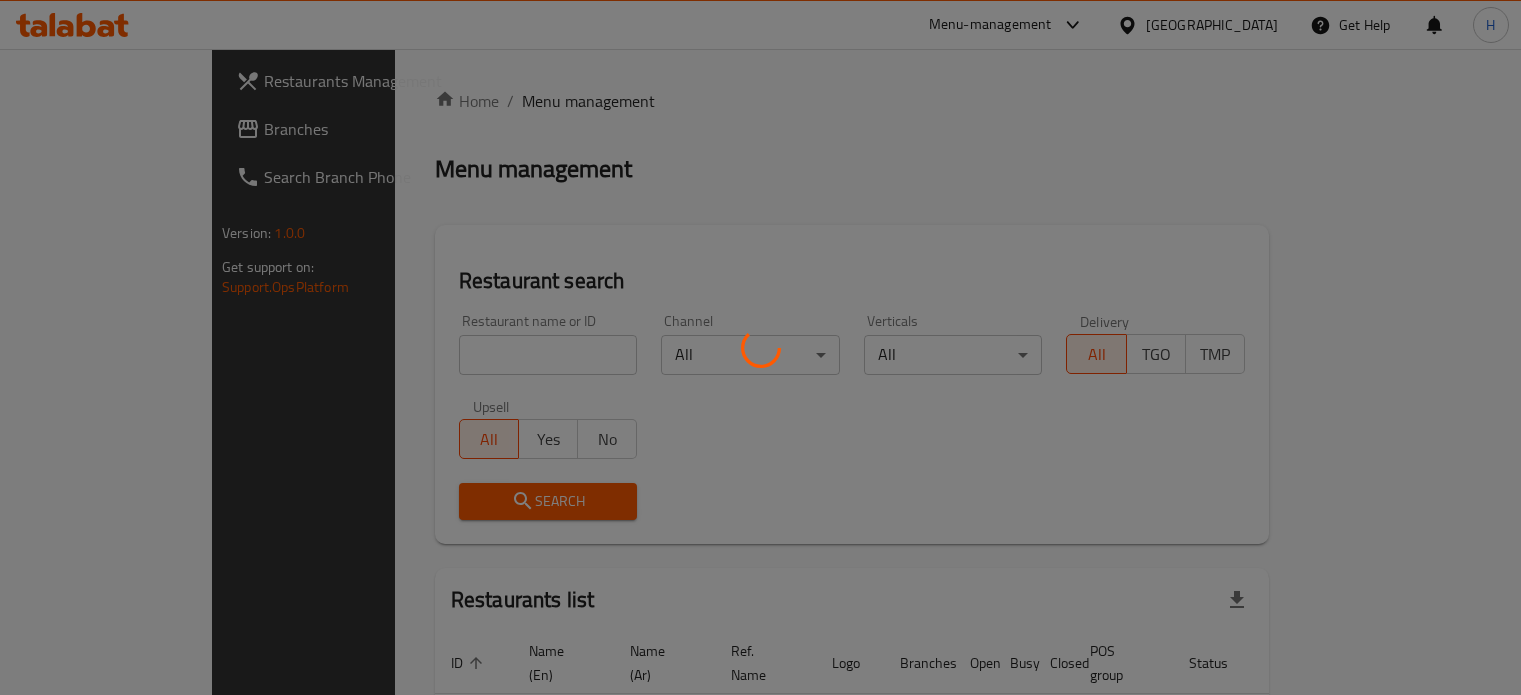 scroll, scrollTop: 0, scrollLeft: 0, axis: both 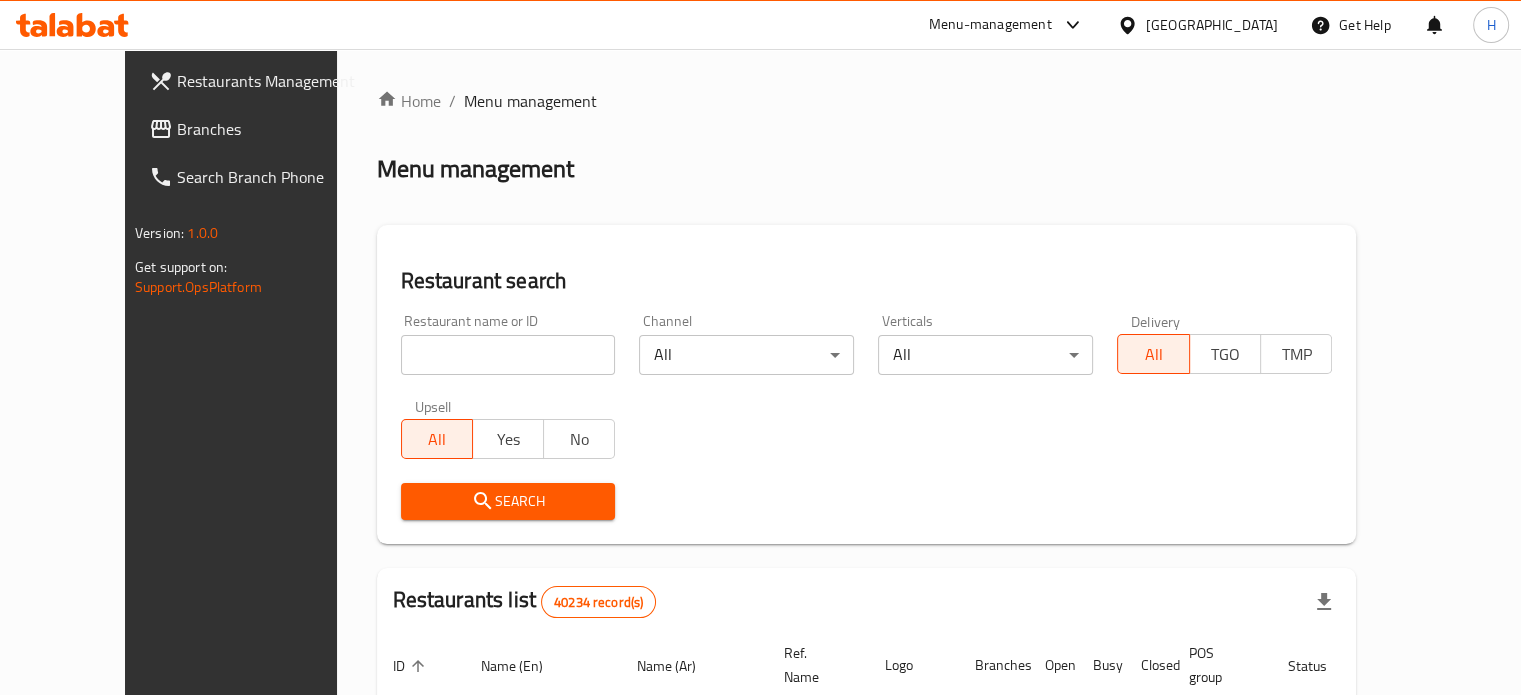 click at bounding box center (508, 355) 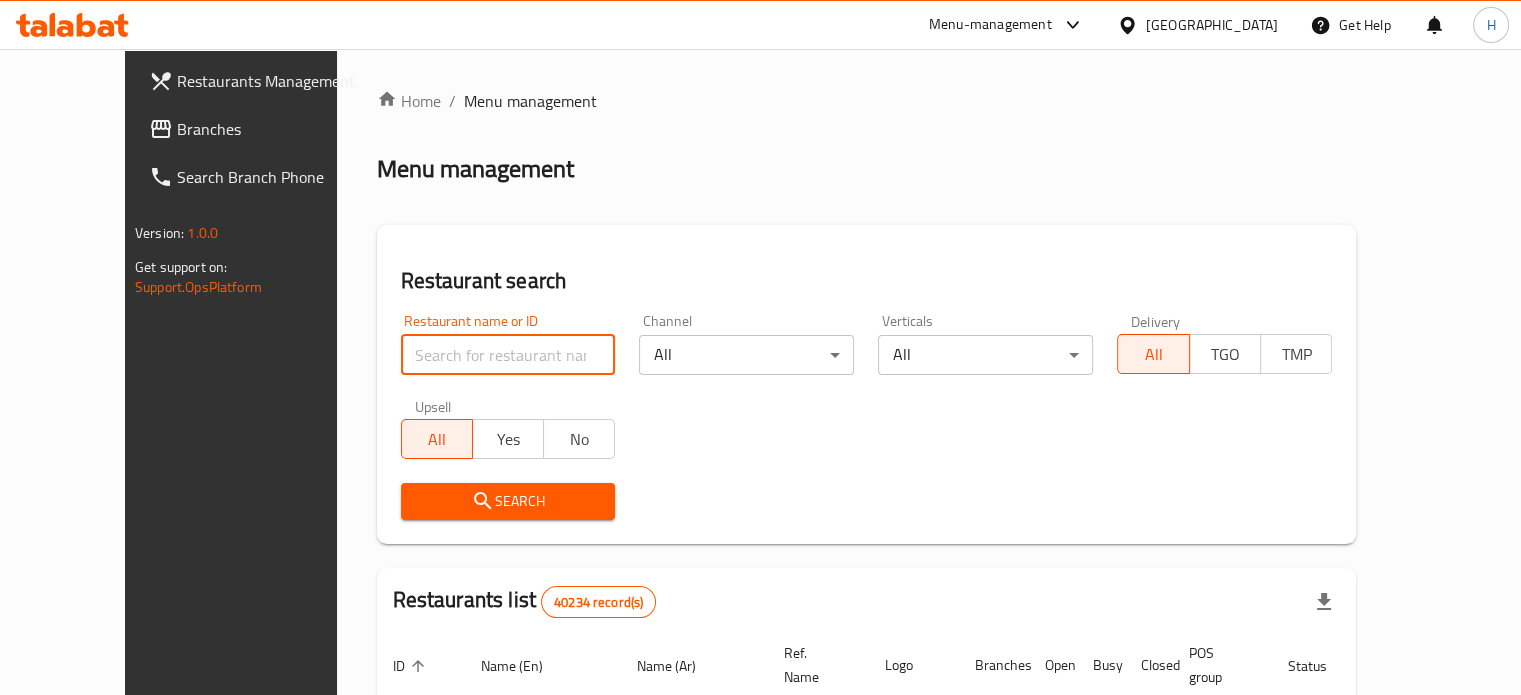 type on "j" 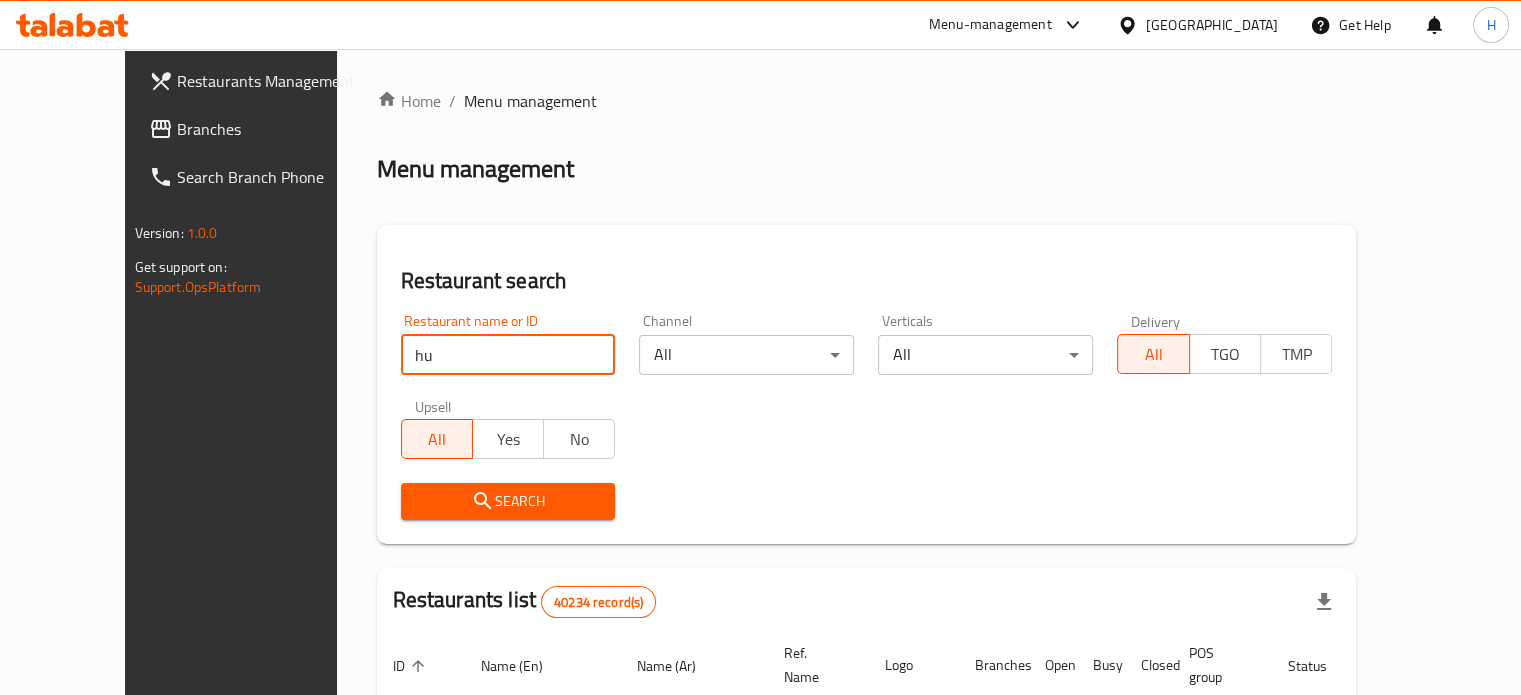 type on "Hummy yummy" 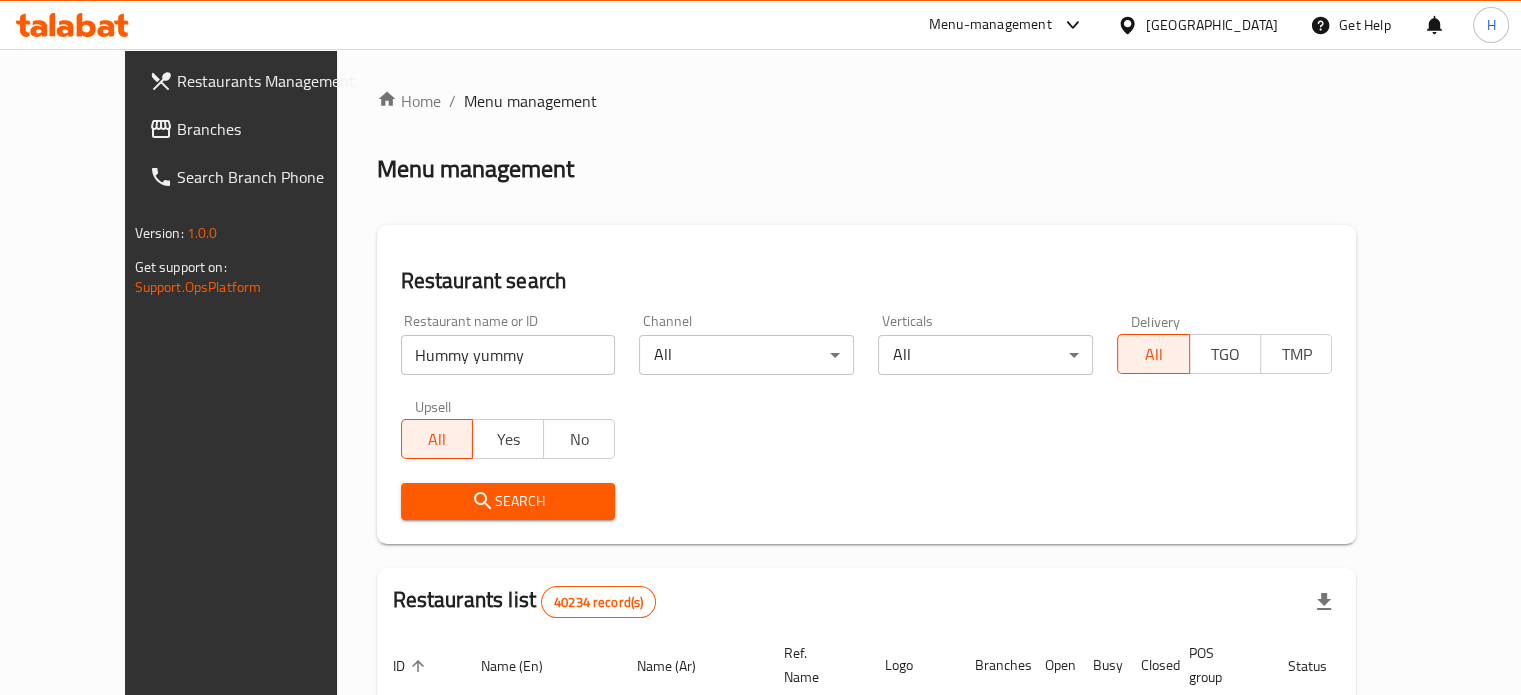 click on "Search" at bounding box center [508, 501] 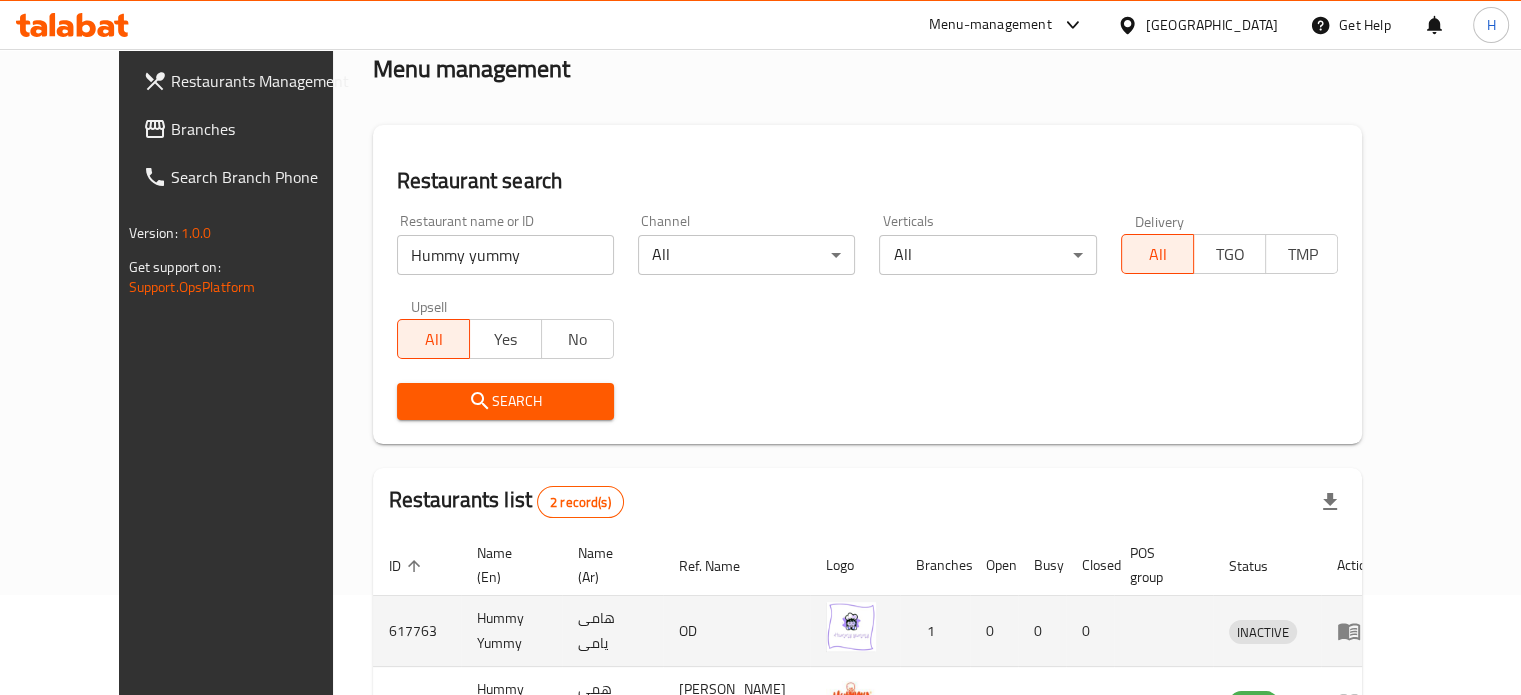 scroll, scrollTop: 200, scrollLeft: 0, axis: vertical 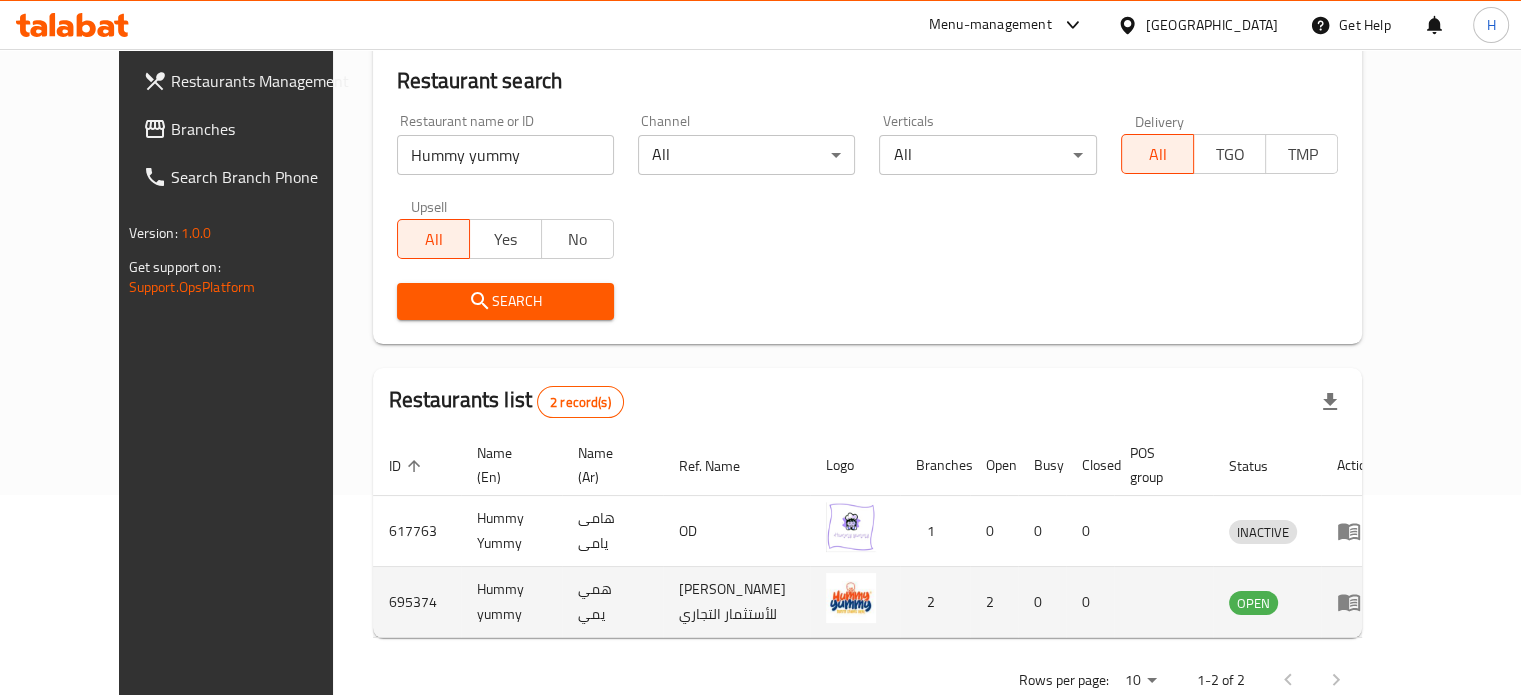 click 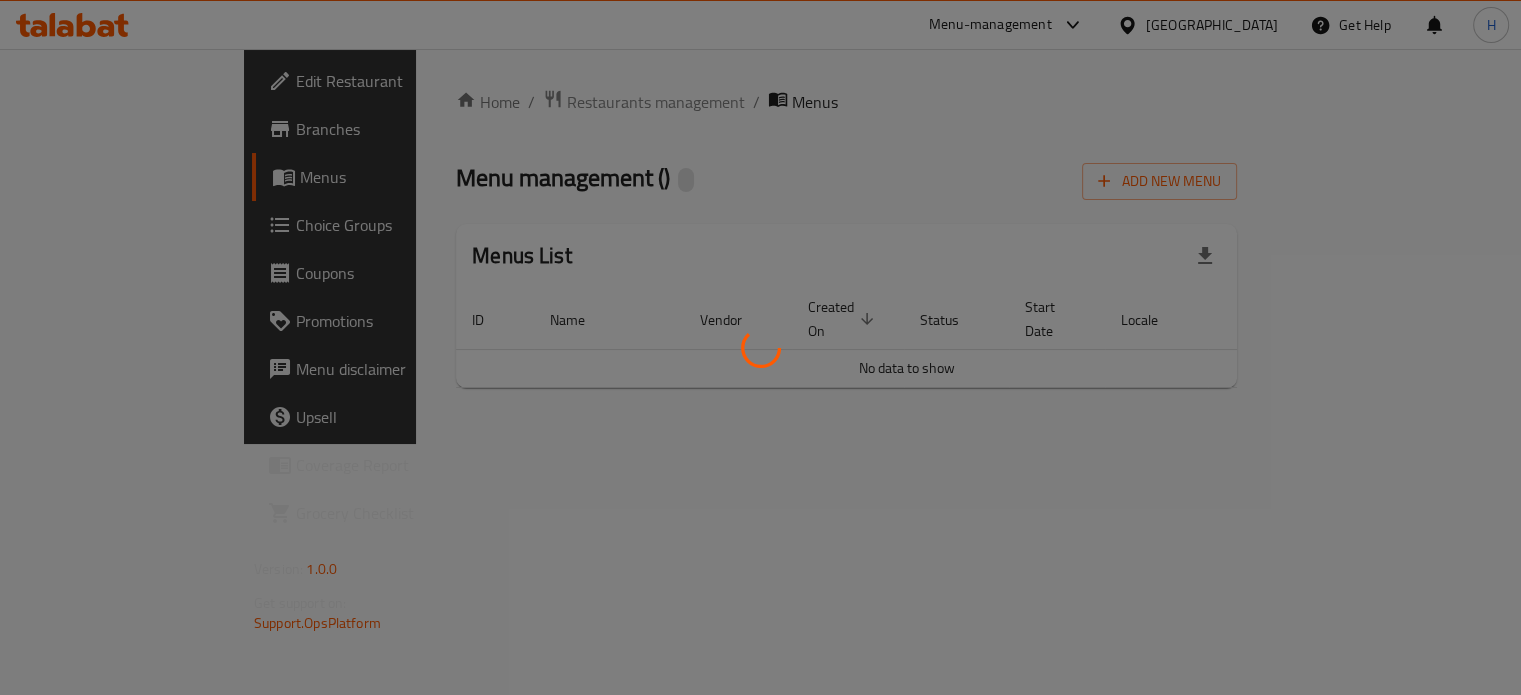 scroll, scrollTop: 0, scrollLeft: 0, axis: both 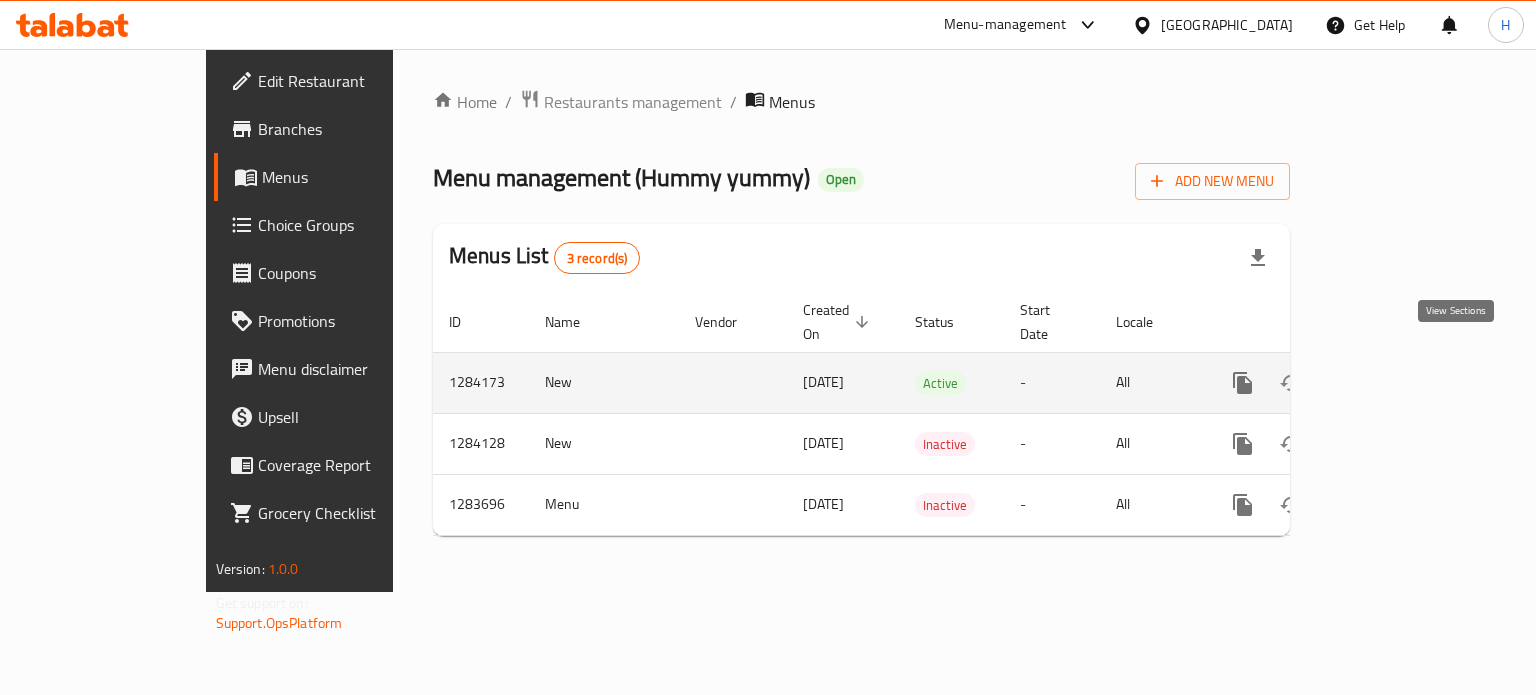click at bounding box center [1387, 383] 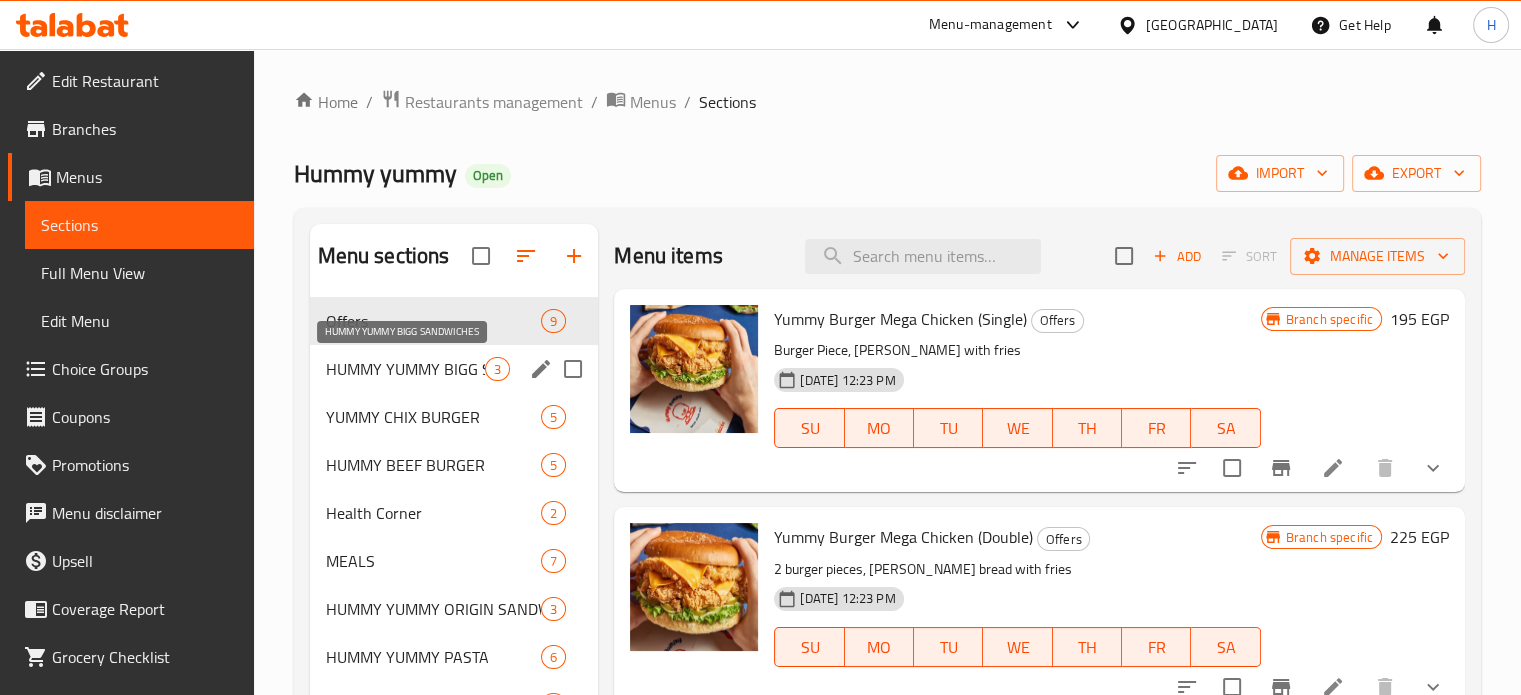 click on "HUMMY YUMMY BIGG SANDWICHES" at bounding box center [406, 369] 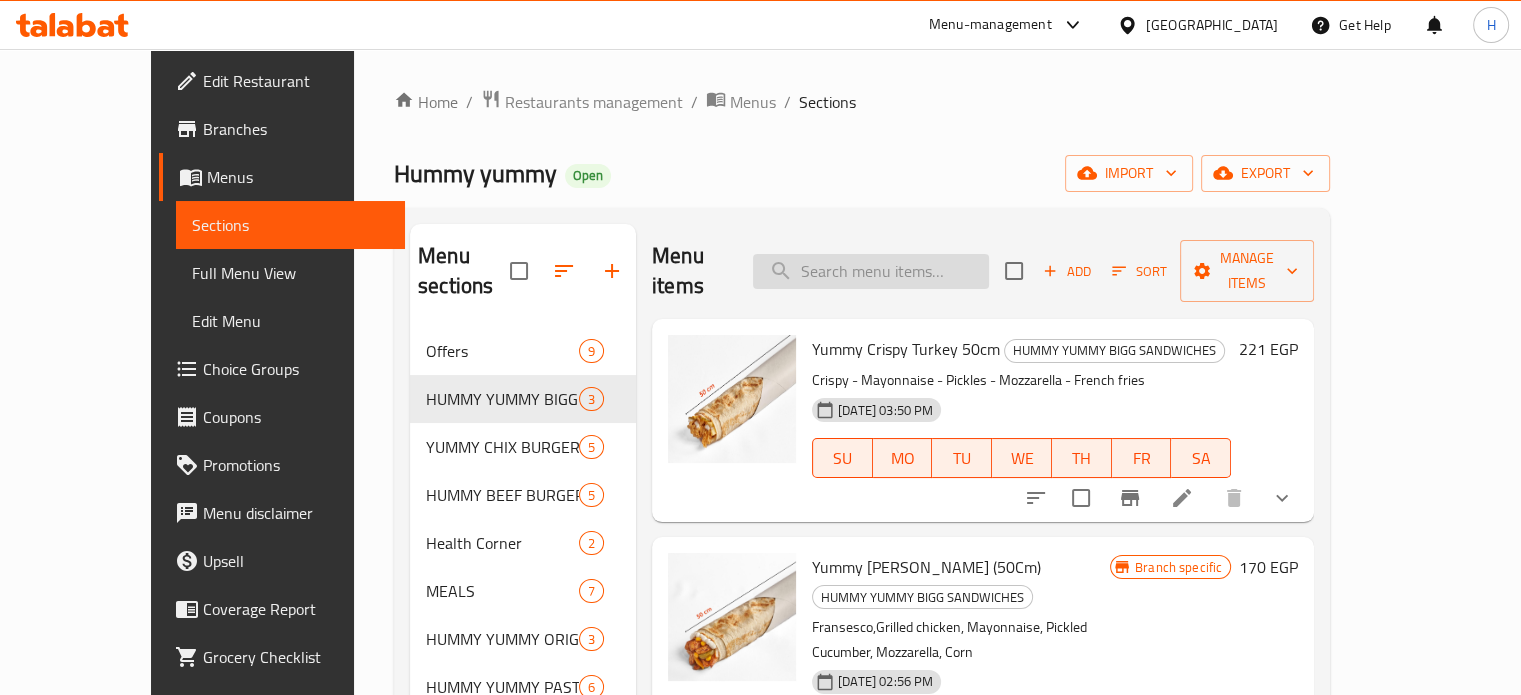 click at bounding box center [871, 271] 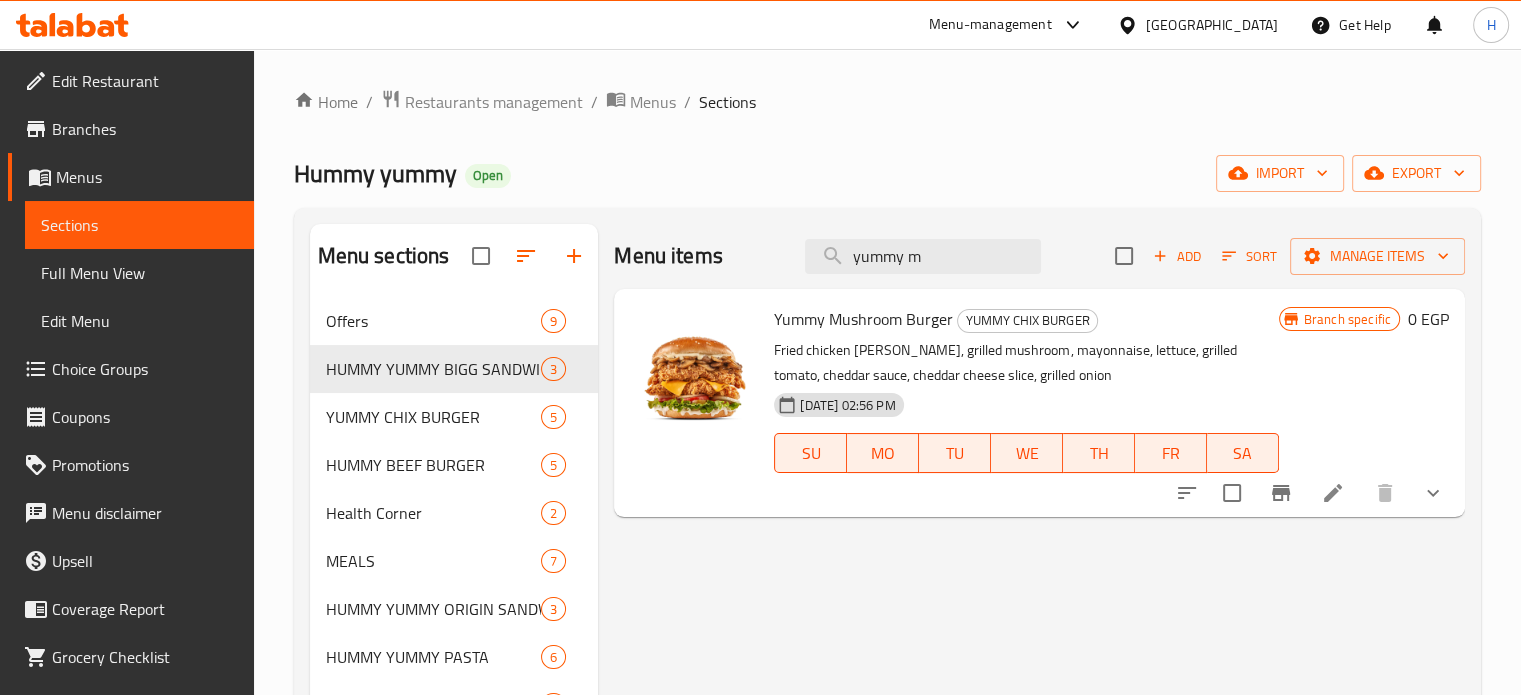 type on "yummy m" 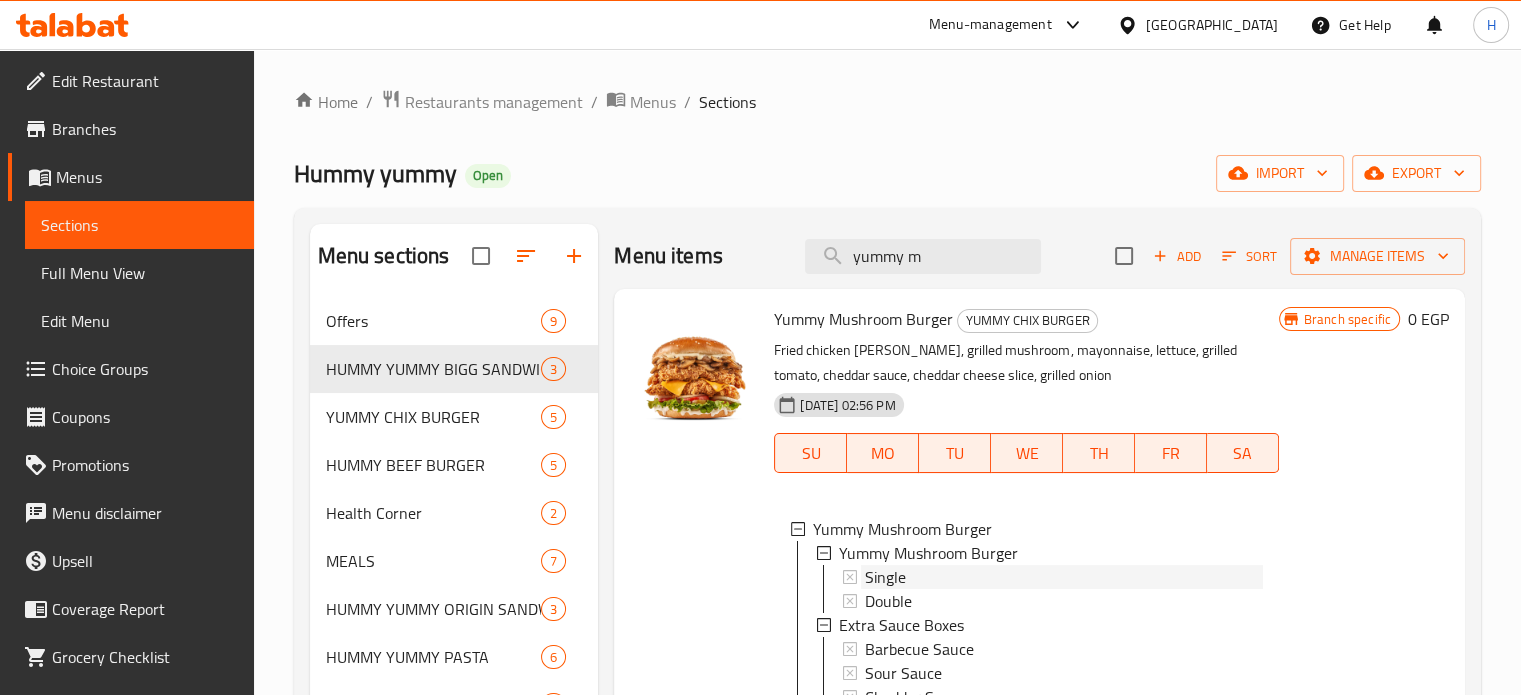 click on "Single" at bounding box center [1063, 577] 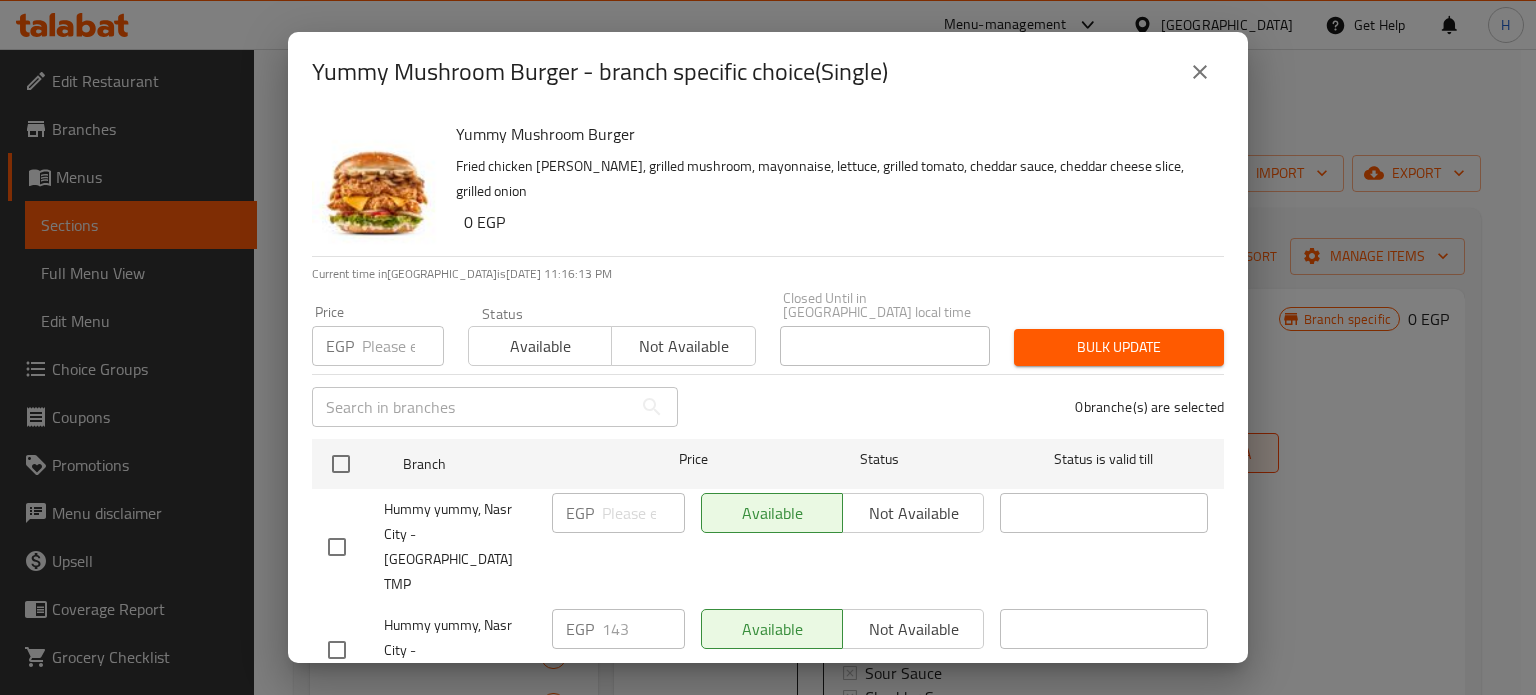 click 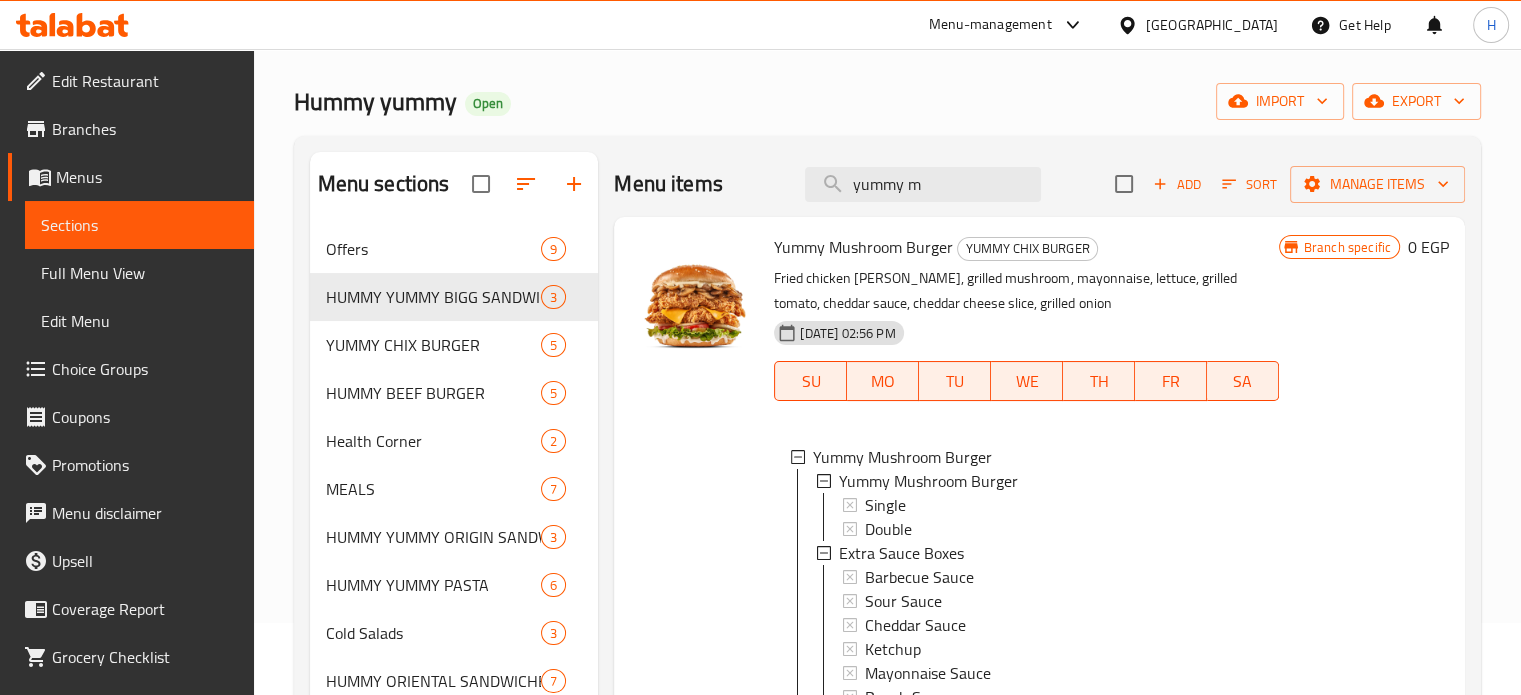 scroll, scrollTop: 200, scrollLeft: 0, axis: vertical 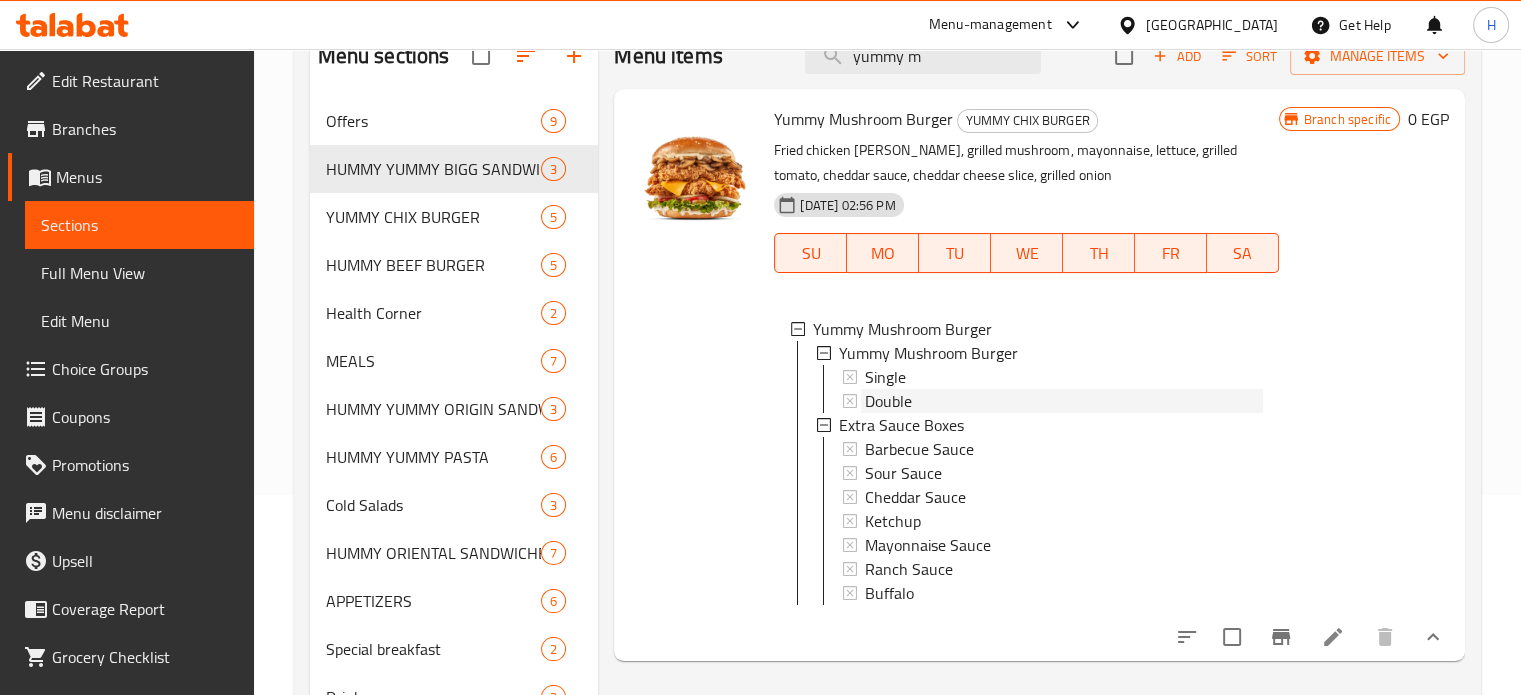 click on "Double" at bounding box center (888, 401) 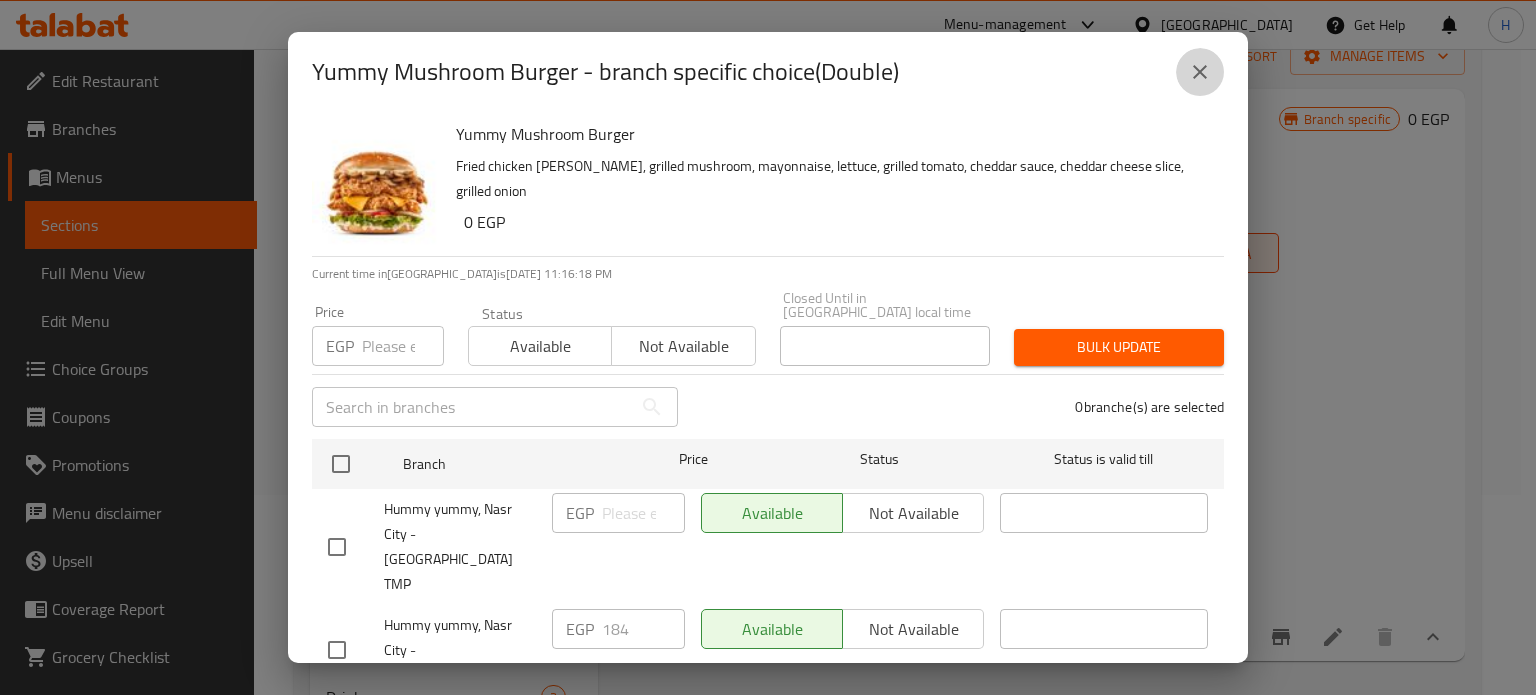 click 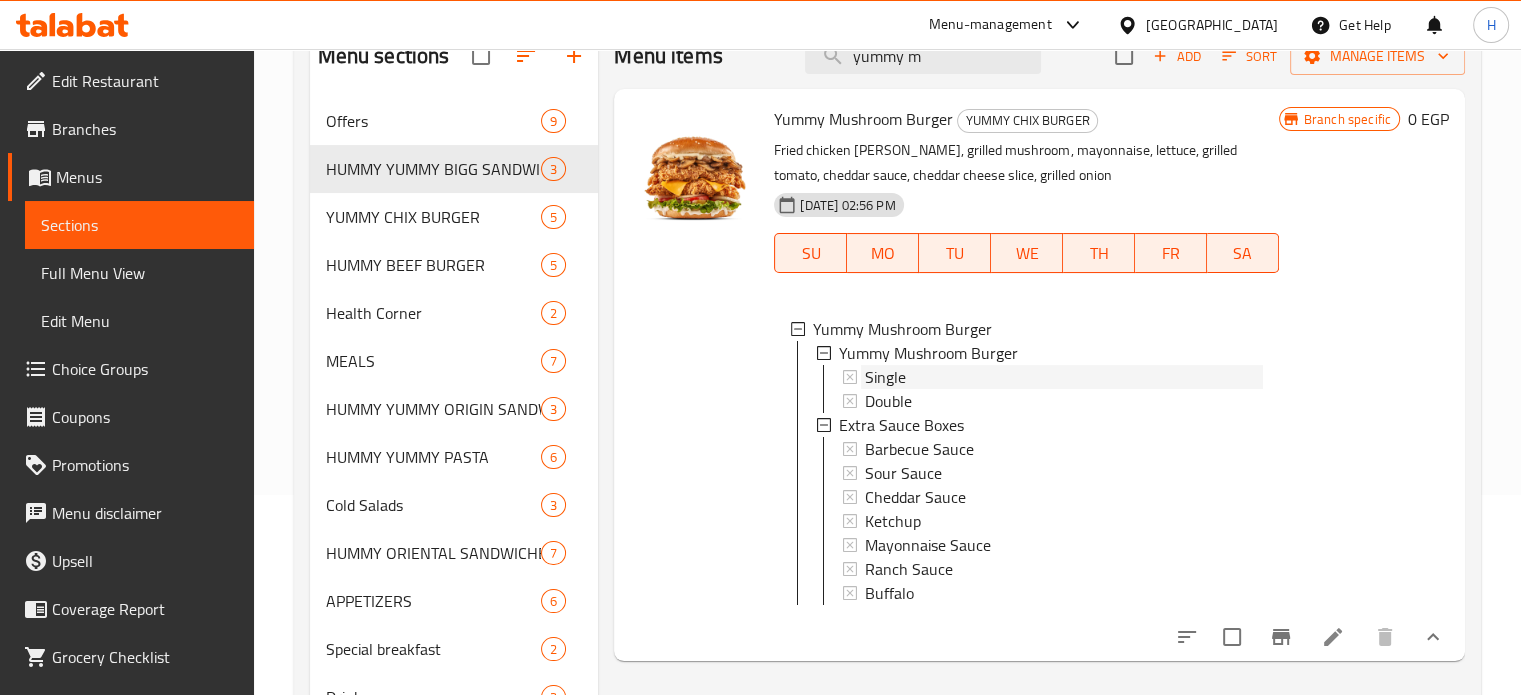 click on "Single" at bounding box center (885, 377) 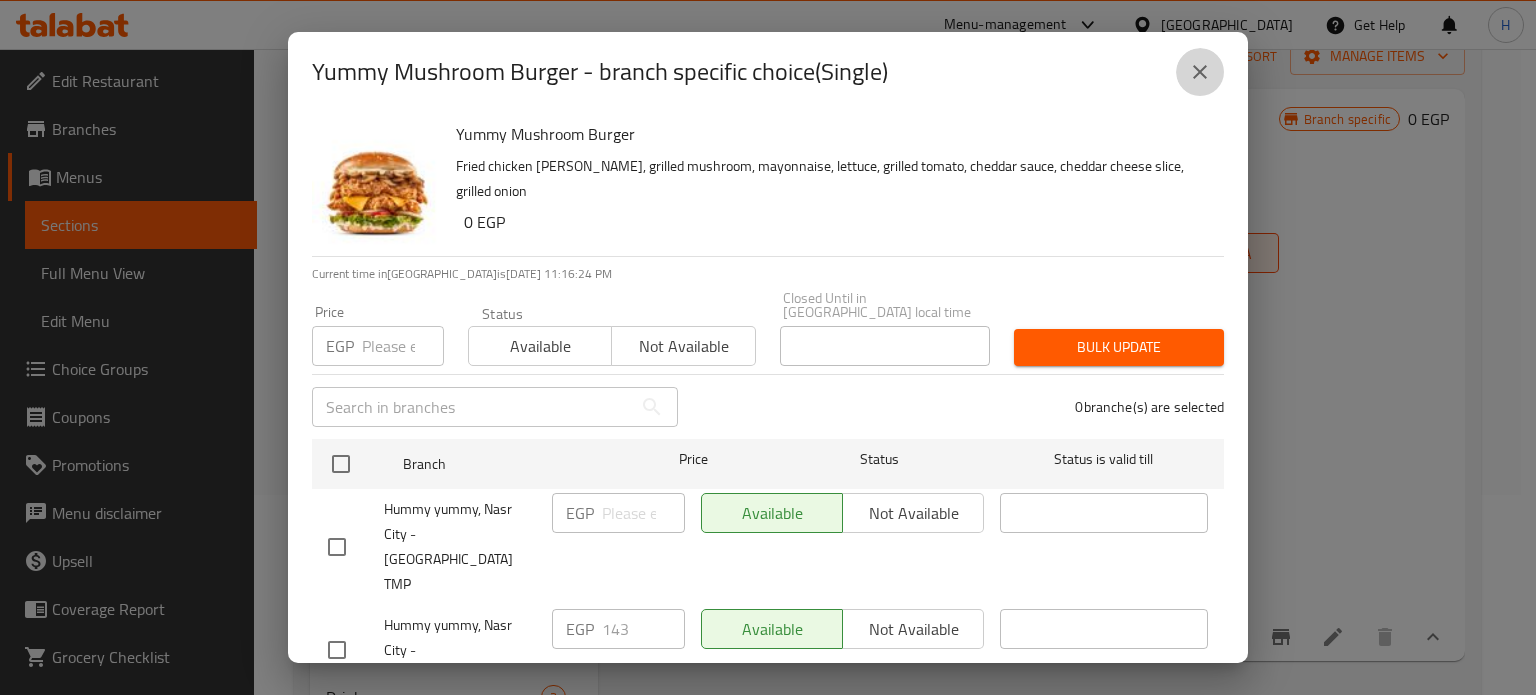 click at bounding box center (1200, 72) 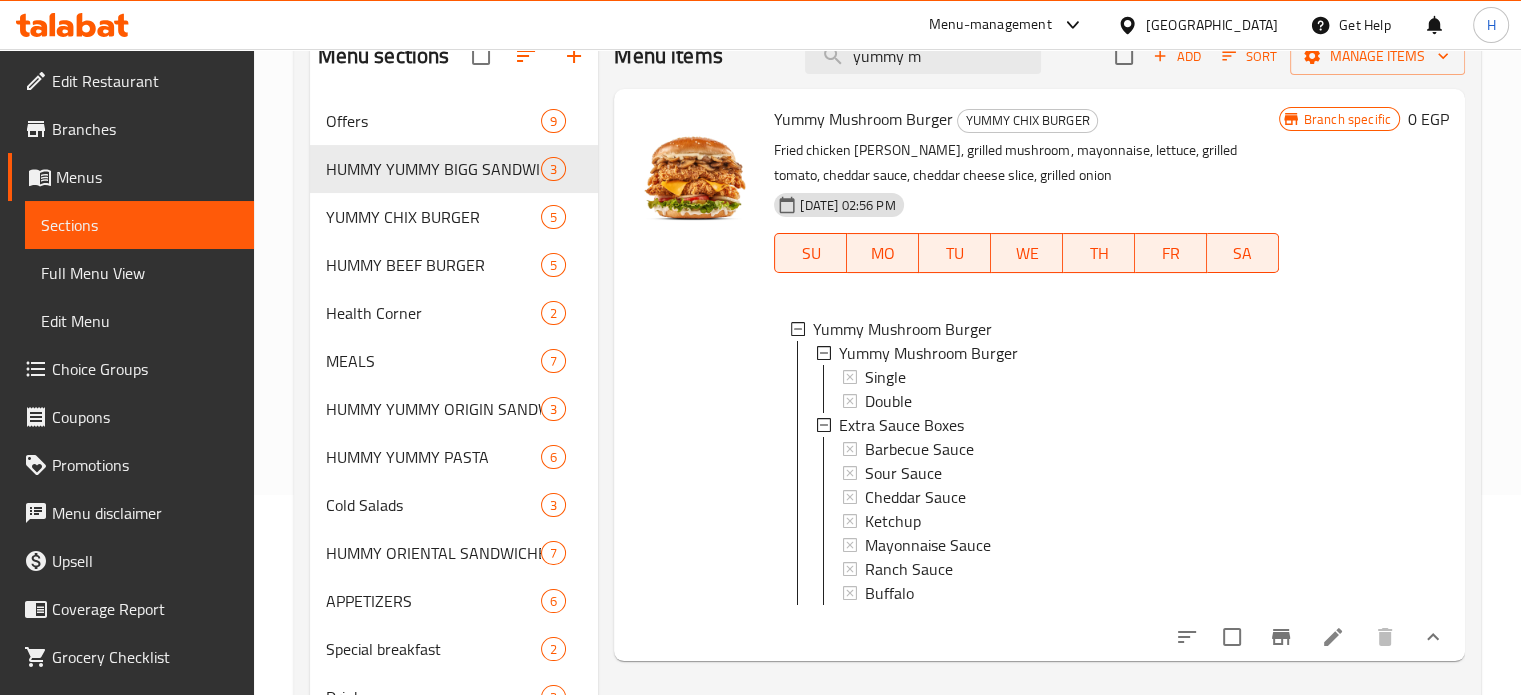scroll, scrollTop: 0, scrollLeft: 0, axis: both 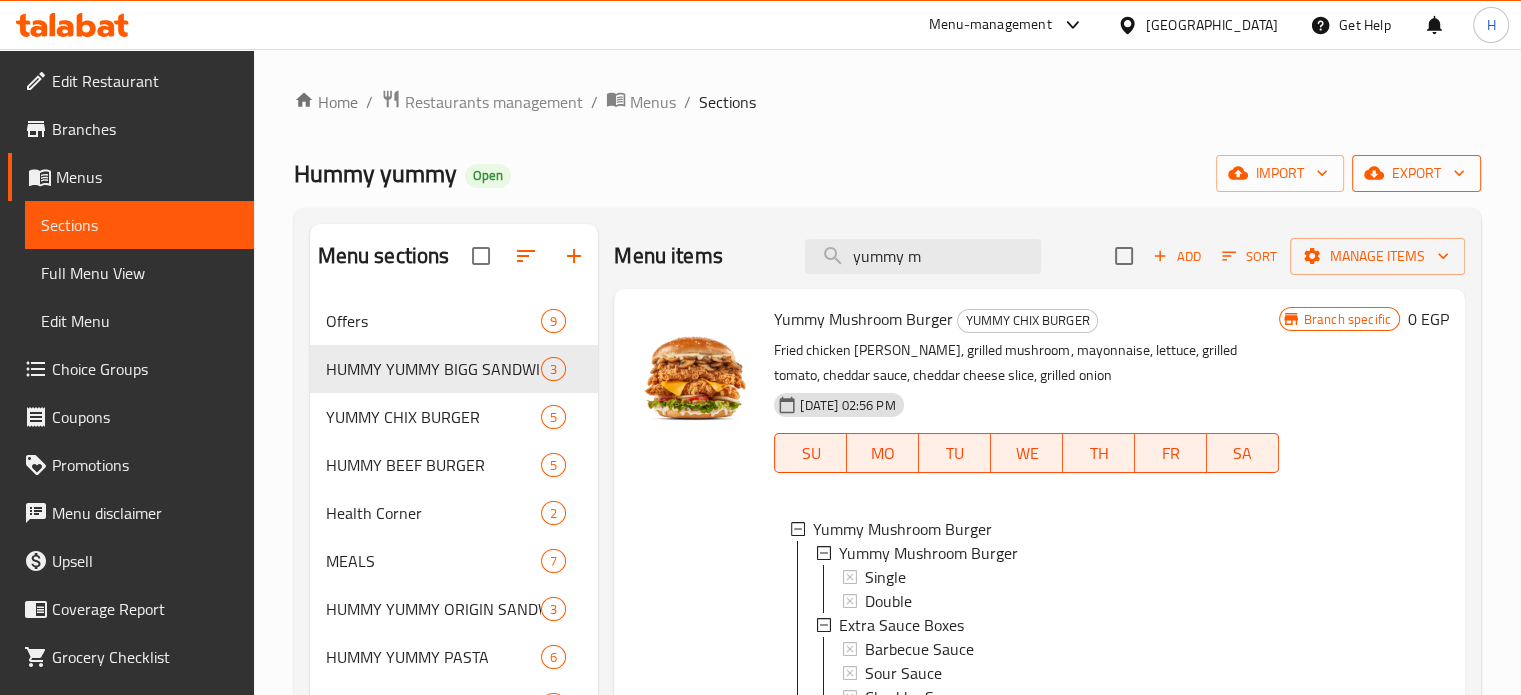 click on "export" at bounding box center (1416, 173) 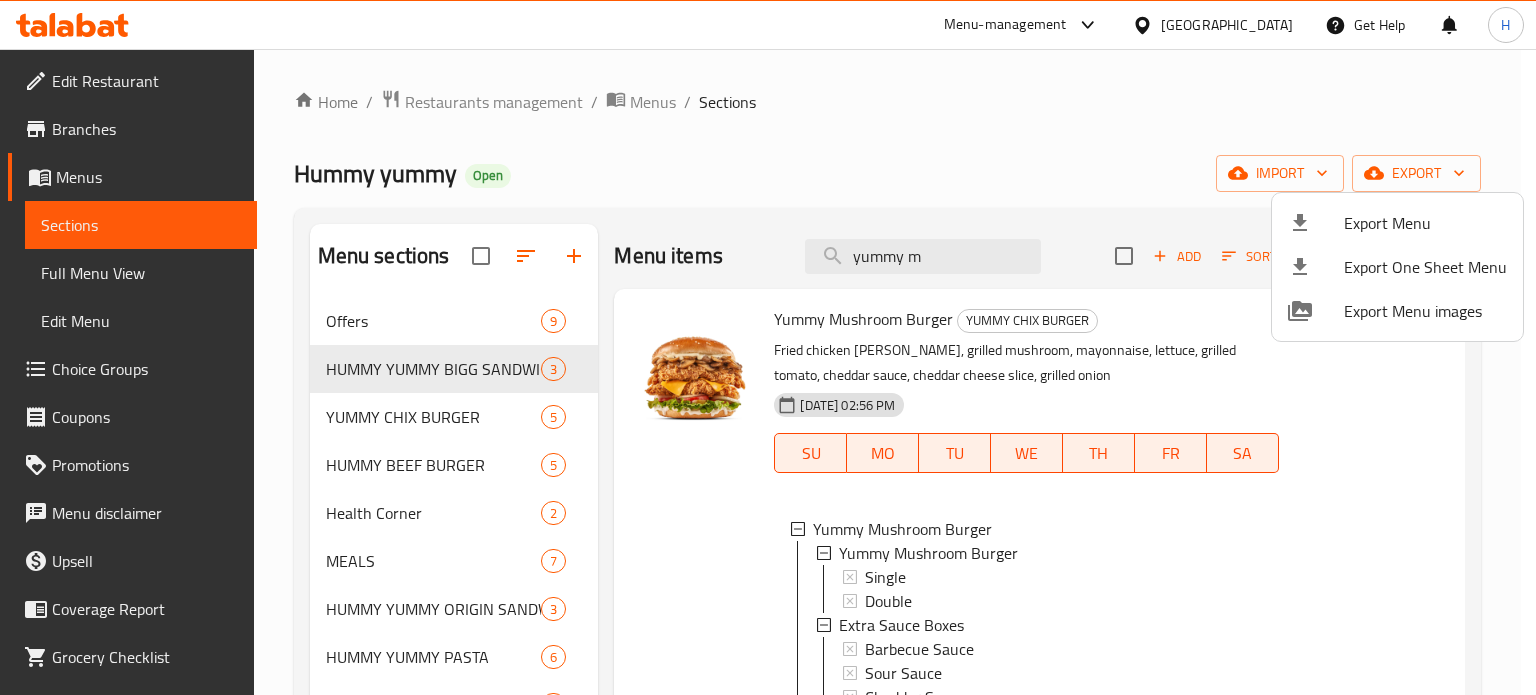 click at bounding box center [768, 347] 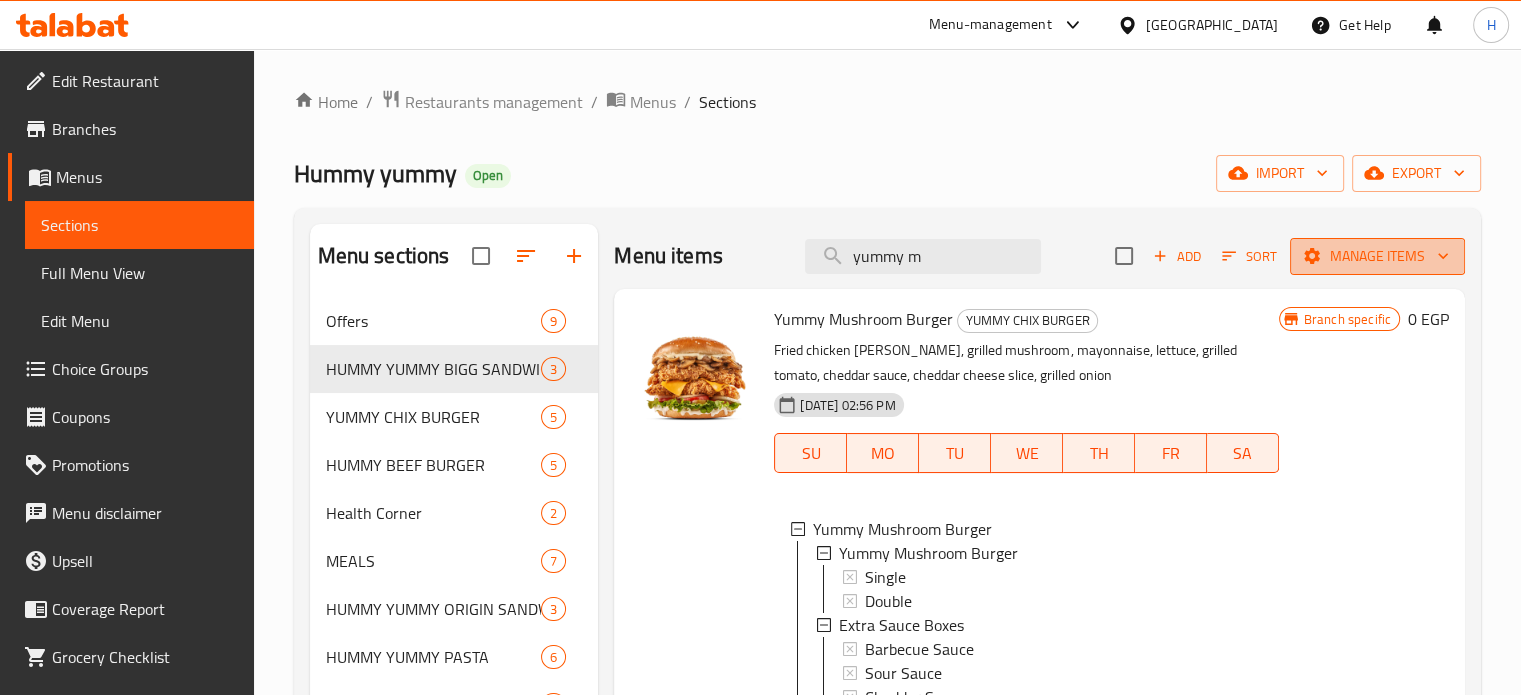 click on "Manage items" at bounding box center [1377, 256] 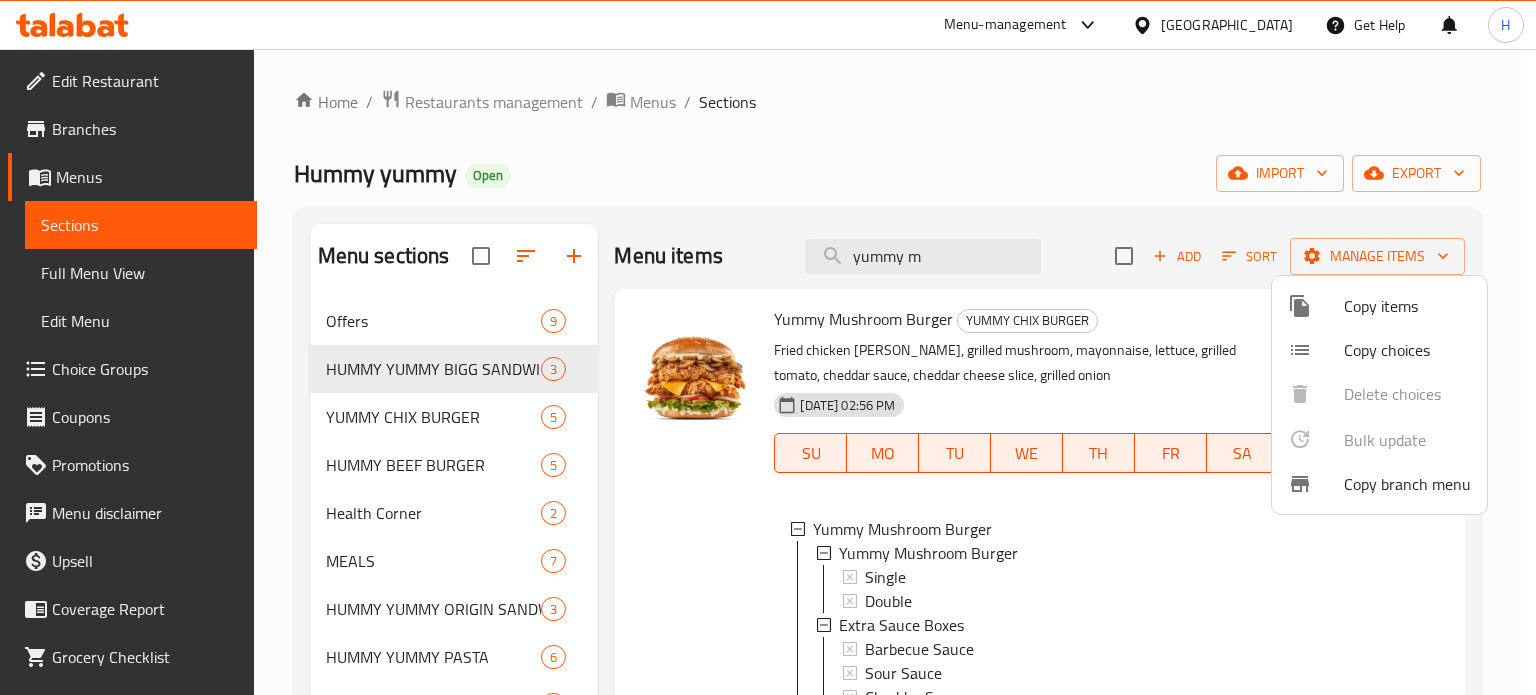 click on "Copy items" at bounding box center [1407, 306] 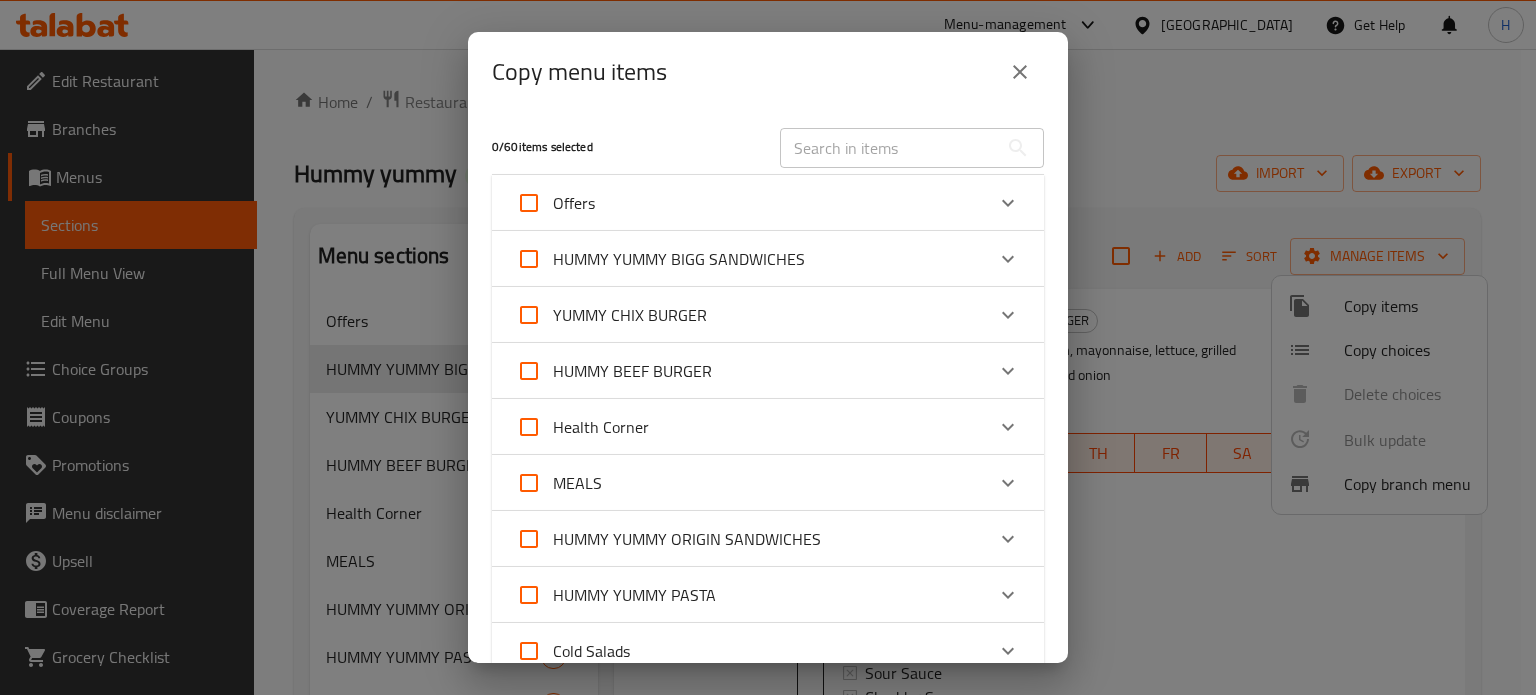 click 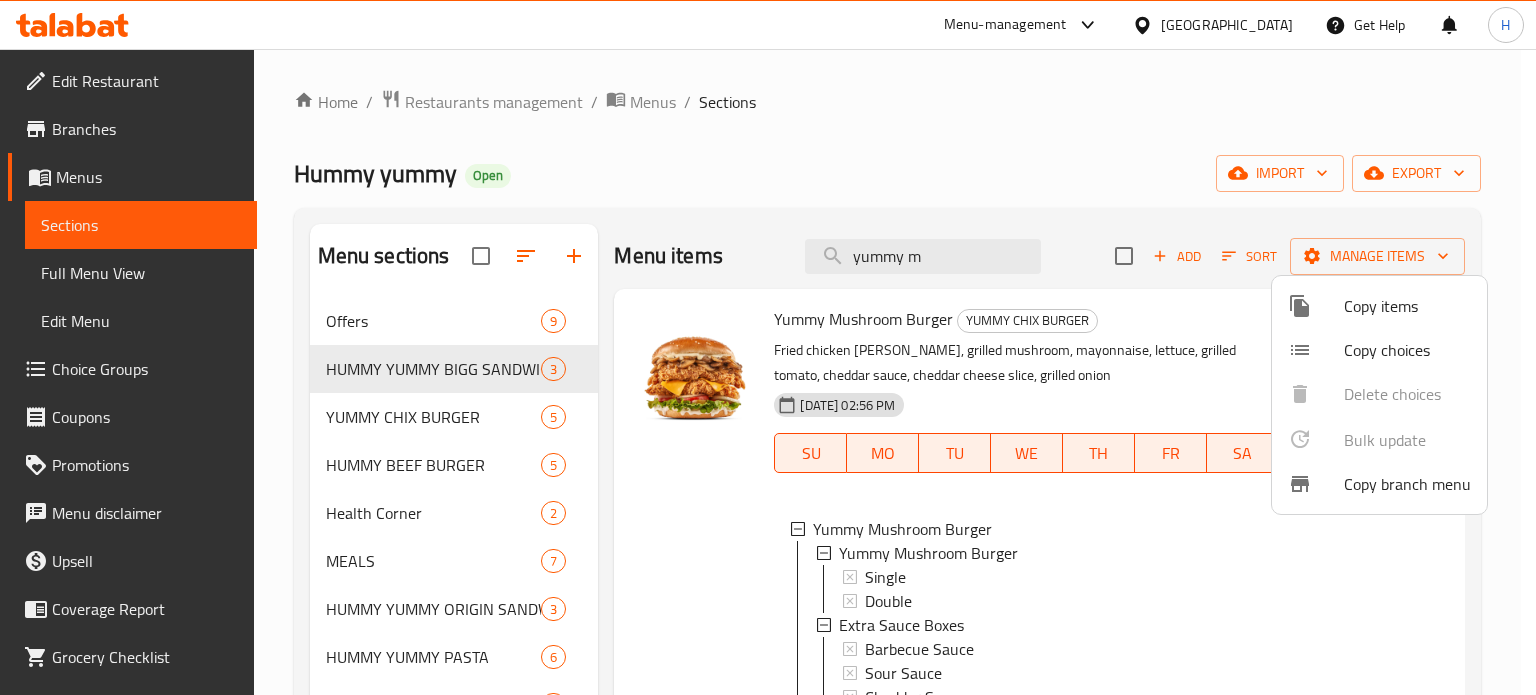 click on "Copy branch menu" at bounding box center (1407, 484) 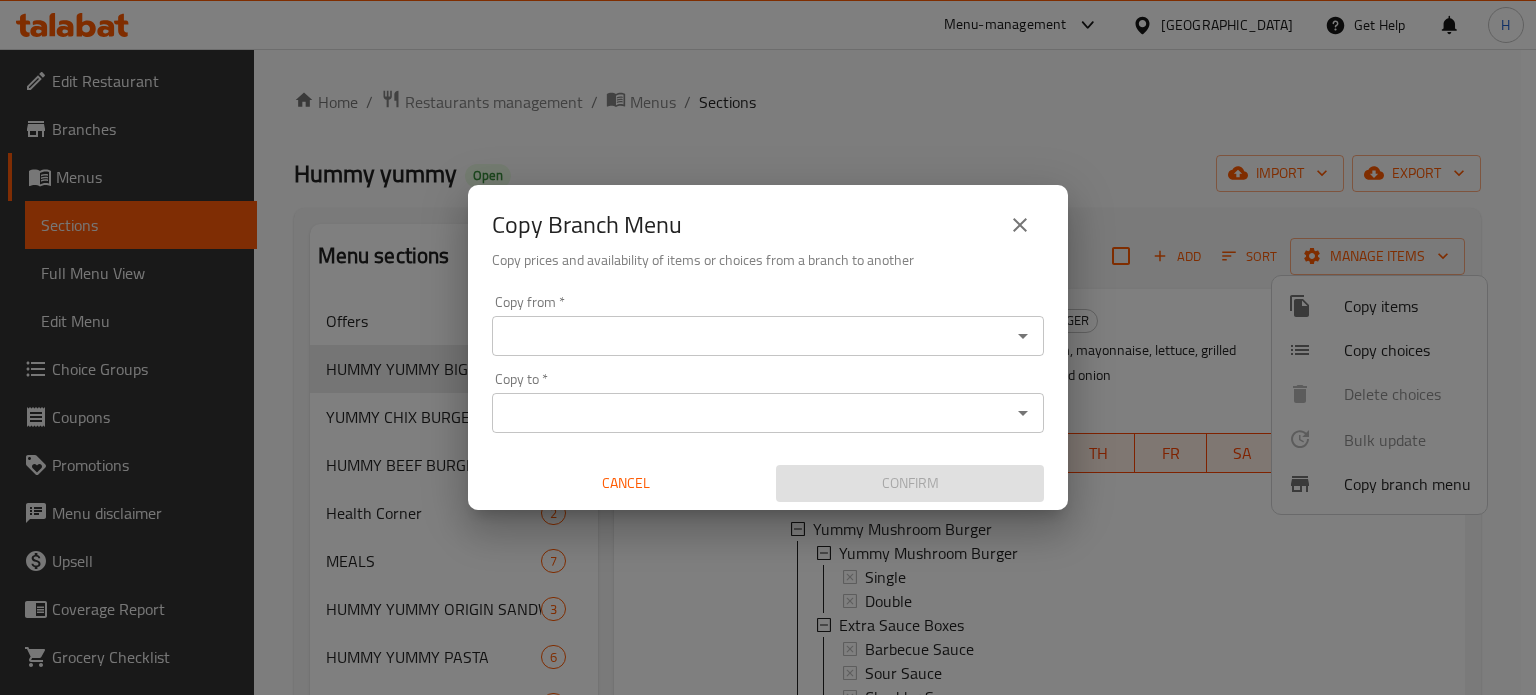 click on "Copy from   *" at bounding box center (751, 336) 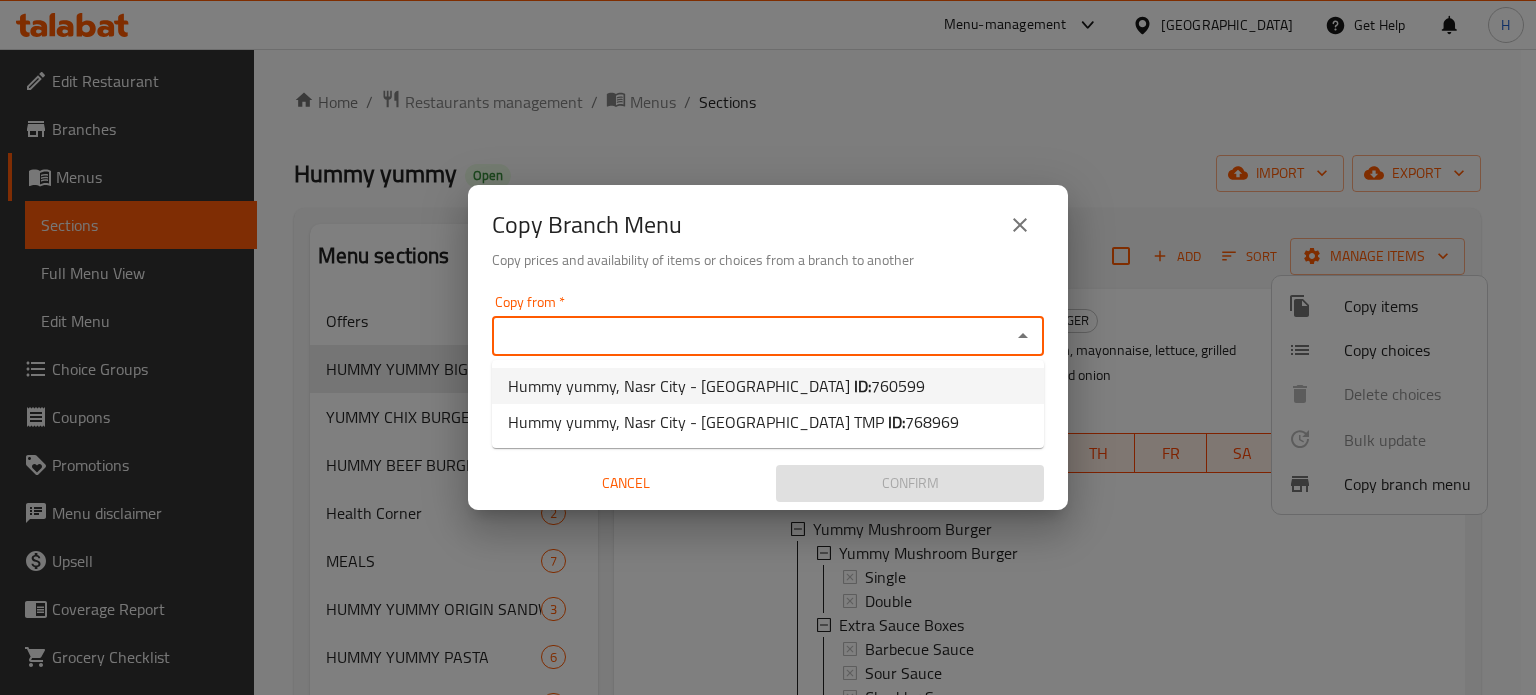 click on "Hummy yummy, Nasr City - [GEOGRAPHIC_DATA]   ID: 760599" at bounding box center (716, 386) 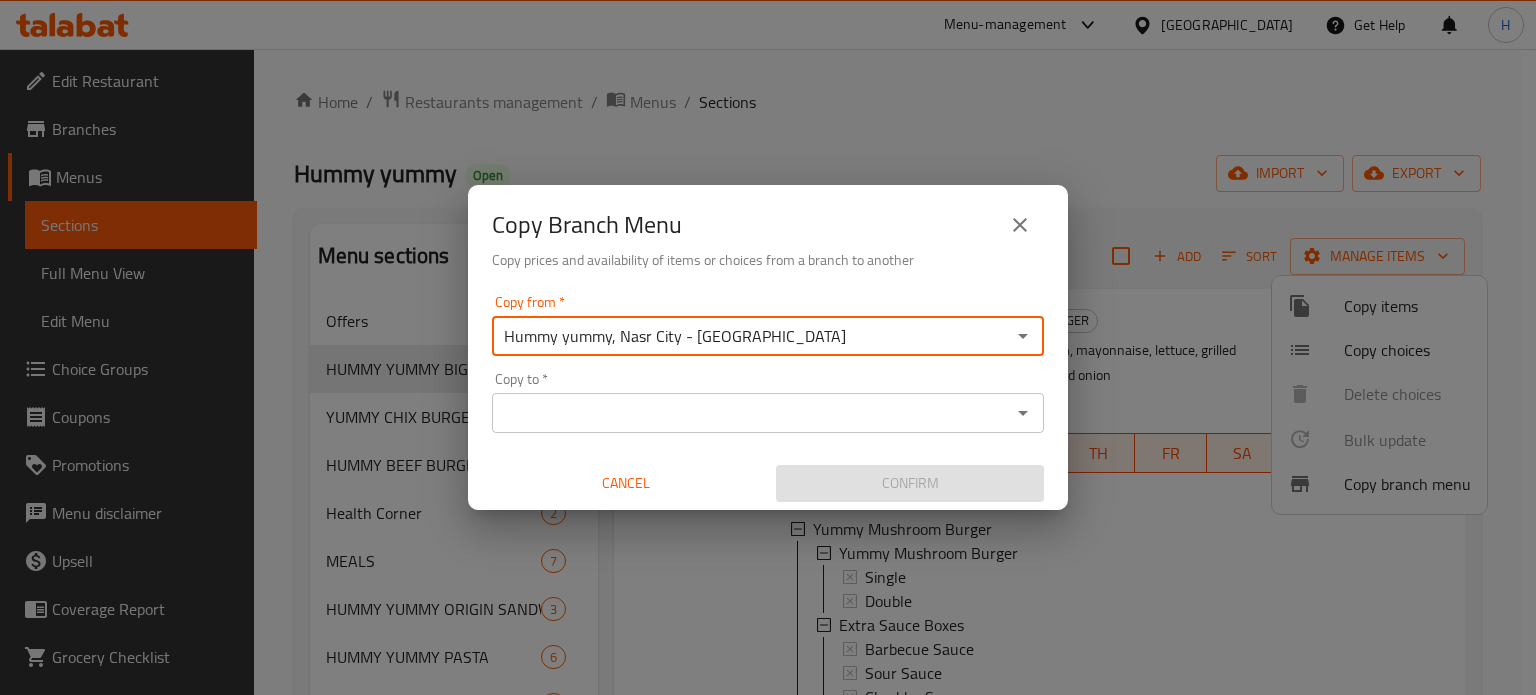 click on "Copy to  *" at bounding box center (768, 413) 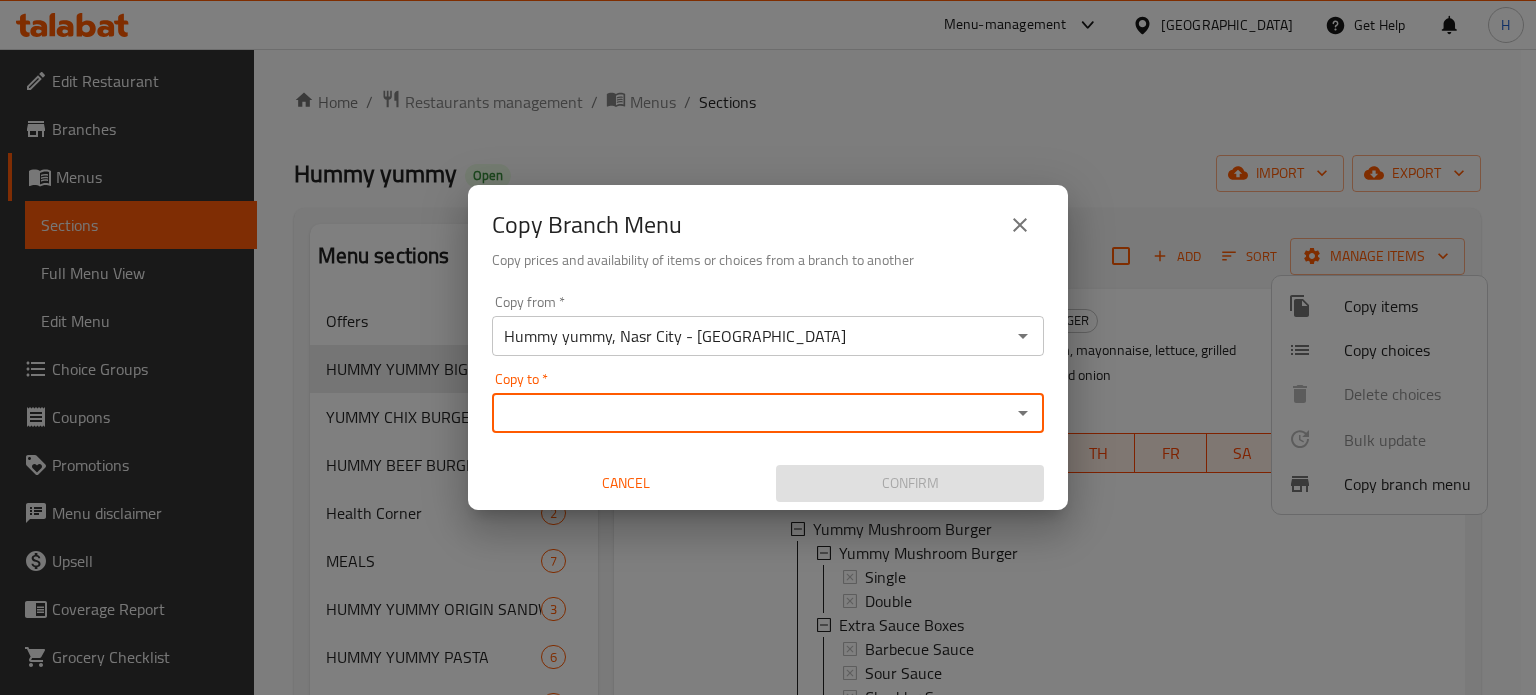 click on "Copy to   *" at bounding box center [751, 413] 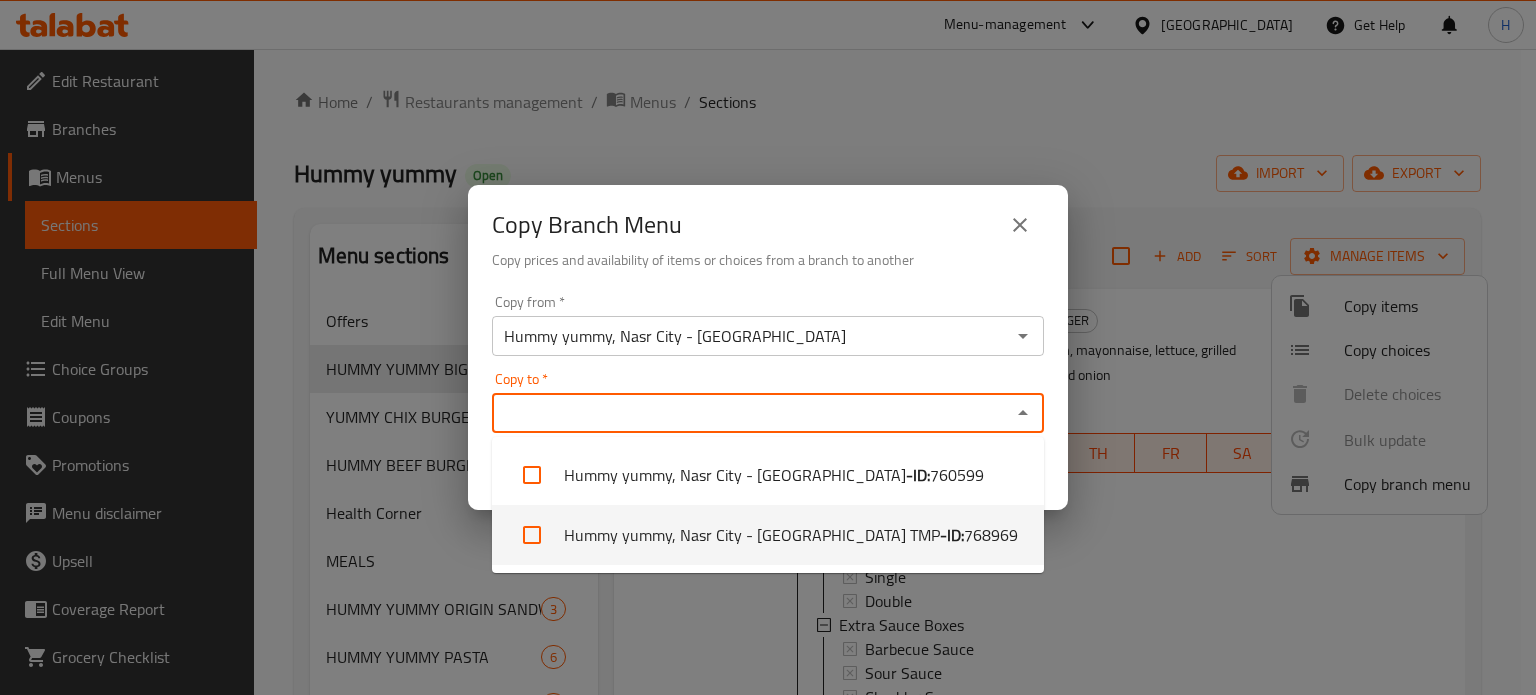 click on "Hummy yummy, Nasr City - [GEOGRAPHIC_DATA] TMP    -   ID: 768969" at bounding box center (768, 535) 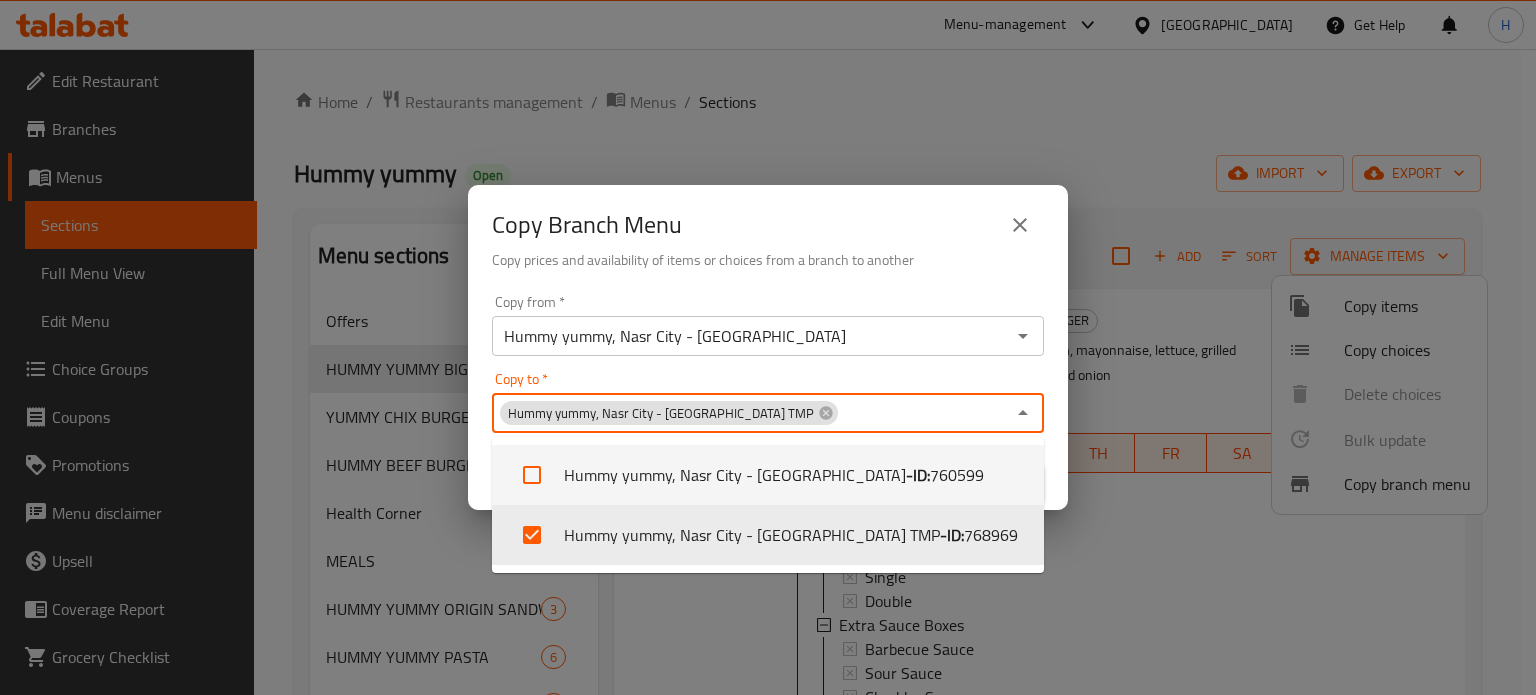 click on "Copy to   * Hummy yummy, Nasr City - [GEOGRAPHIC_DATA] TMP Copy to  *" at bounding box center (768, 402) 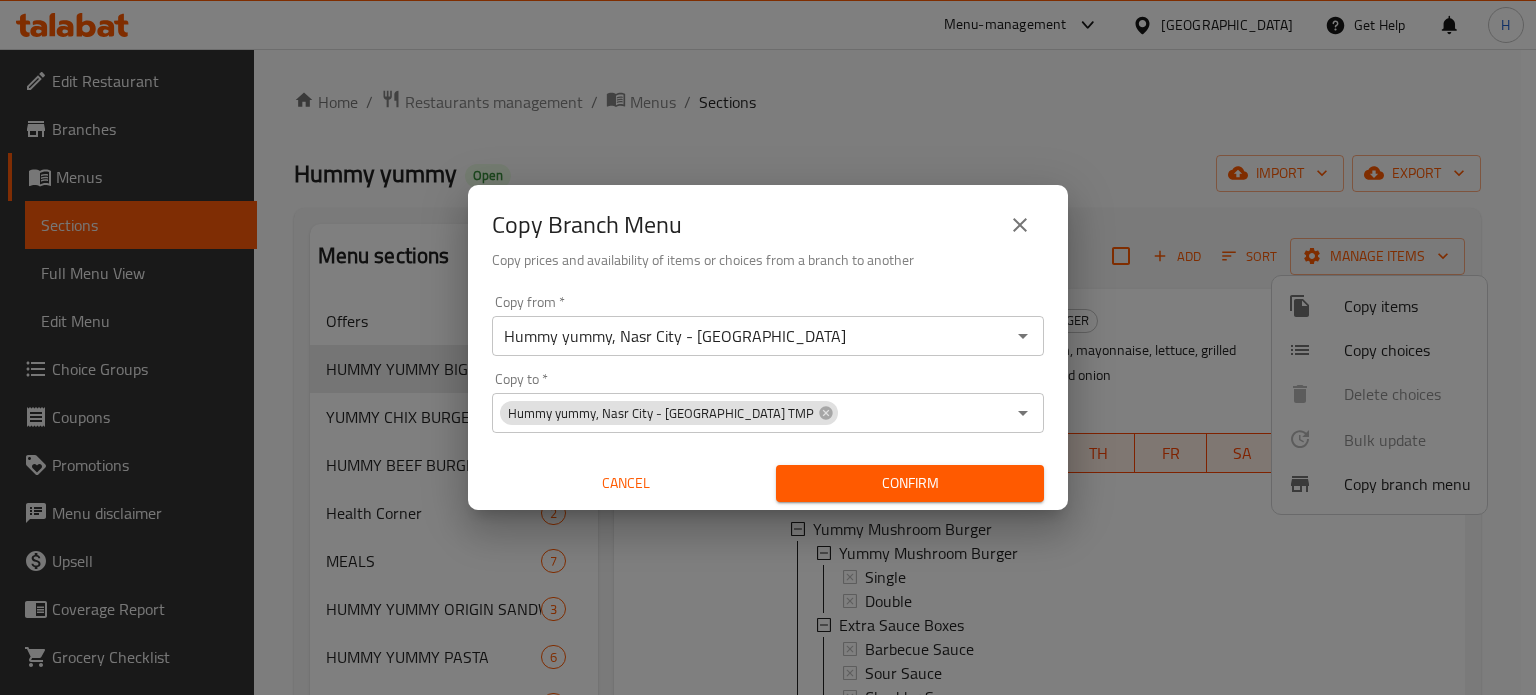 click on "Confirm" at bounding box center [910, 483] 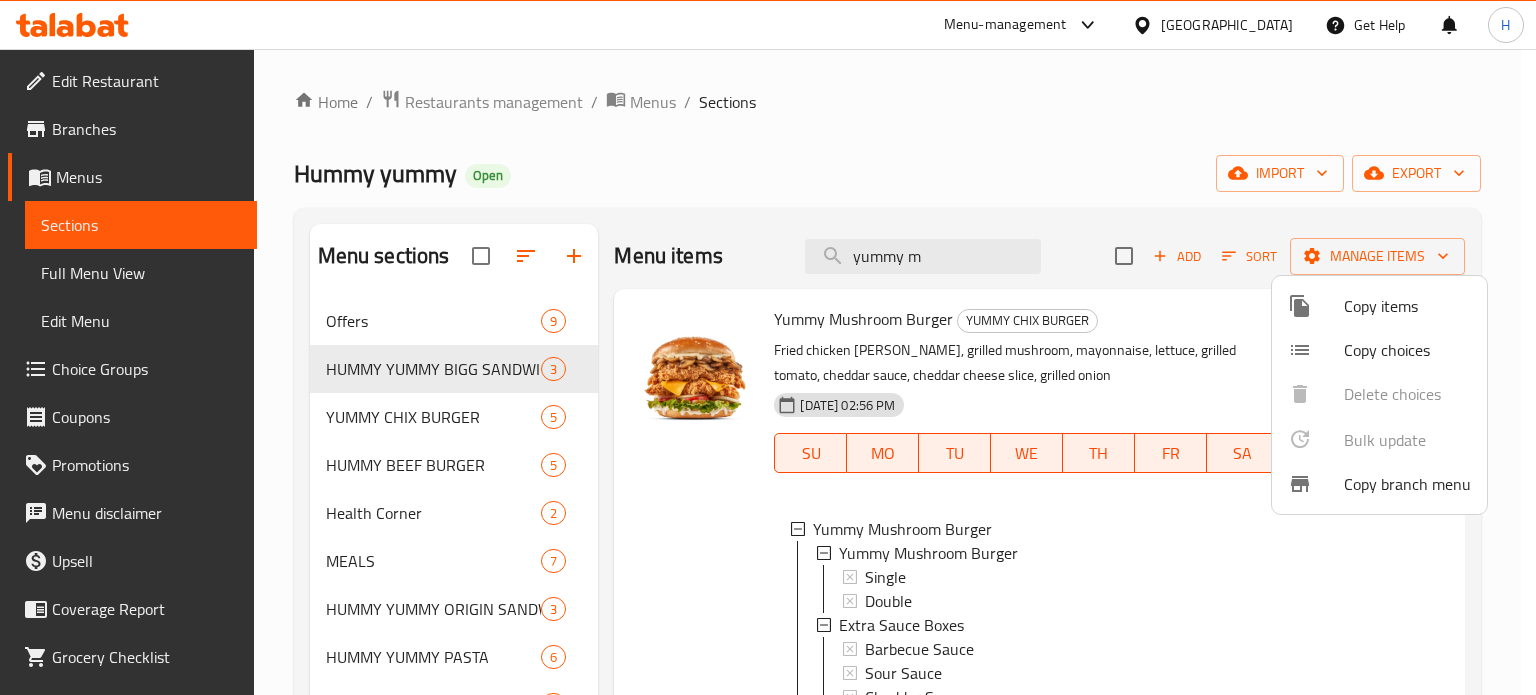 click at bounding box center [768, 347] 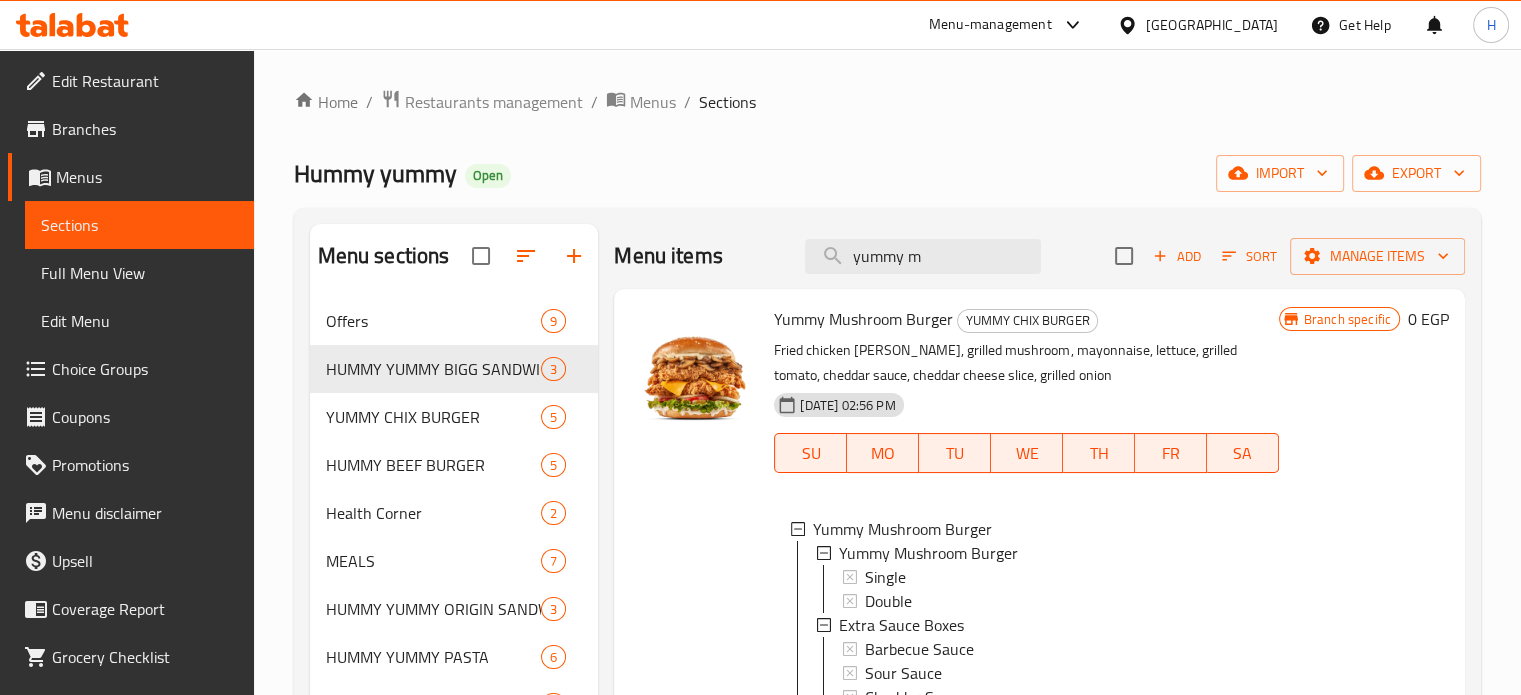 scroll, scrollTop: 289, scrollLeft: 0, axis: vertical 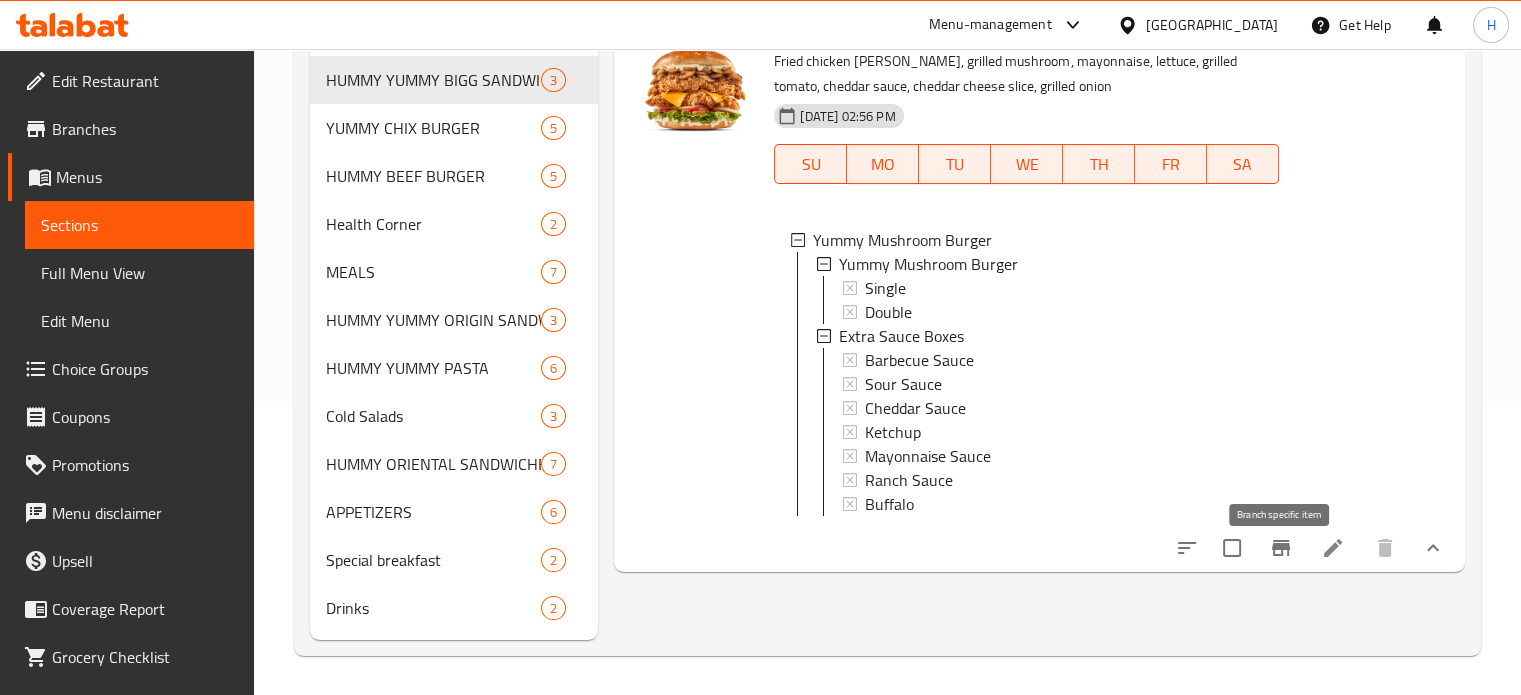 click 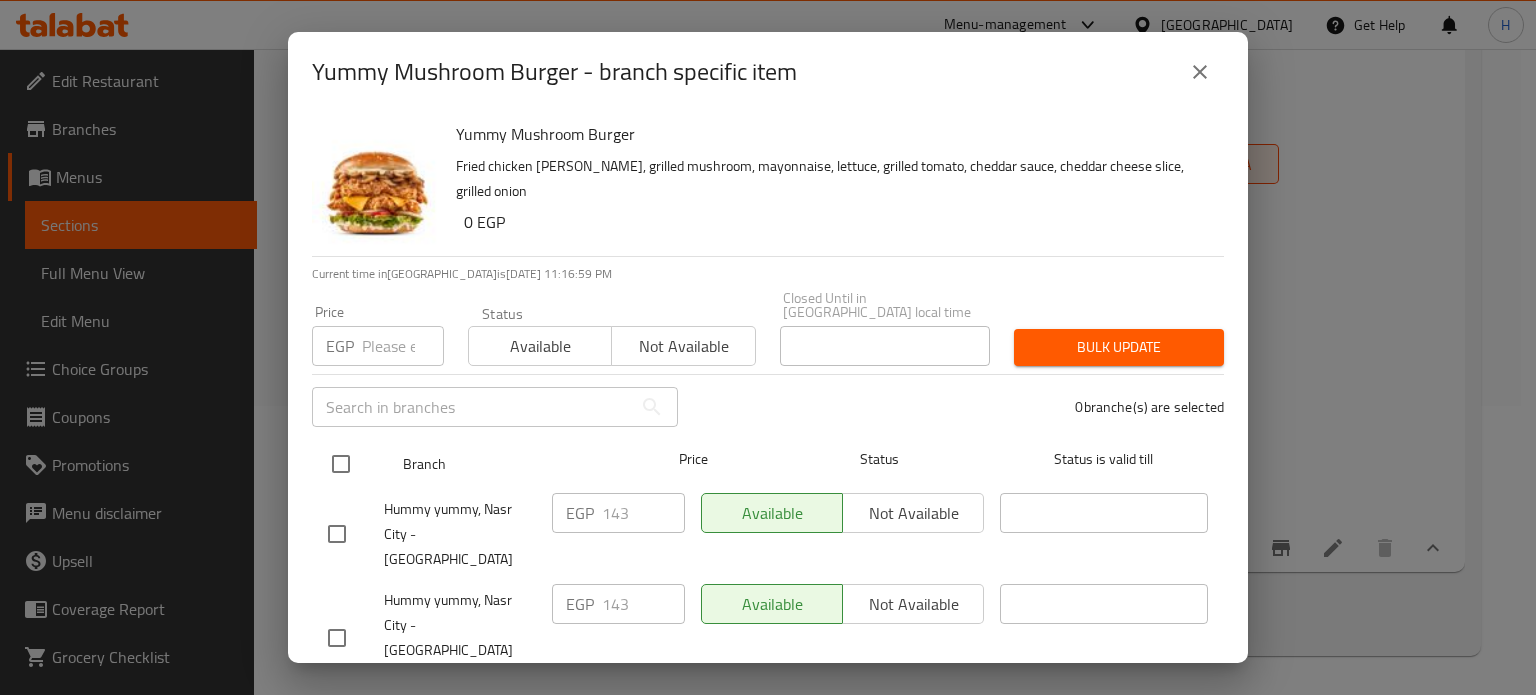 click at bounding box center [341, 464] 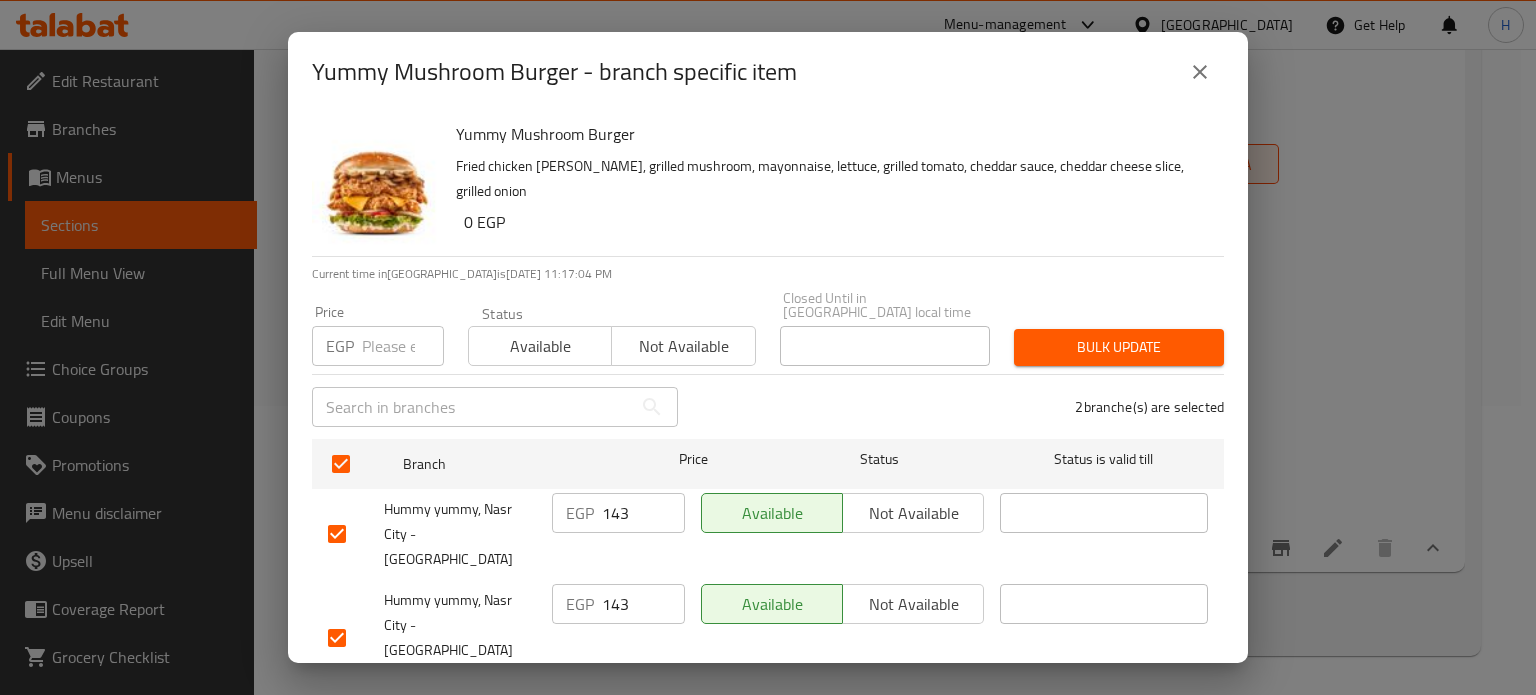 click on "Bulk update" at bounding box center (1119, 347) 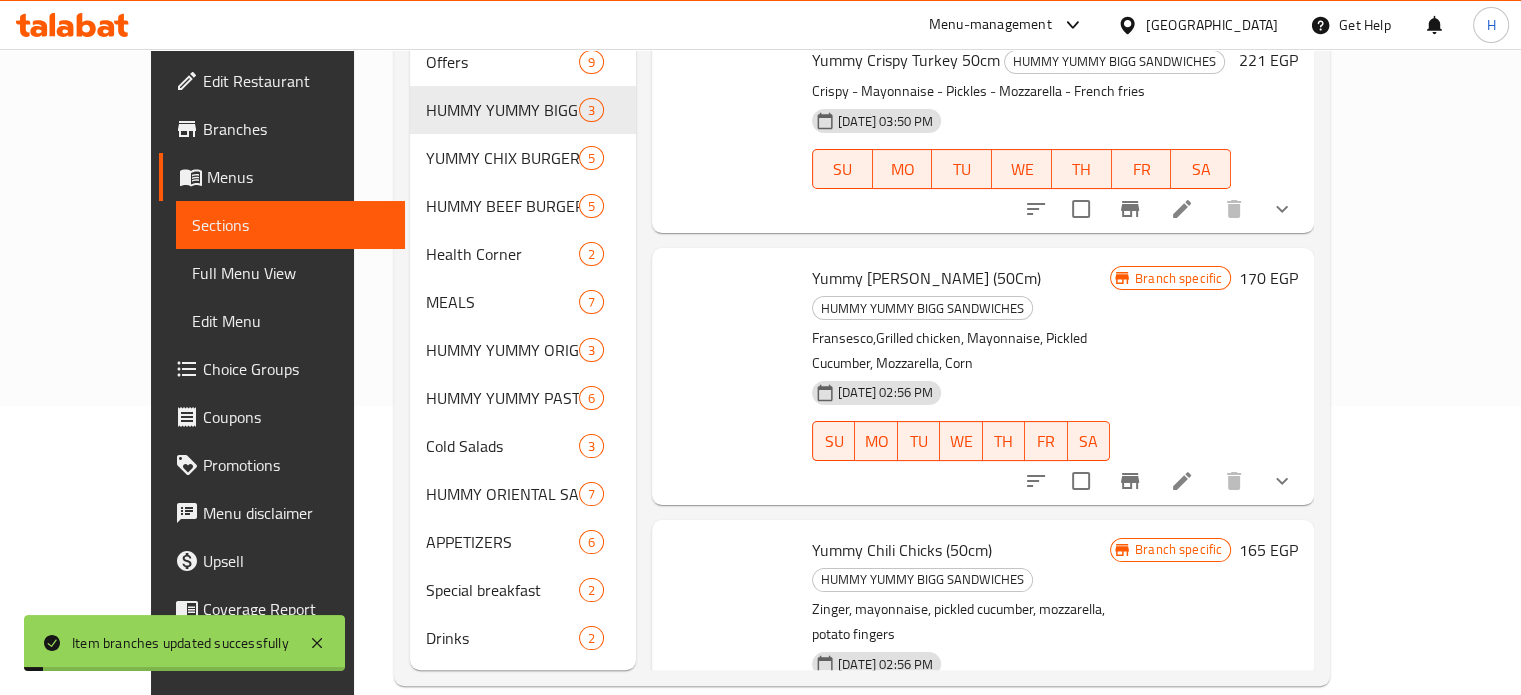 click on "Branch specific 165   EGP" at bounding box center [1204, 648] 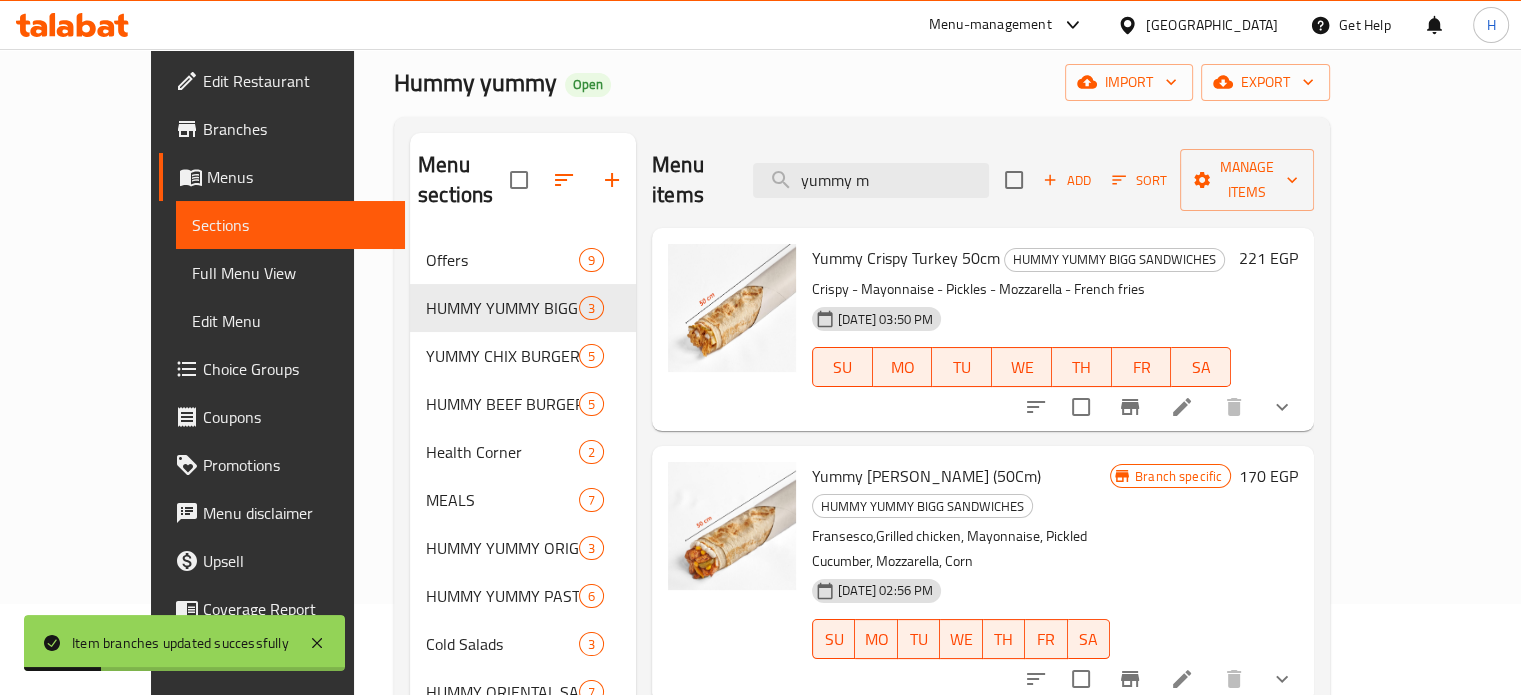 scroll, scrollTop: 89, scrollLeft: 0, axis: vertical 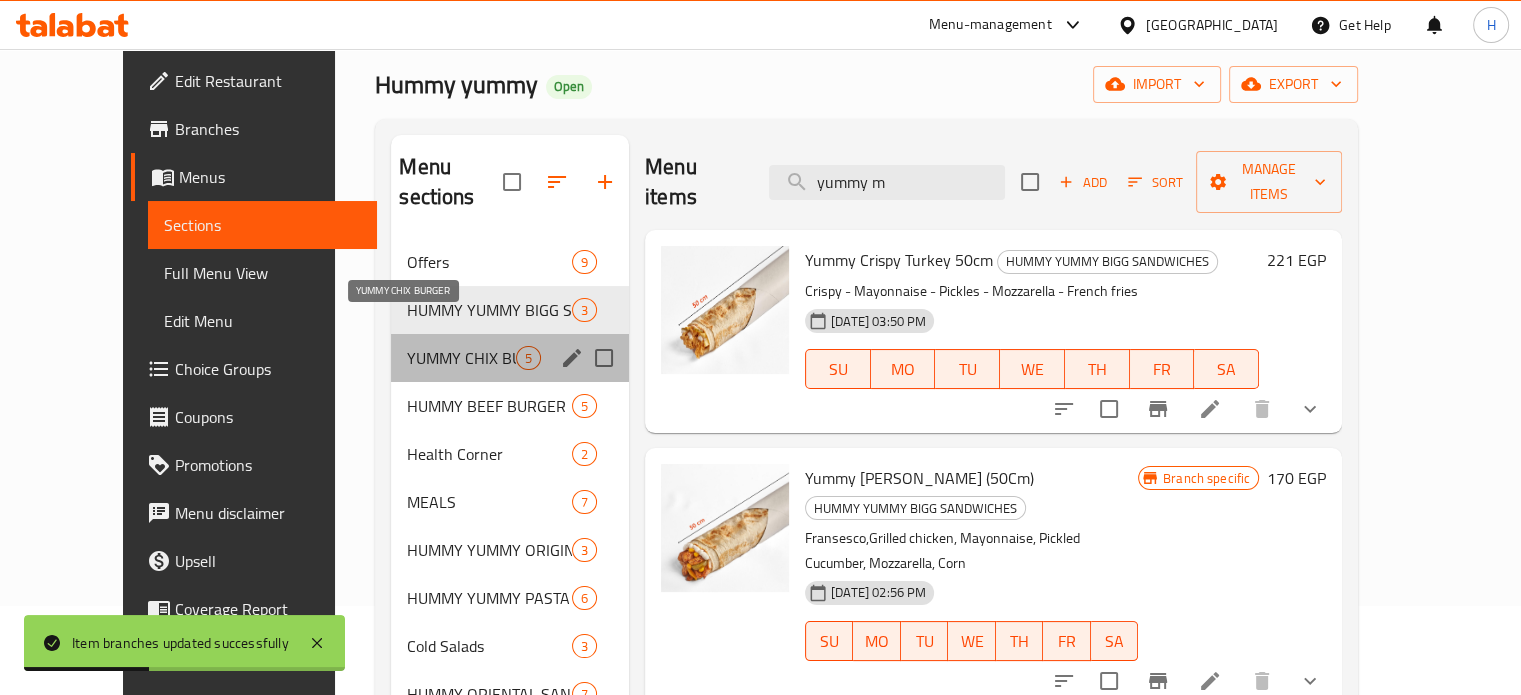 click on "YUMMY CHIX BURGER" at bounding box center [461, 358] 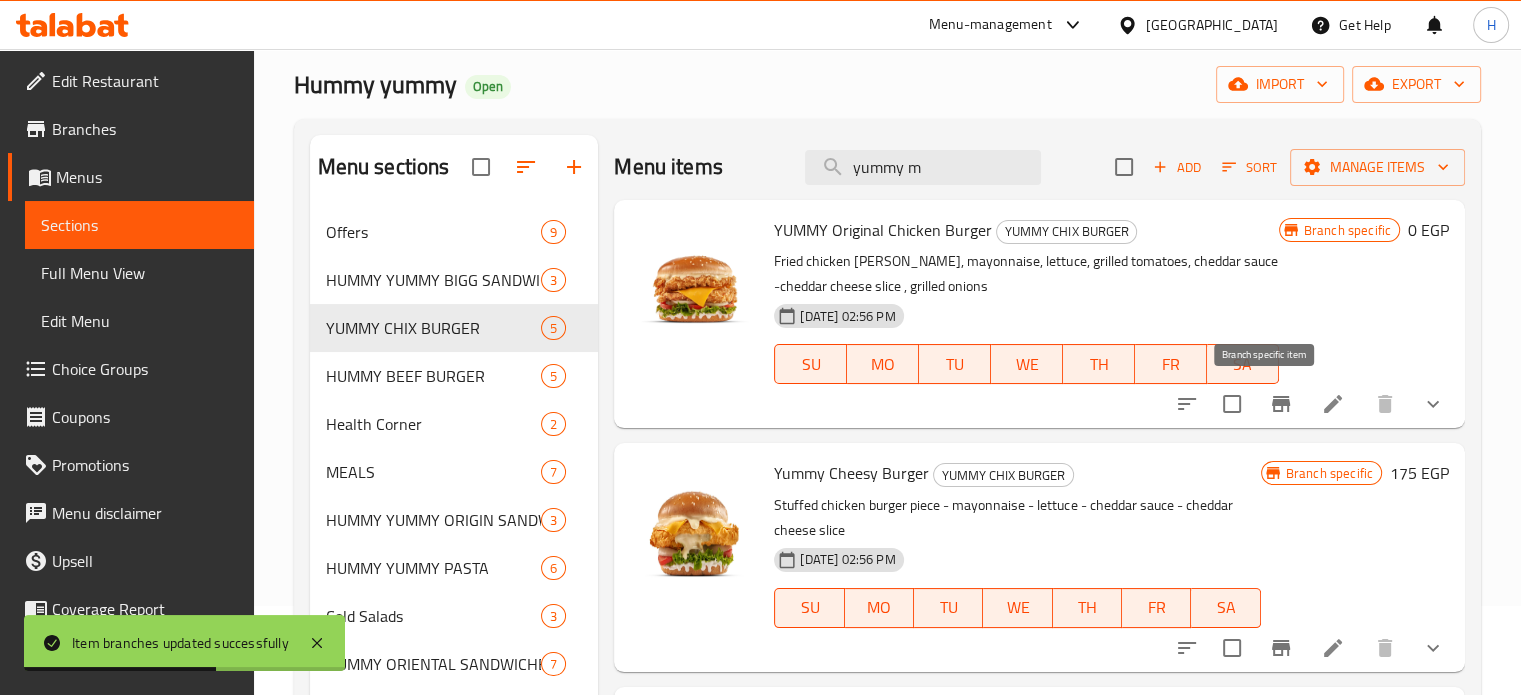 click 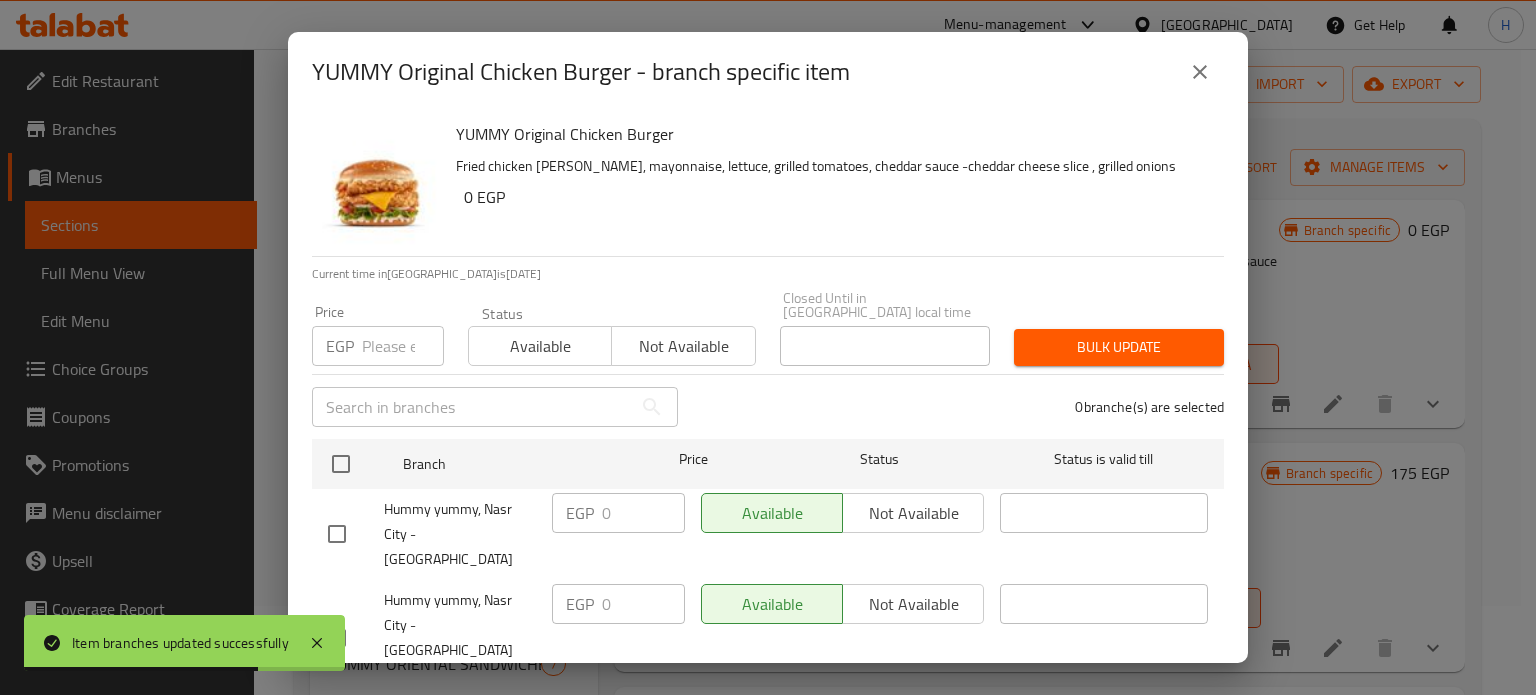 click at bounding box center (1200, 72) 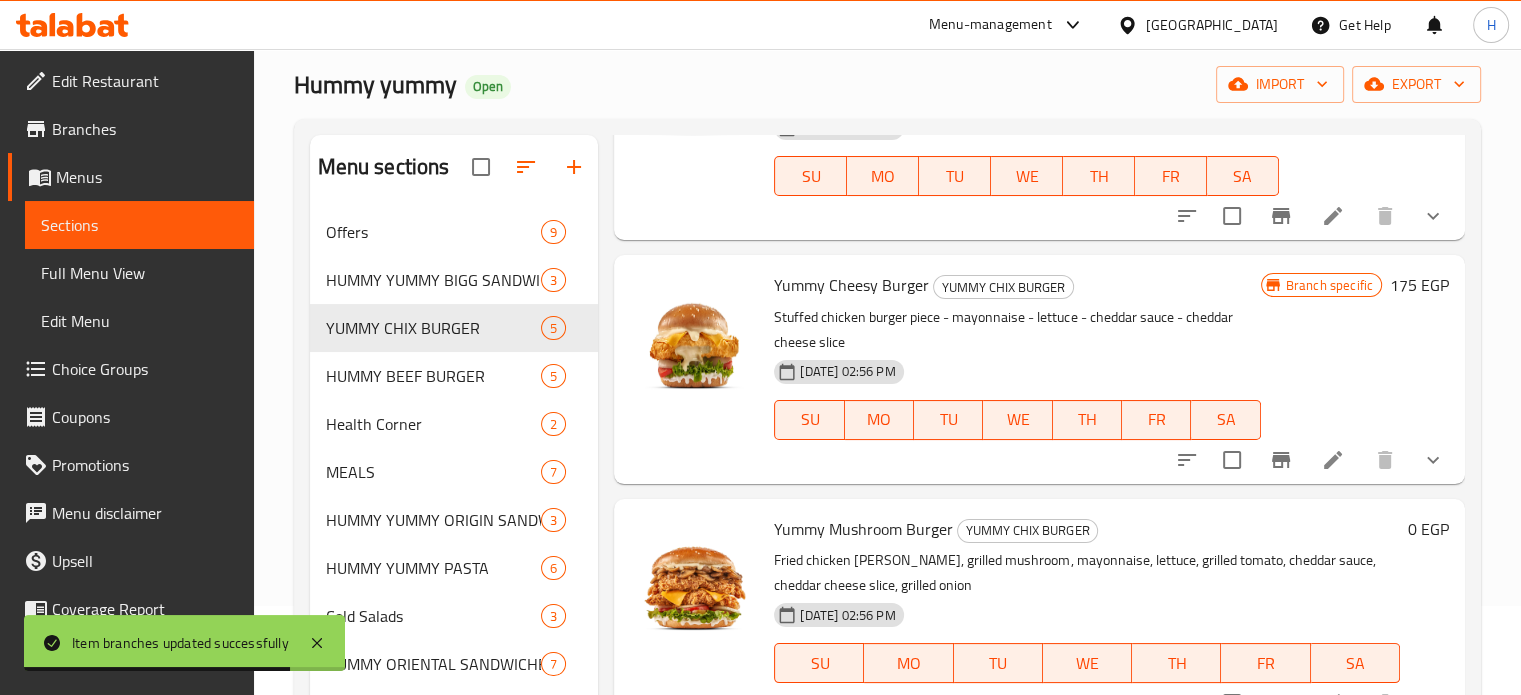 scroll, scrollTop: 200, scrollLeft: 0, axis: vertical 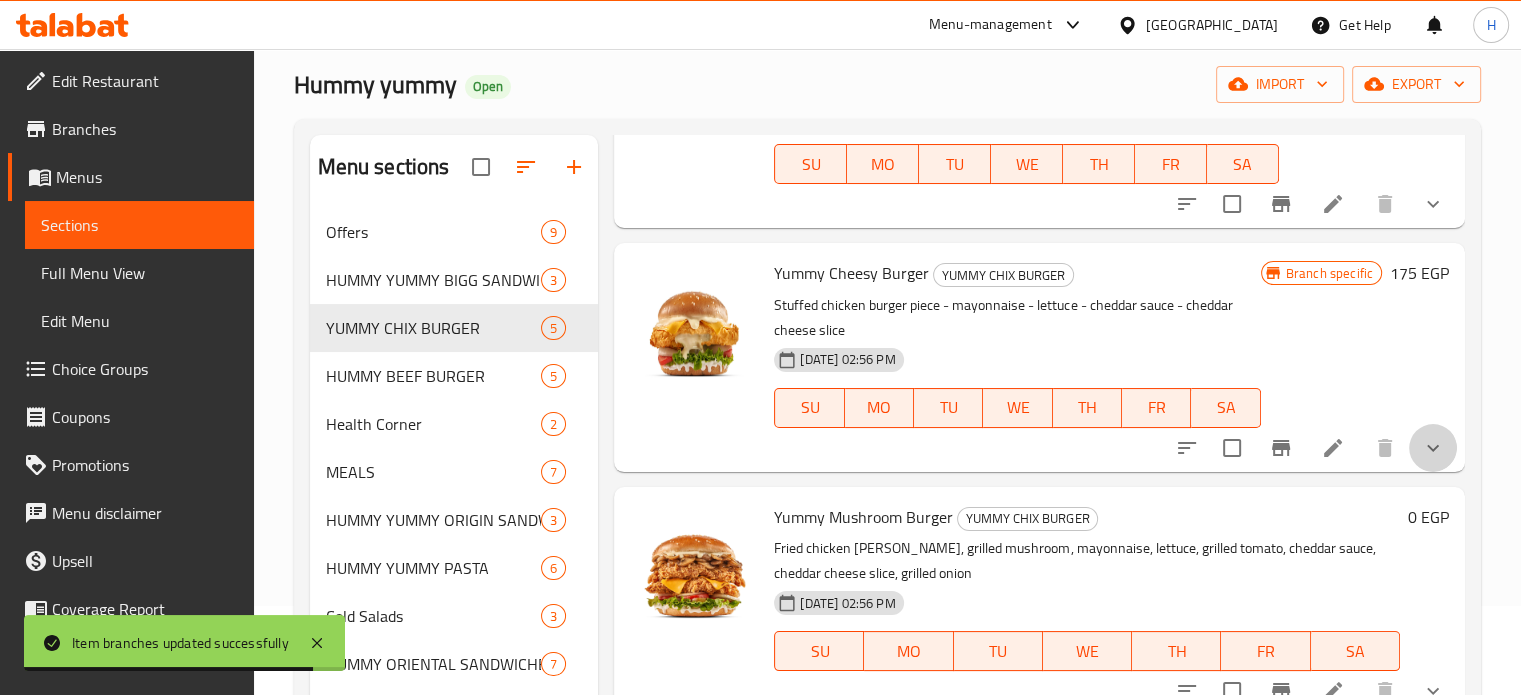 click at bounding box center (1433, 448) 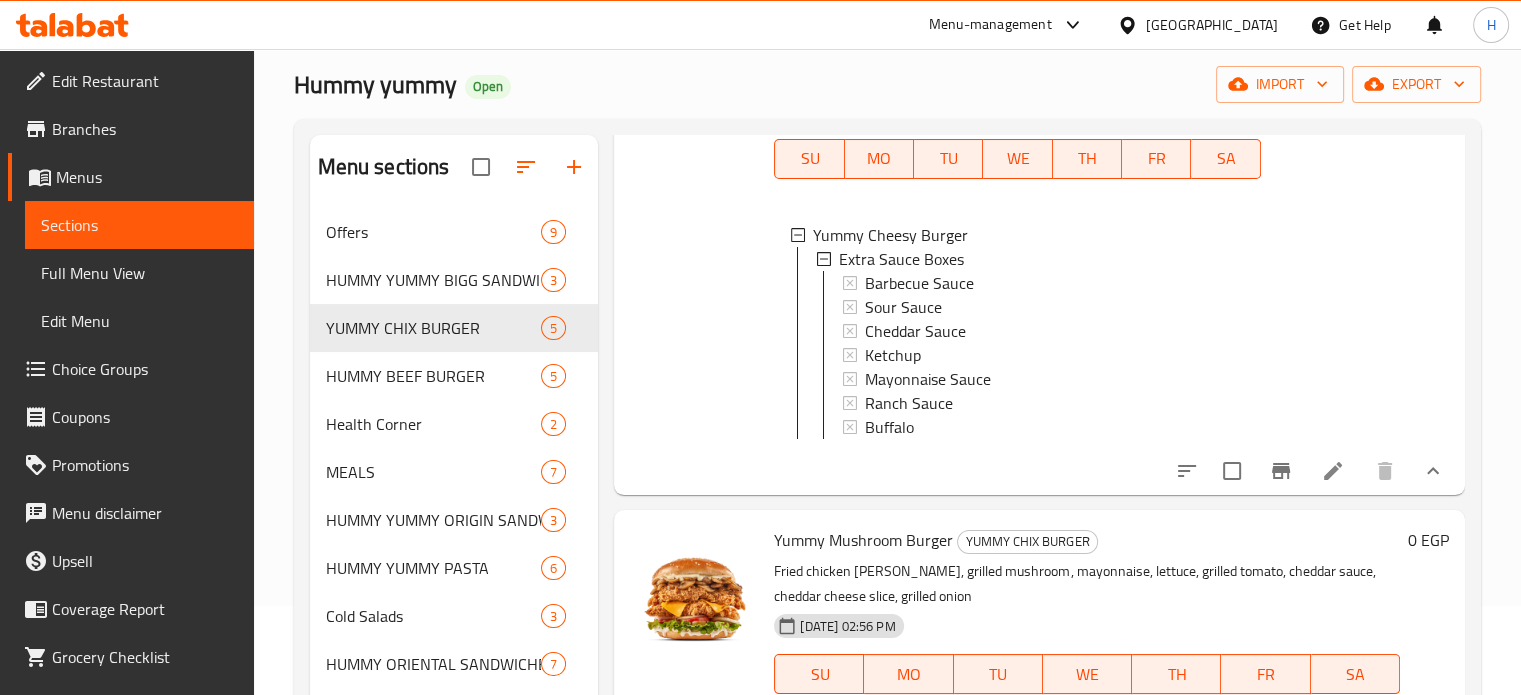 scroll, scrollTop: 600, scrollLeft: 0, axis: vertical 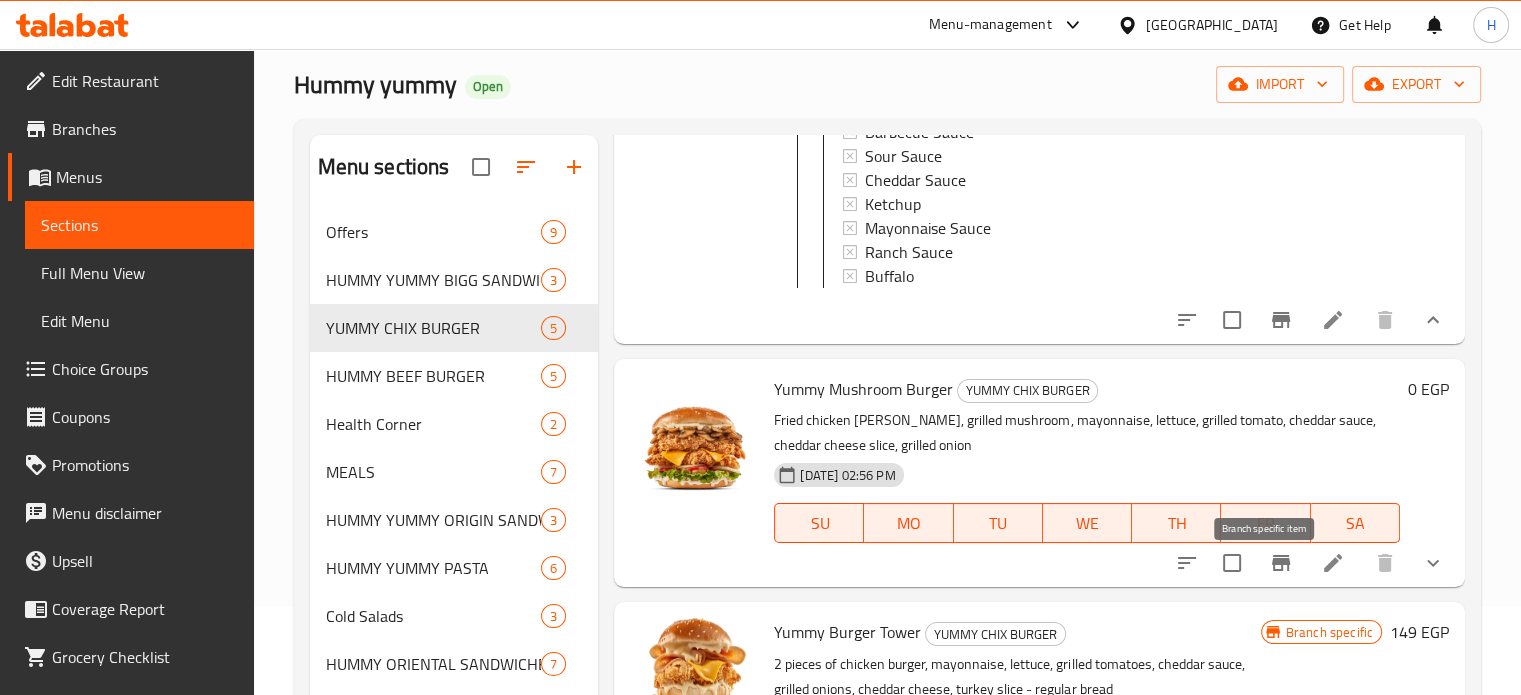 click 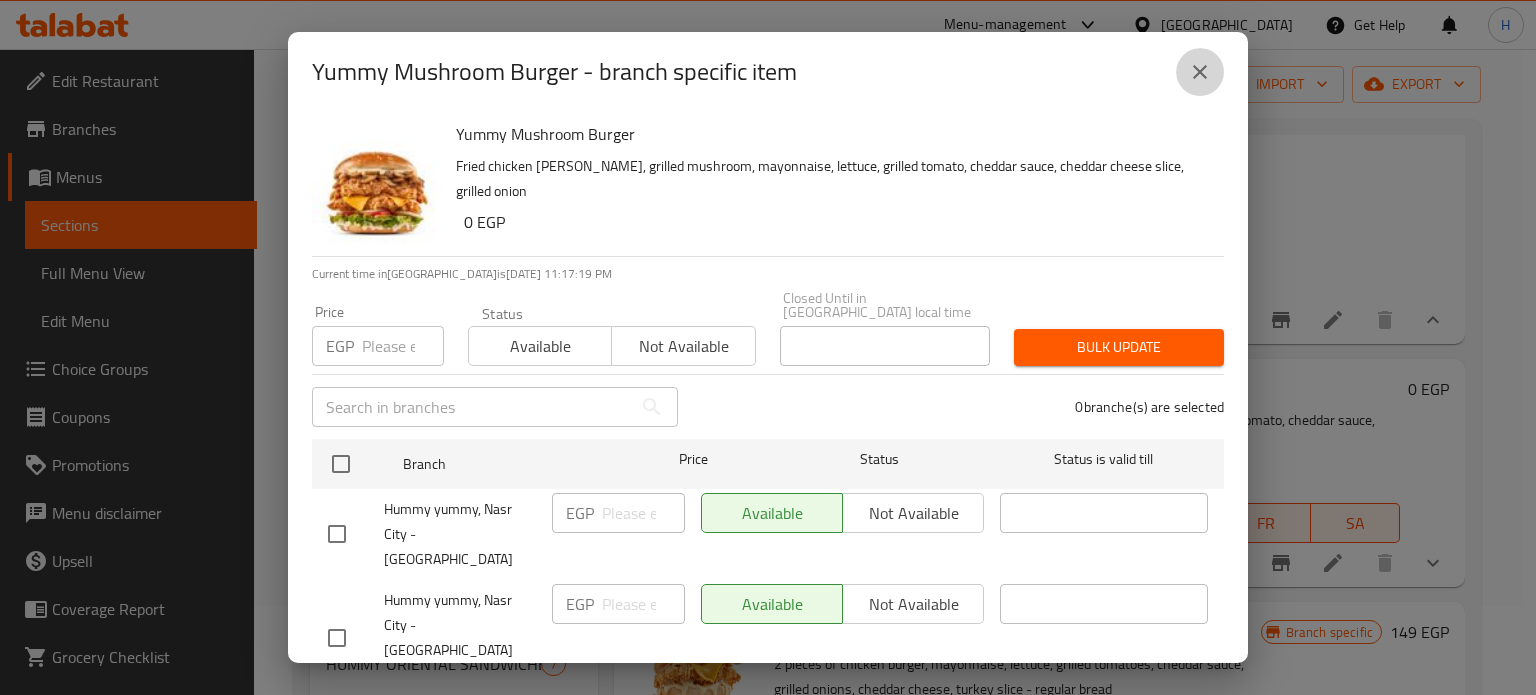 click 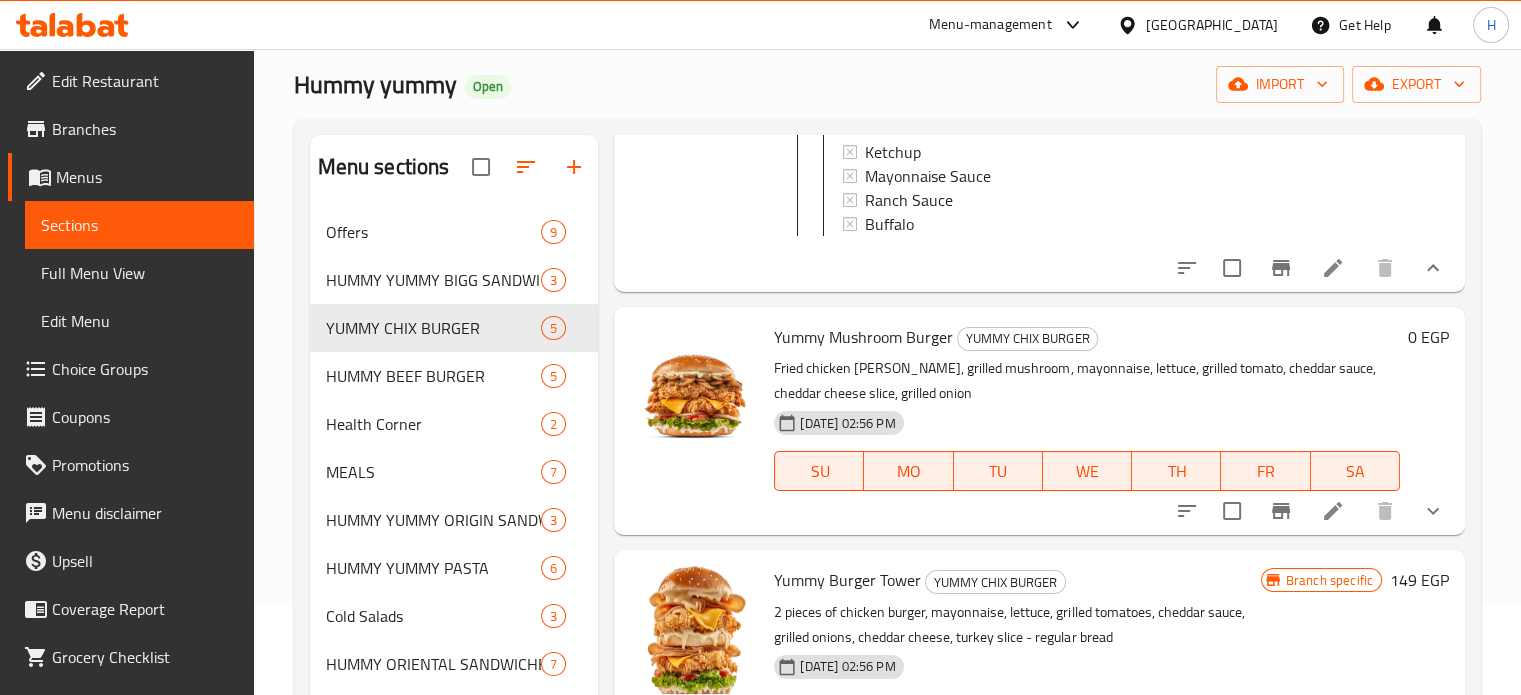 scroll, scrollTop: 700, scrollLeft: 0, axis: vertical 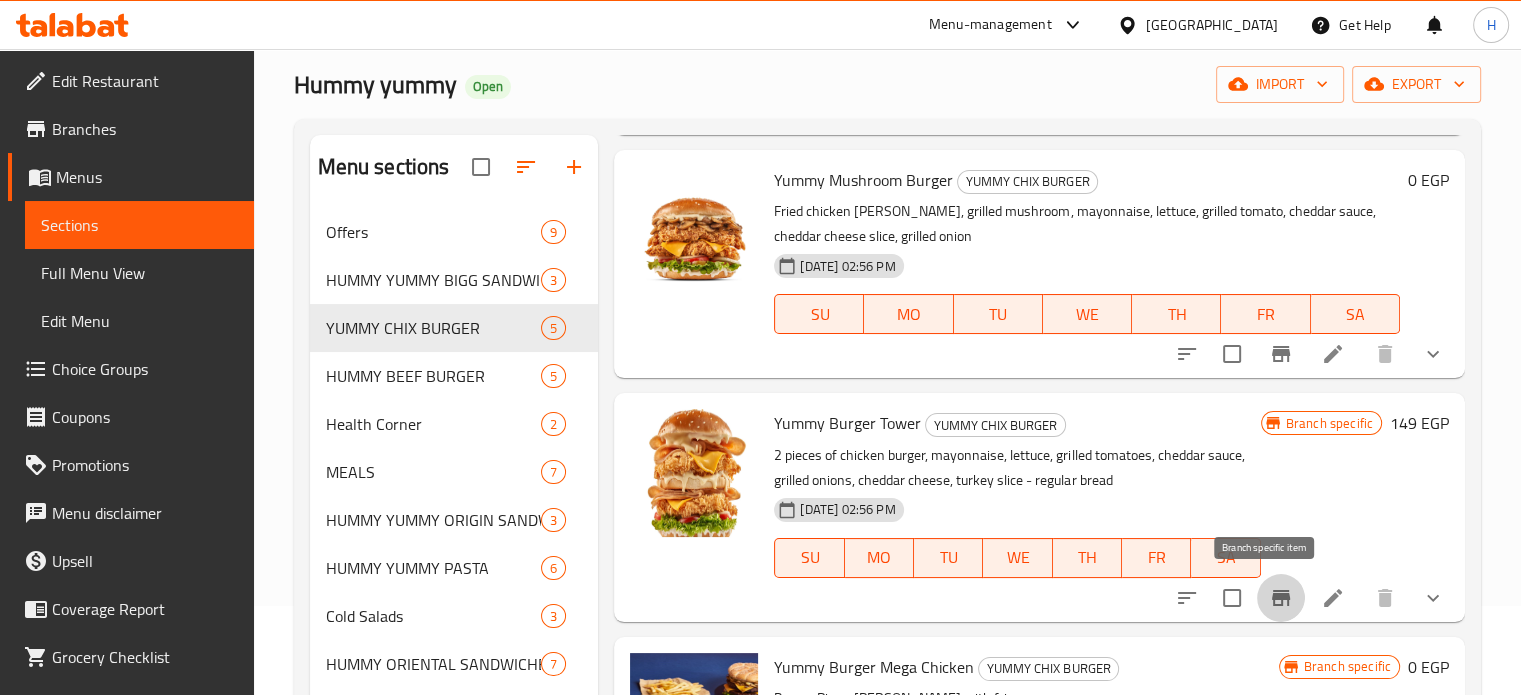 click 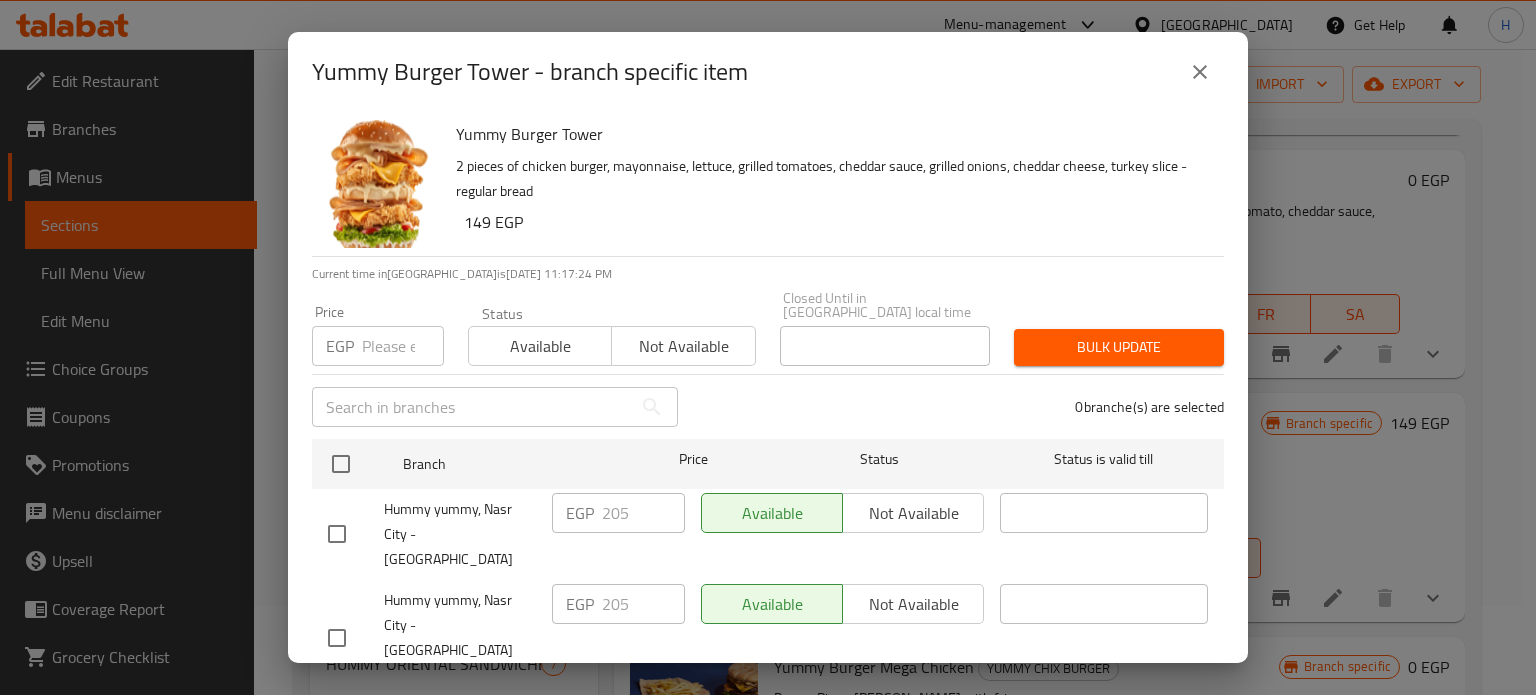 click 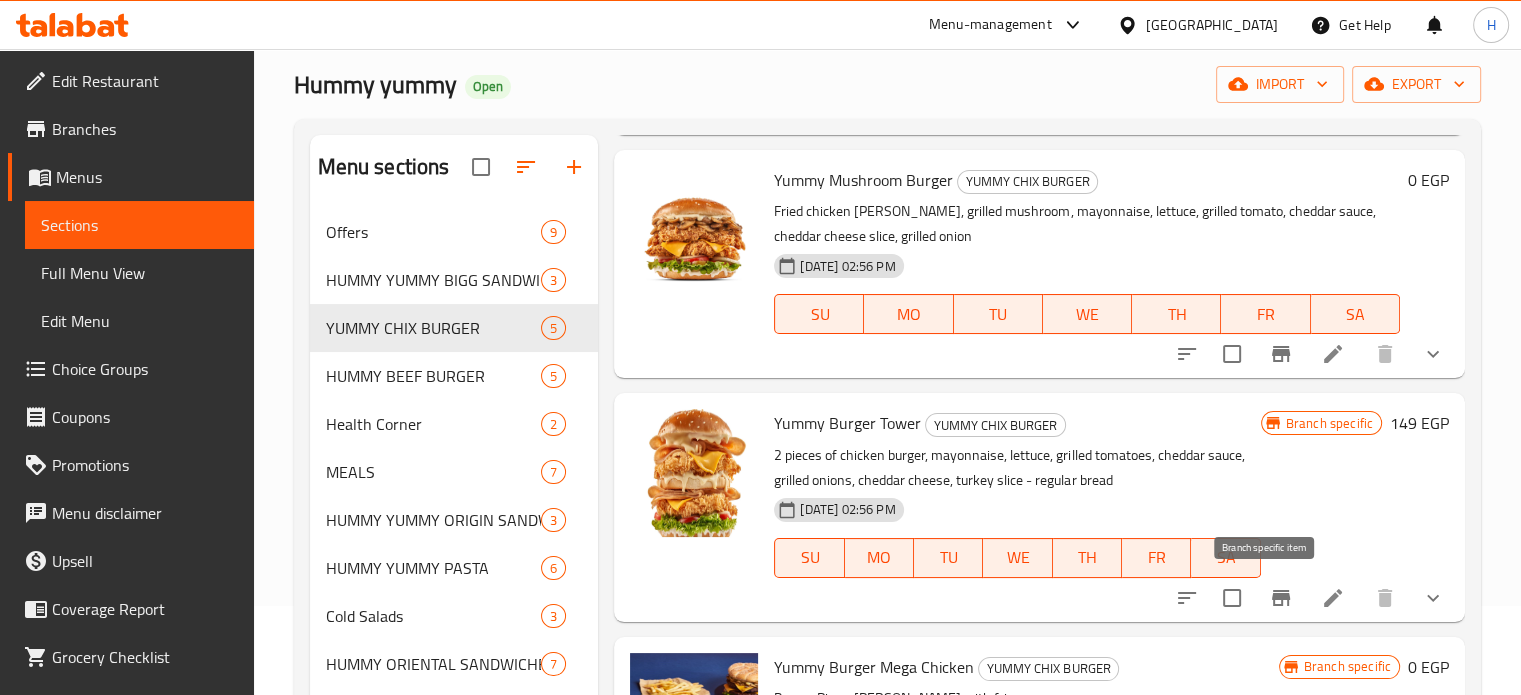scroll, scrollTop: 289, scrollLeft: 0, axis: vertical 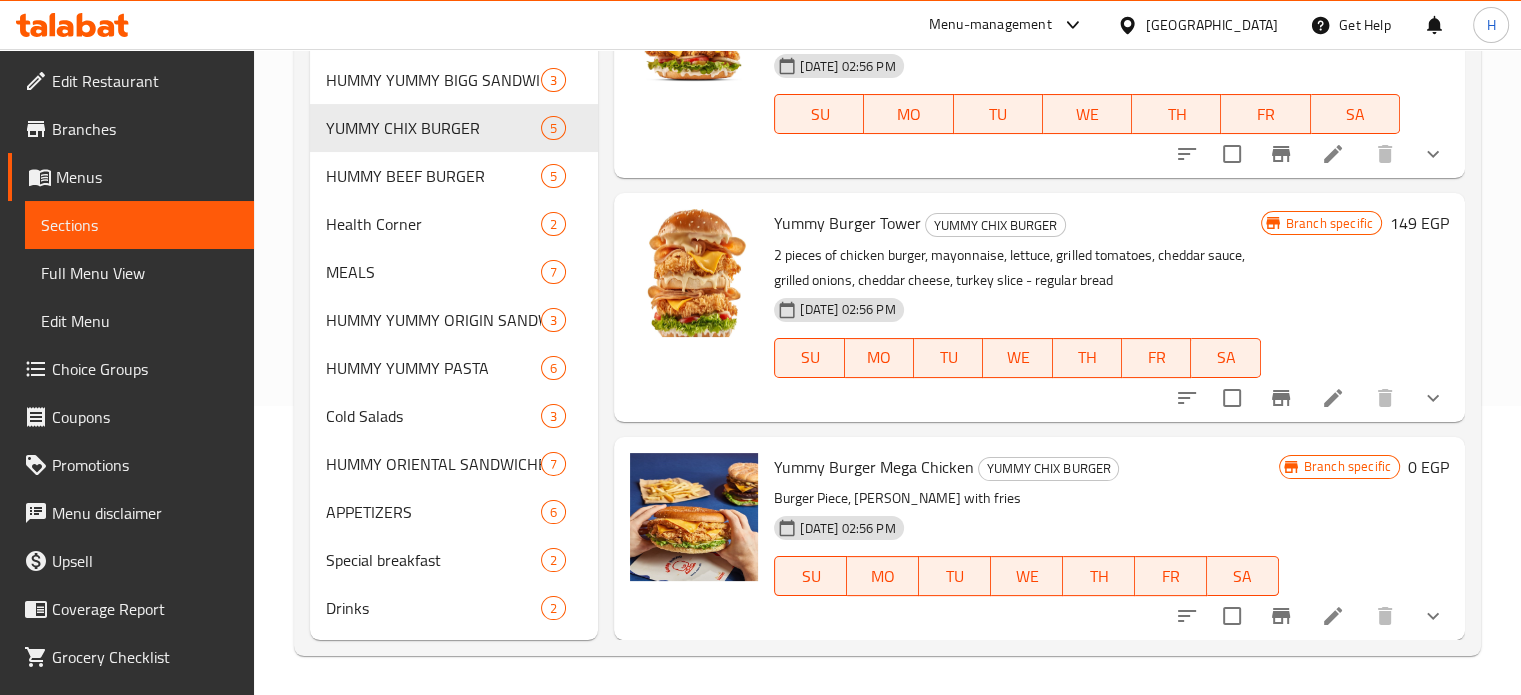 click at bounding box center [1433, 398] 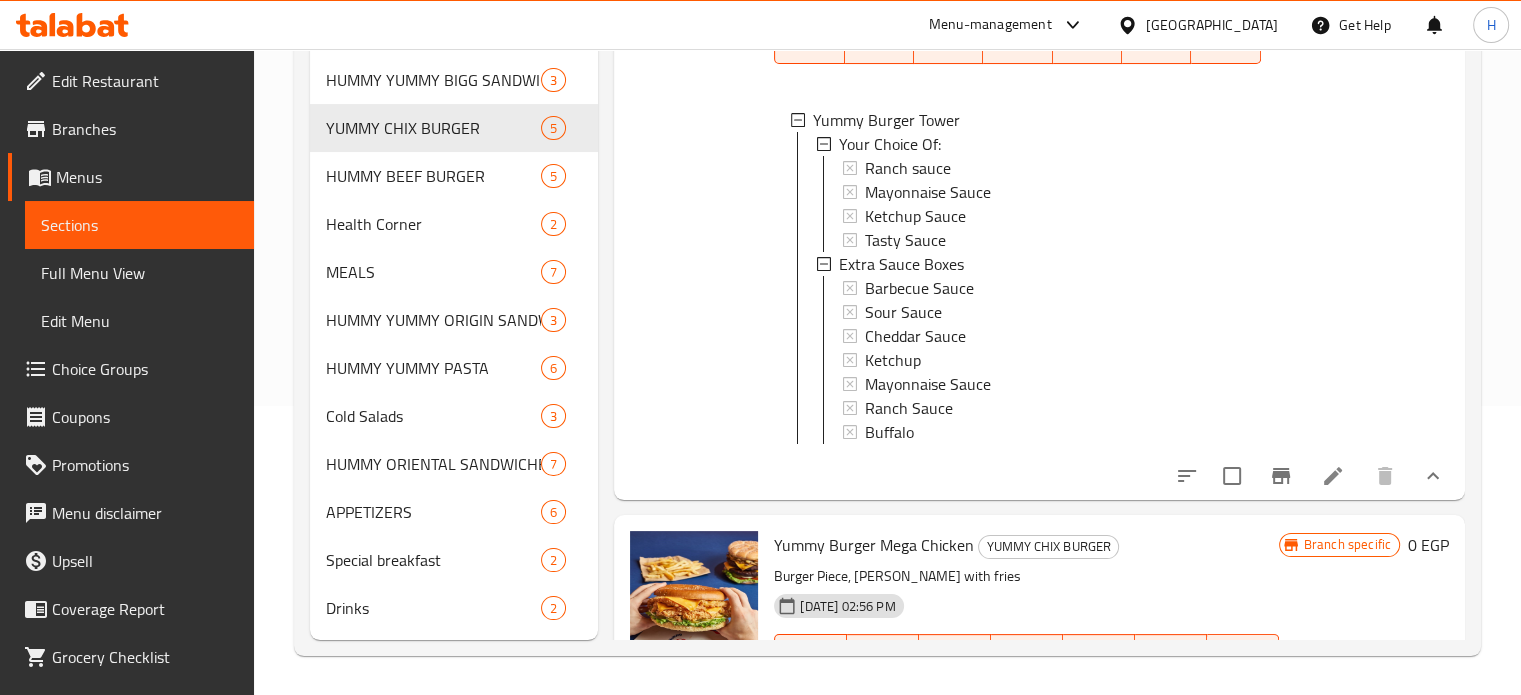 scroll, scrollTop: 1232, scrollLeft: 0, axis: vertical 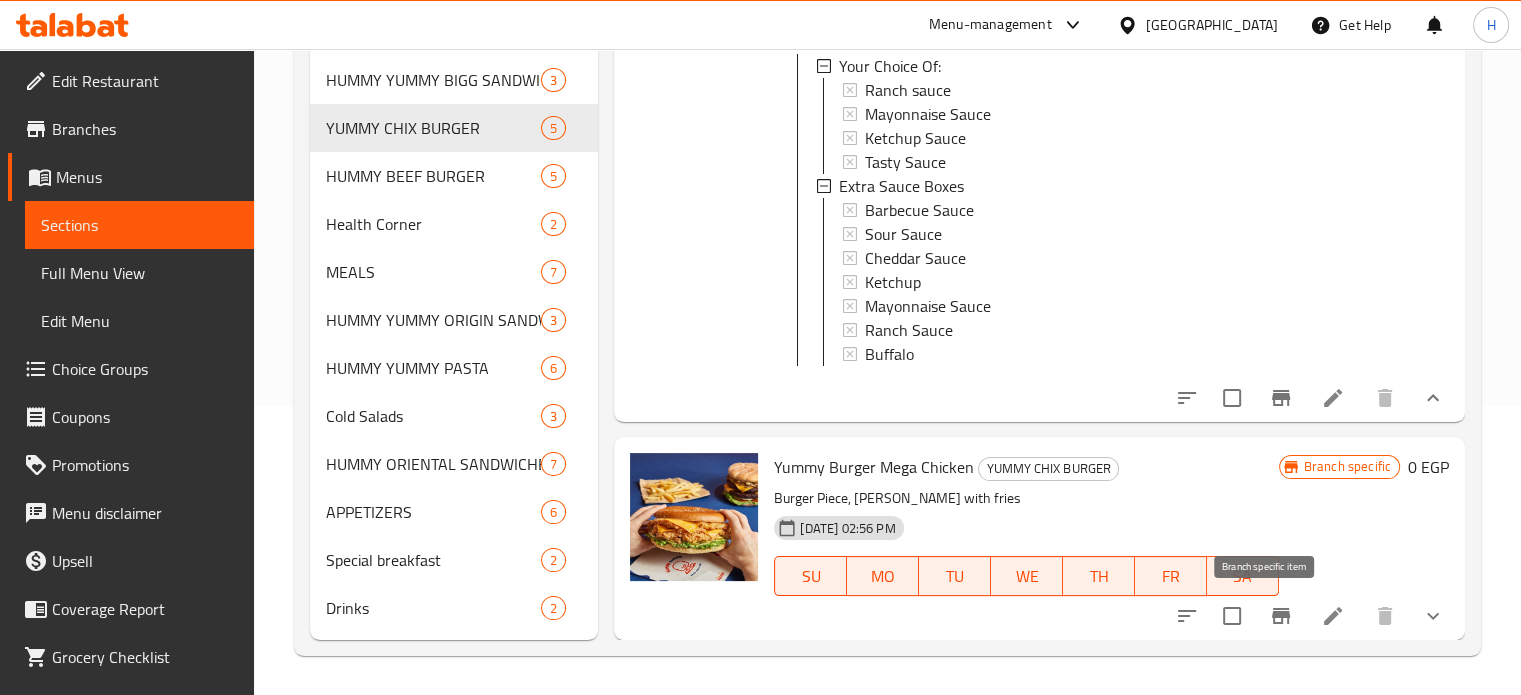 click 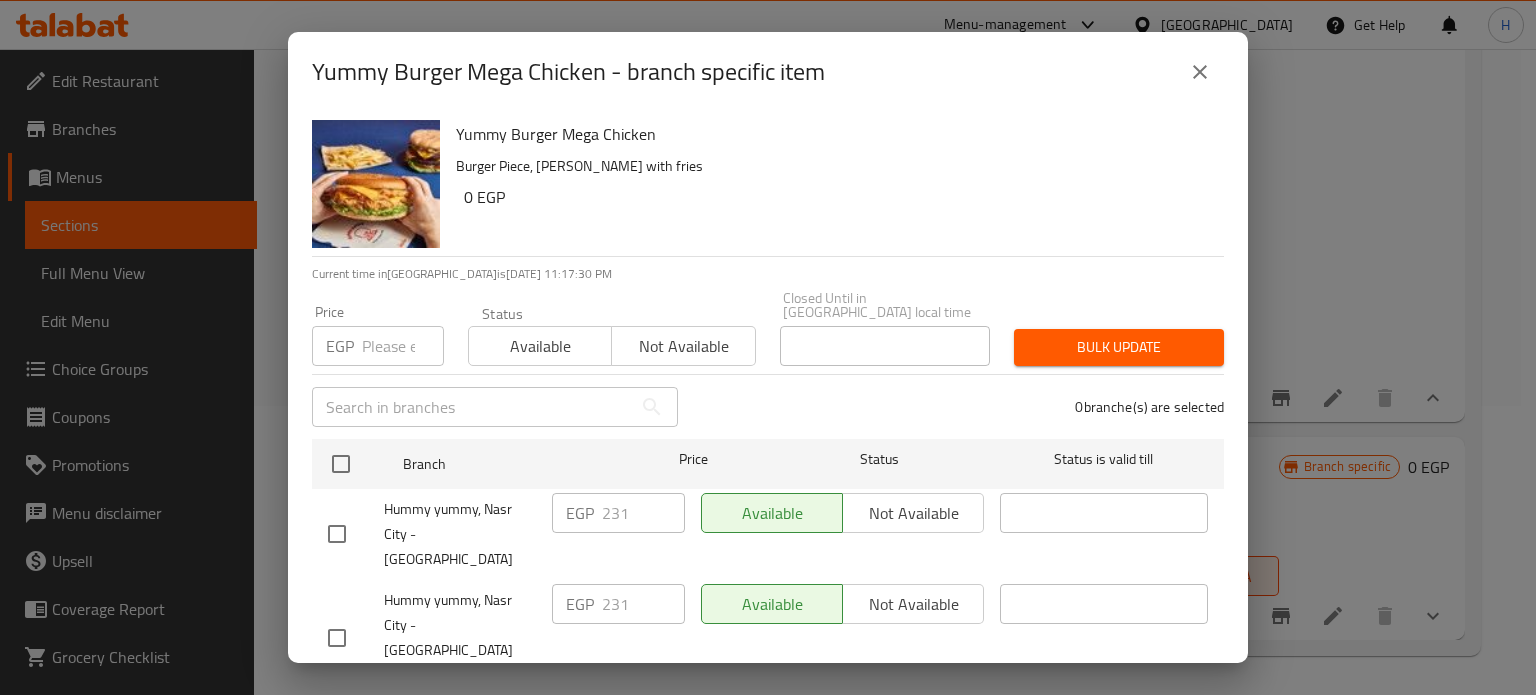 click 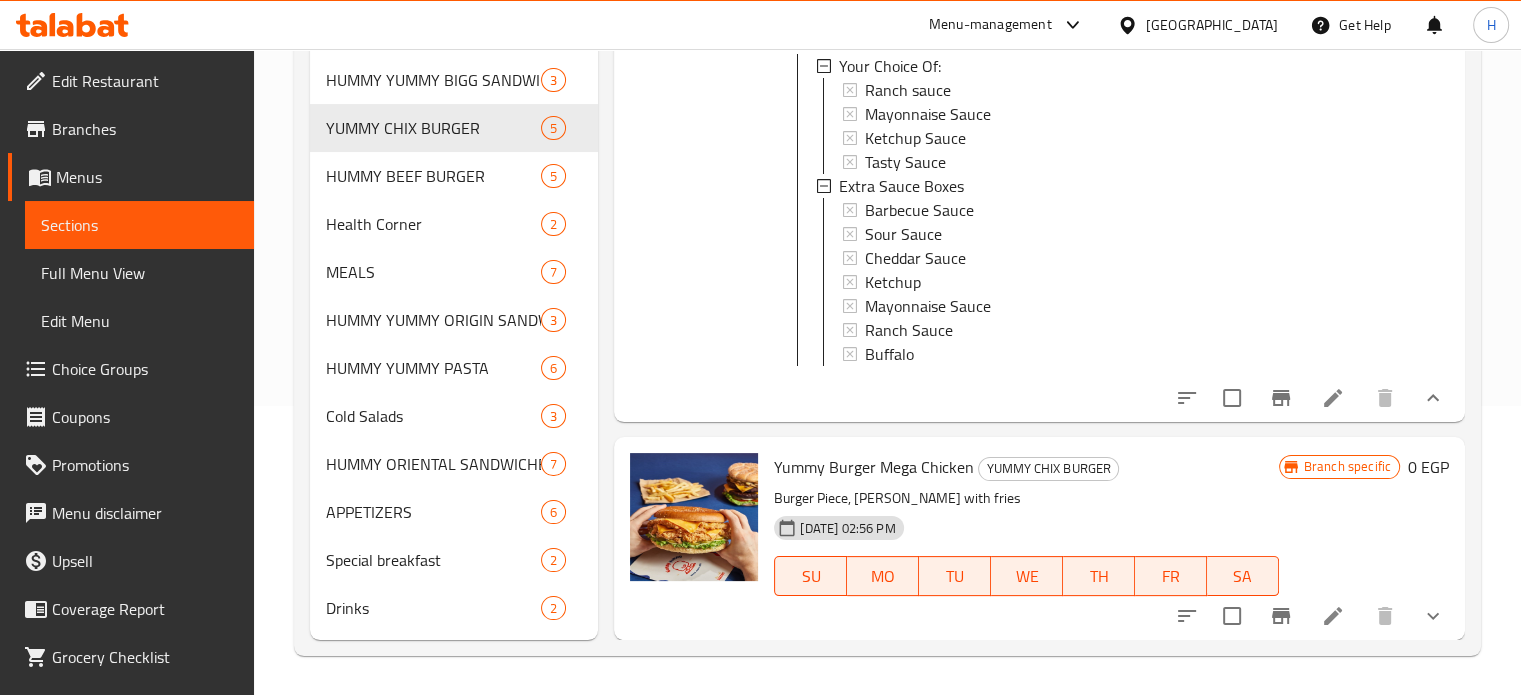 click 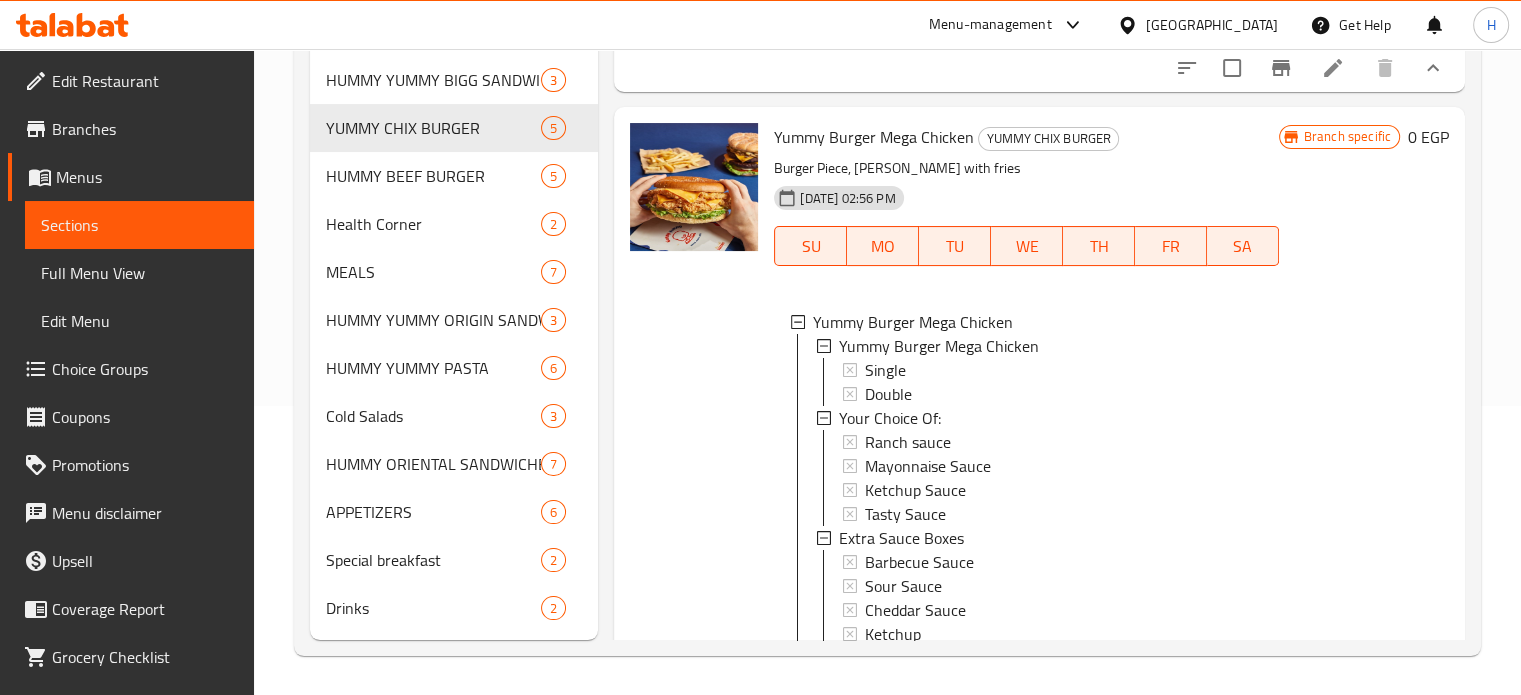 scroll, scrollTop: 1532, scrollLeft: 0, axis: vertical 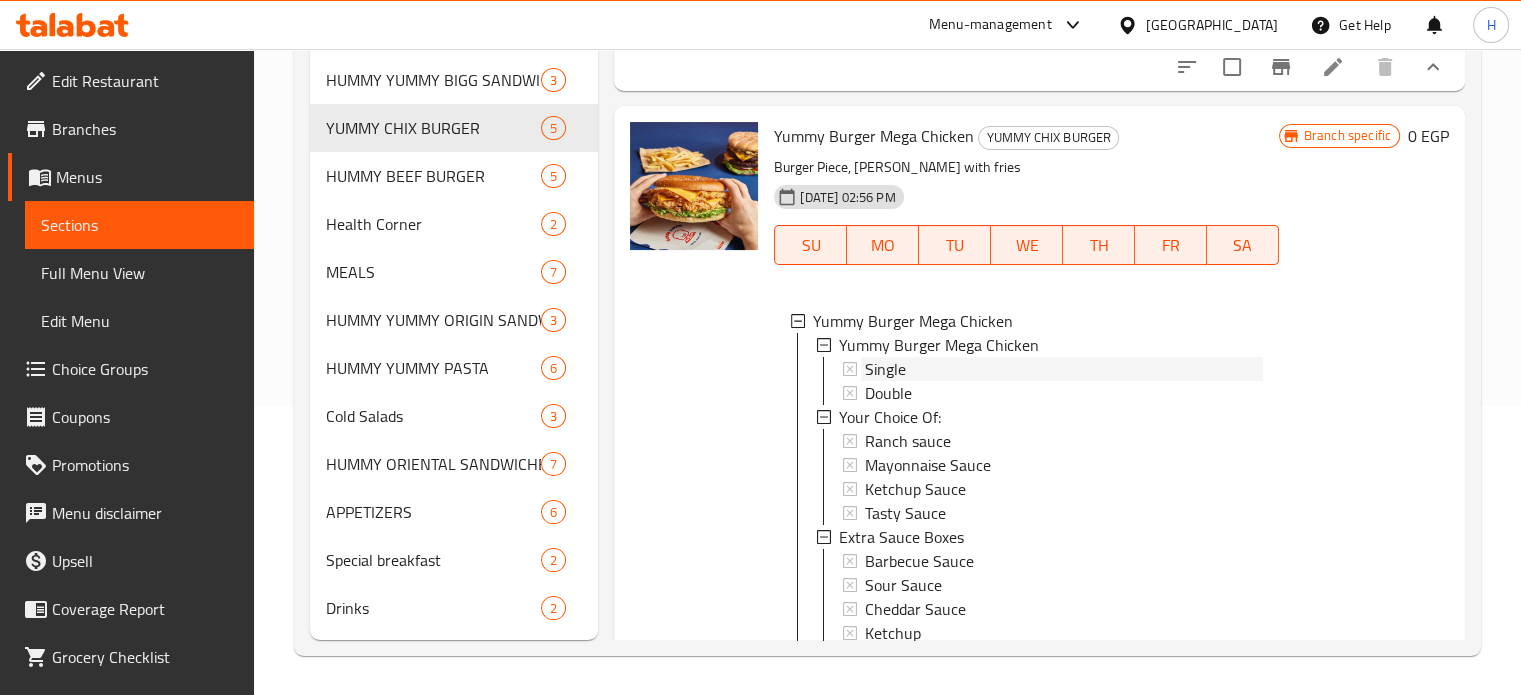 click on "Single" at bounding box center [1063, 369] 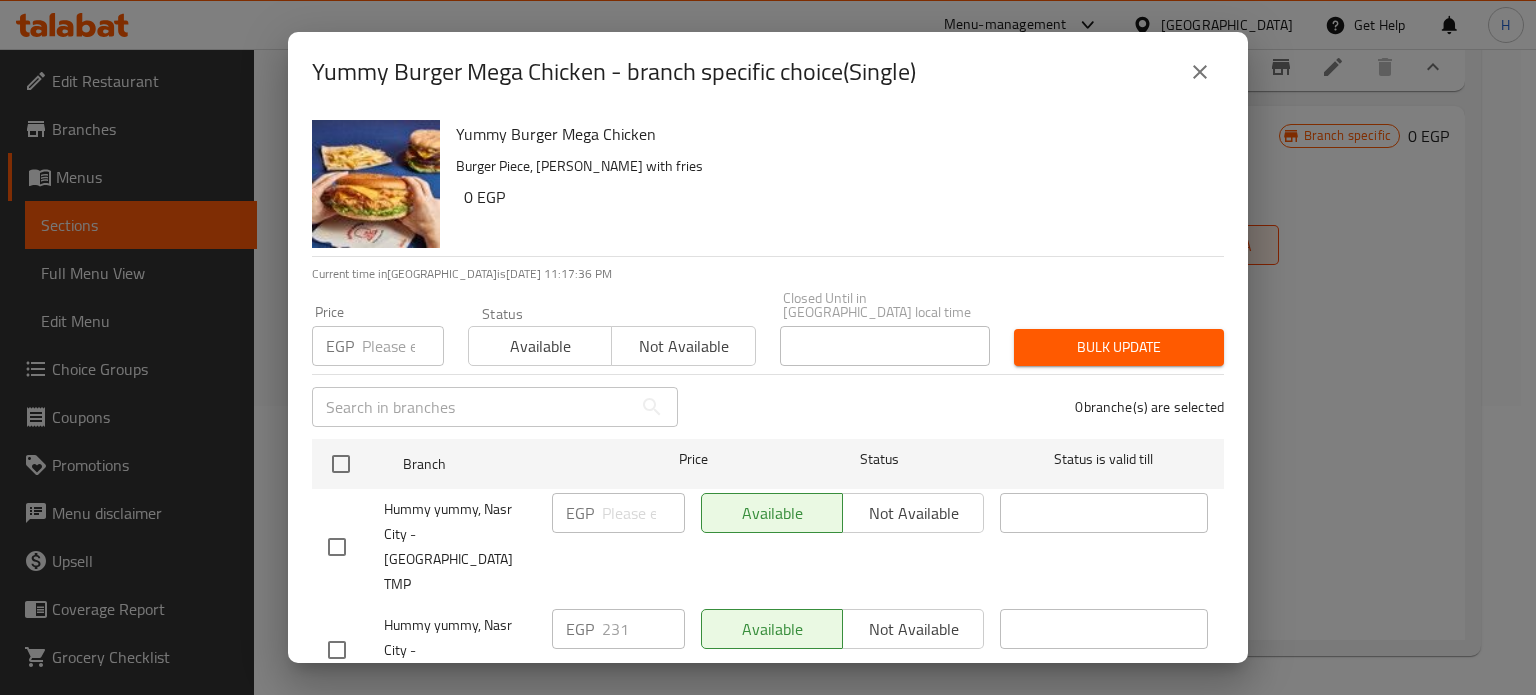 click 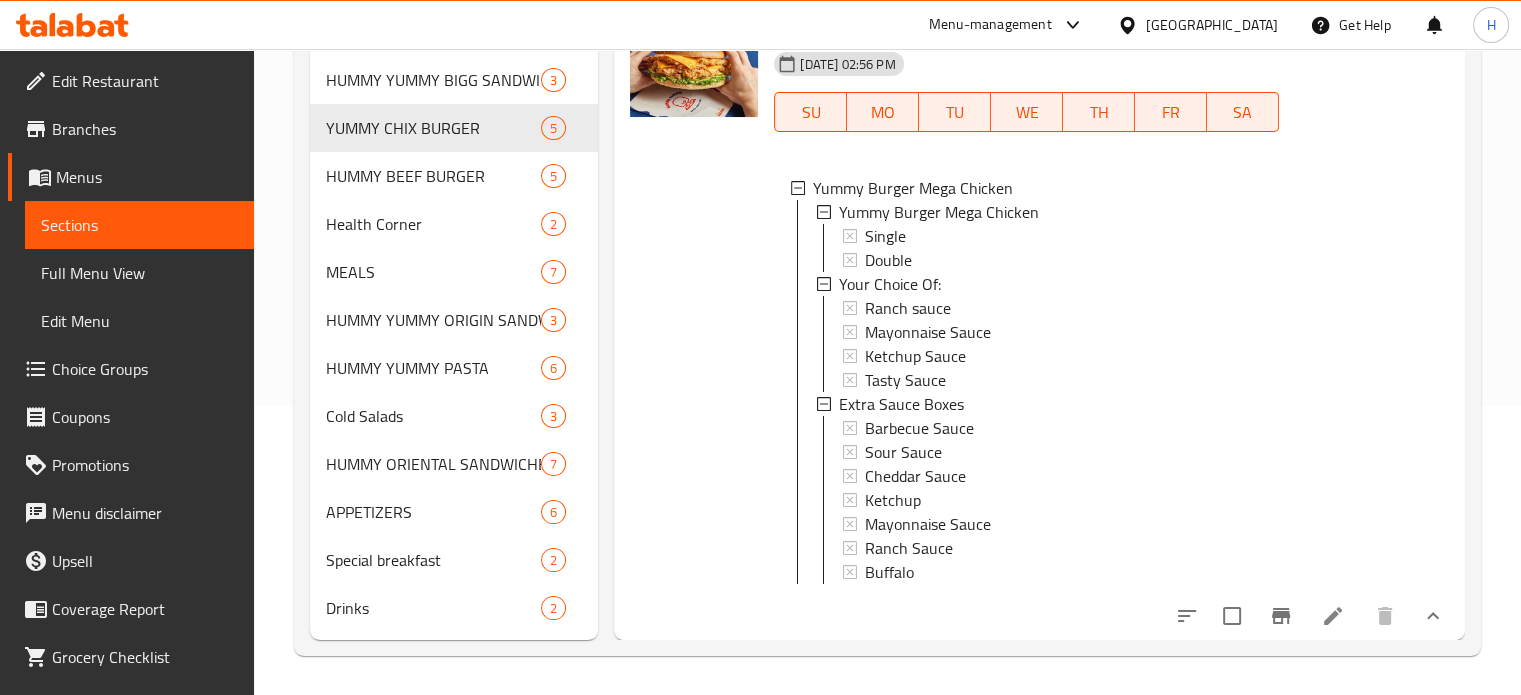 scroll, scrollTop: 1711, scrollLeft: 0, axis: vertical 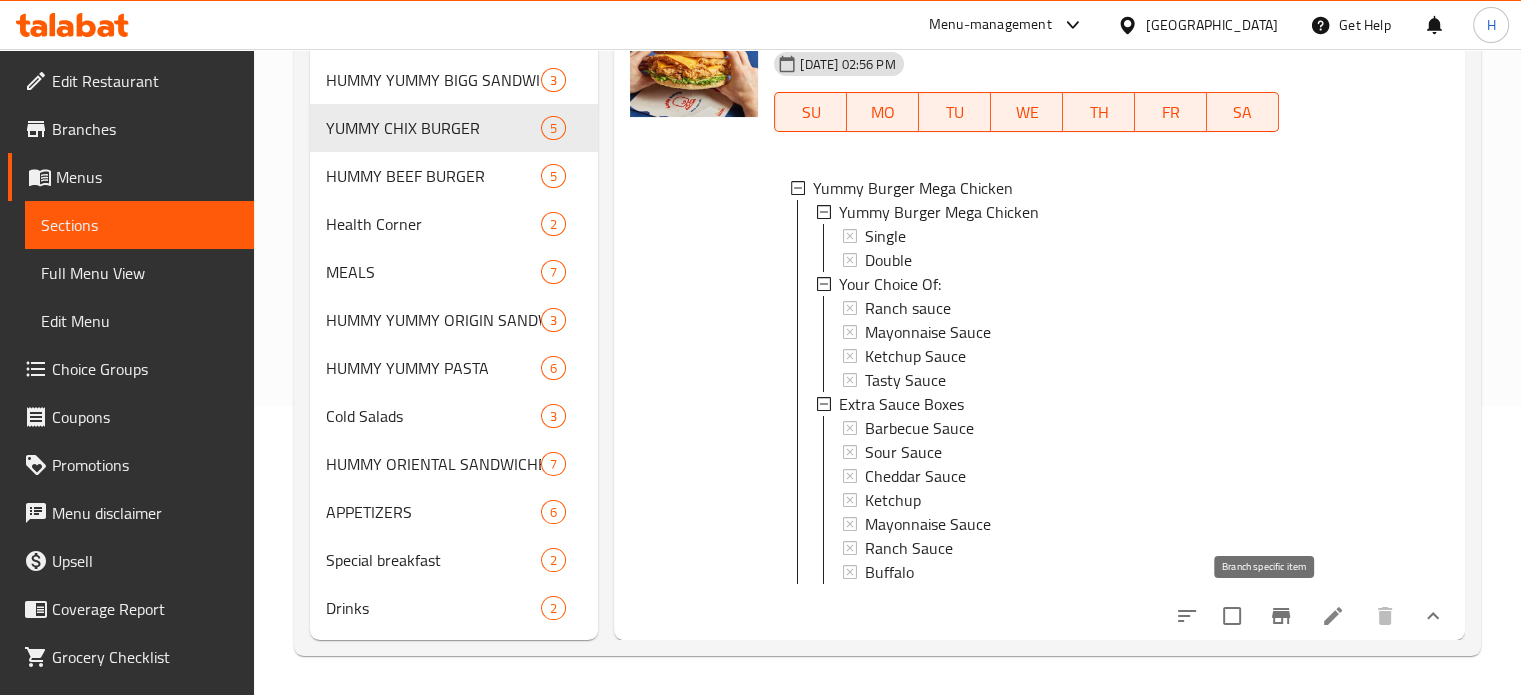 click 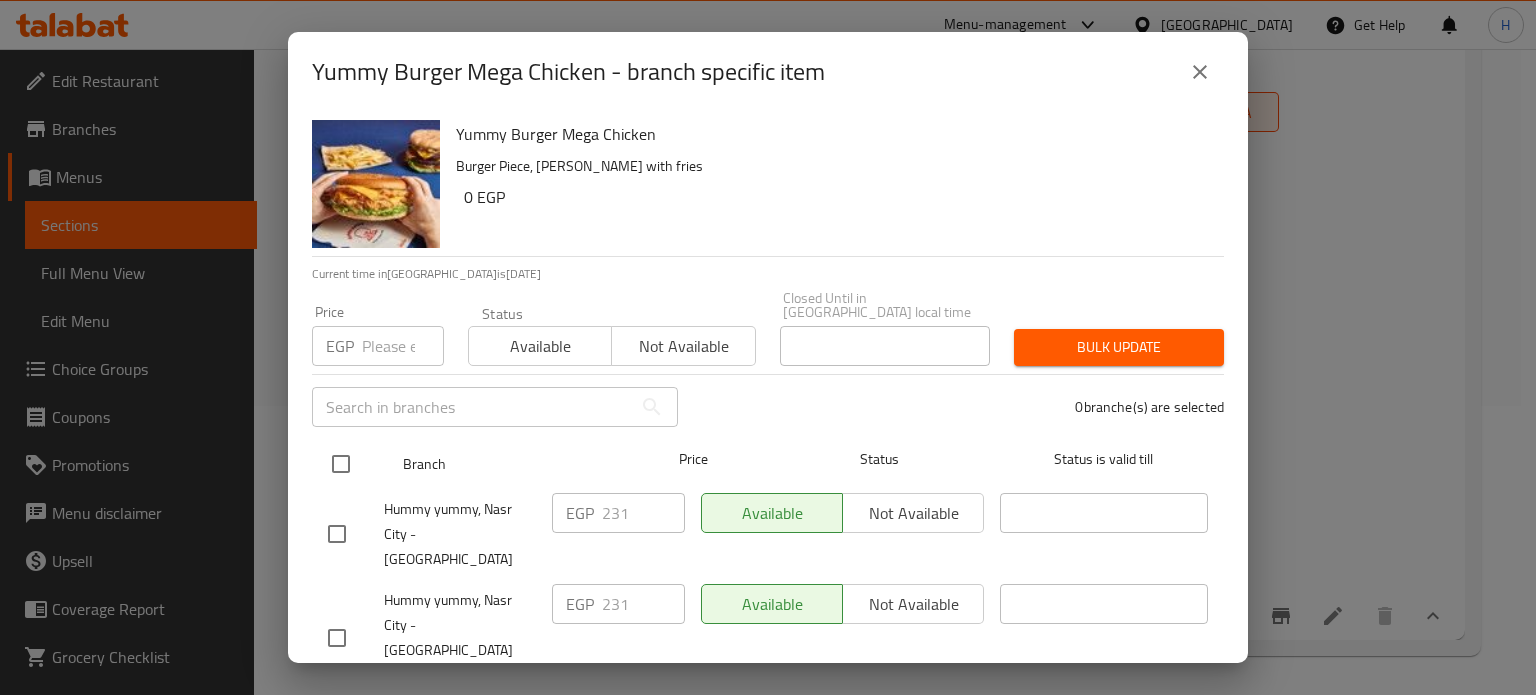 click at bounding box center (341, 464) 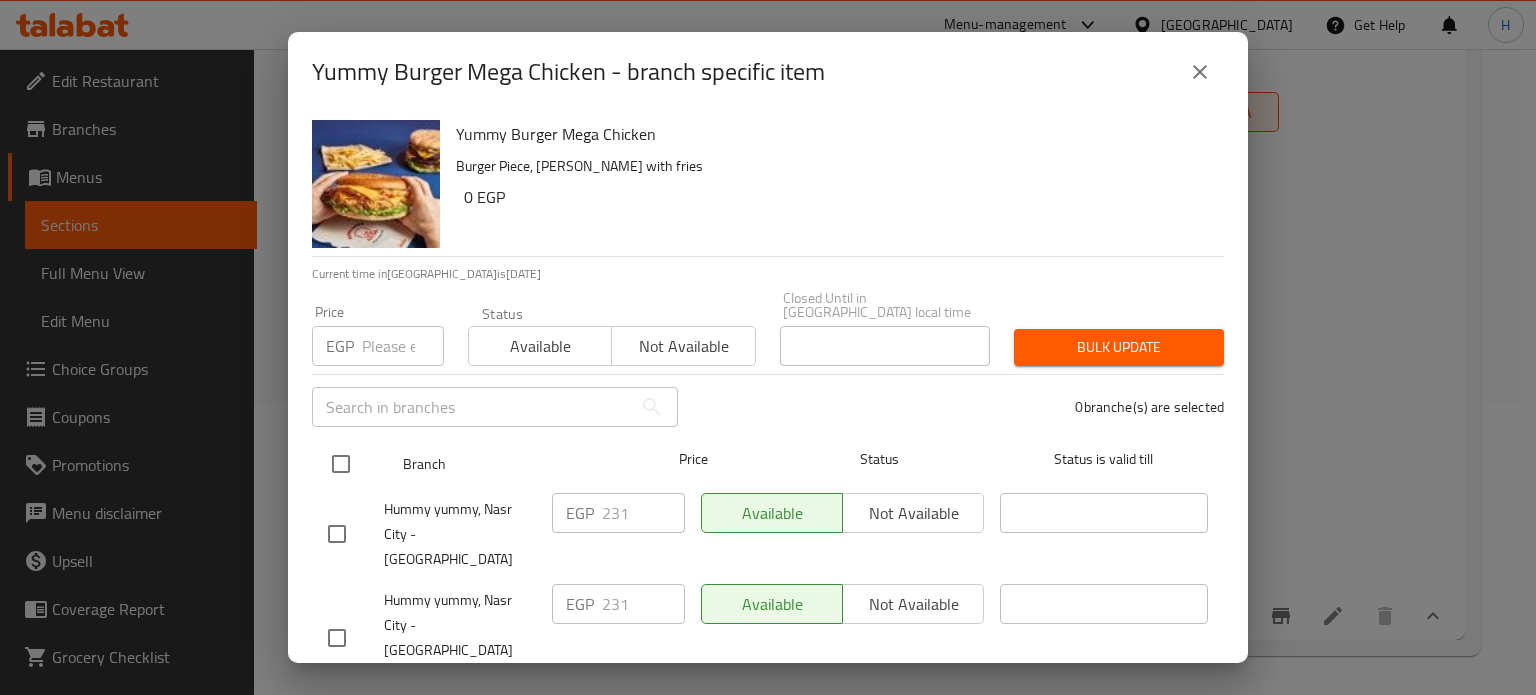 checkbox on "true" 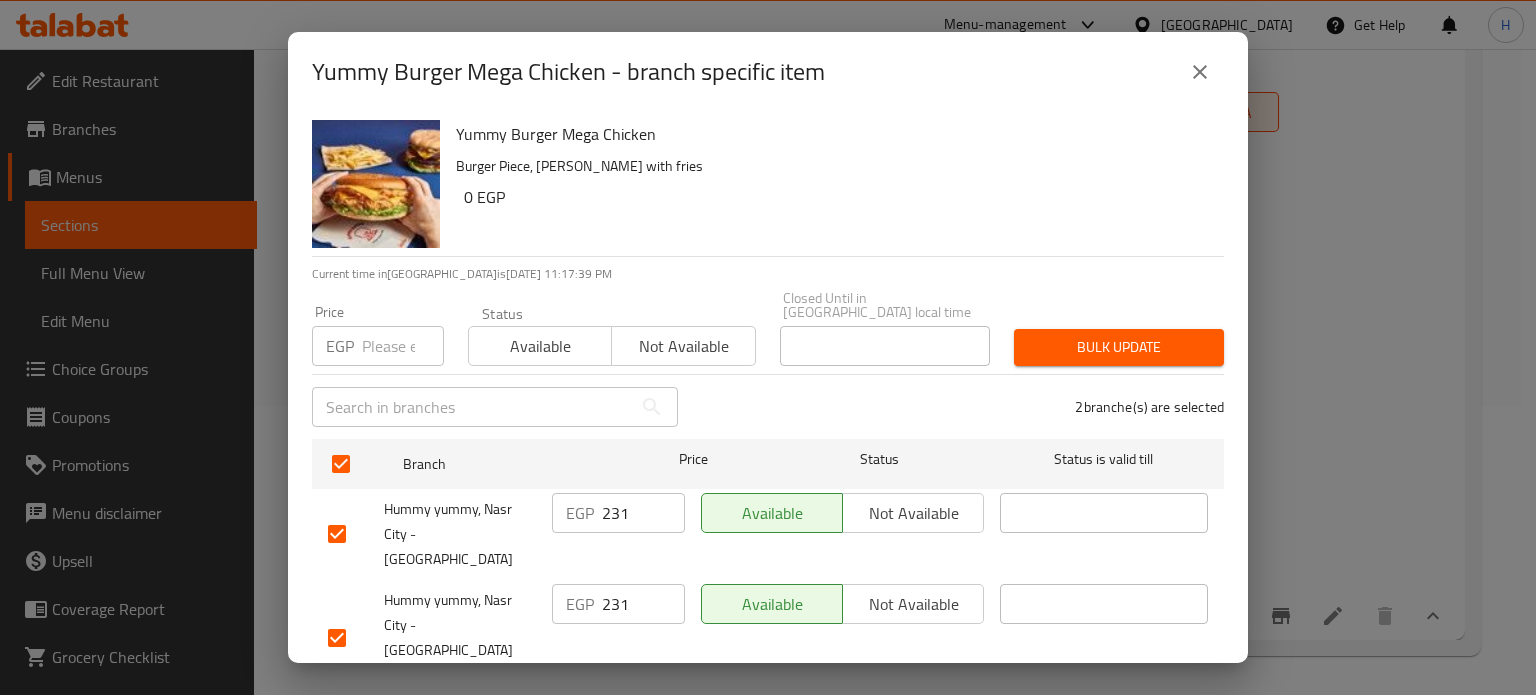 click on "Bulk update" at bounding box center (1119, 347) 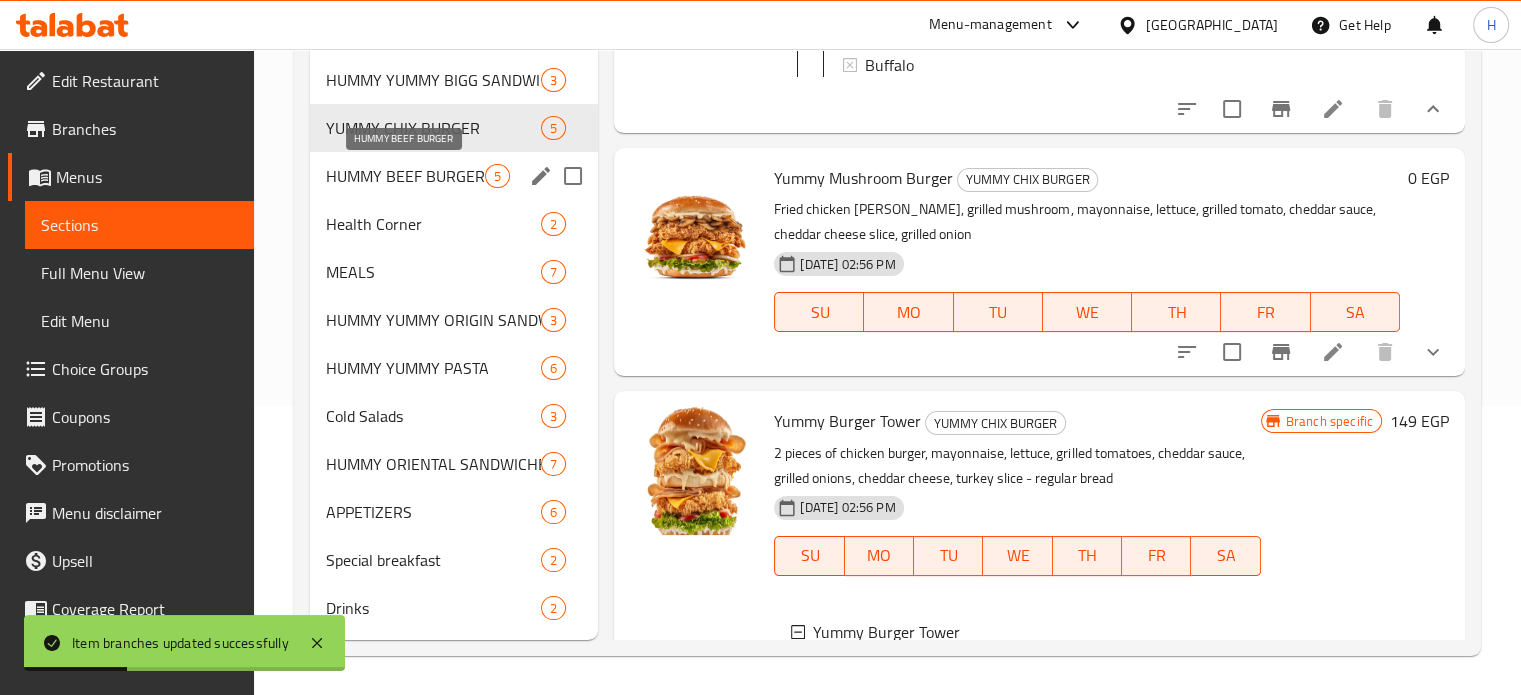 click on "HUMMY BEEF BURGER" at bounding box center [406, 176] 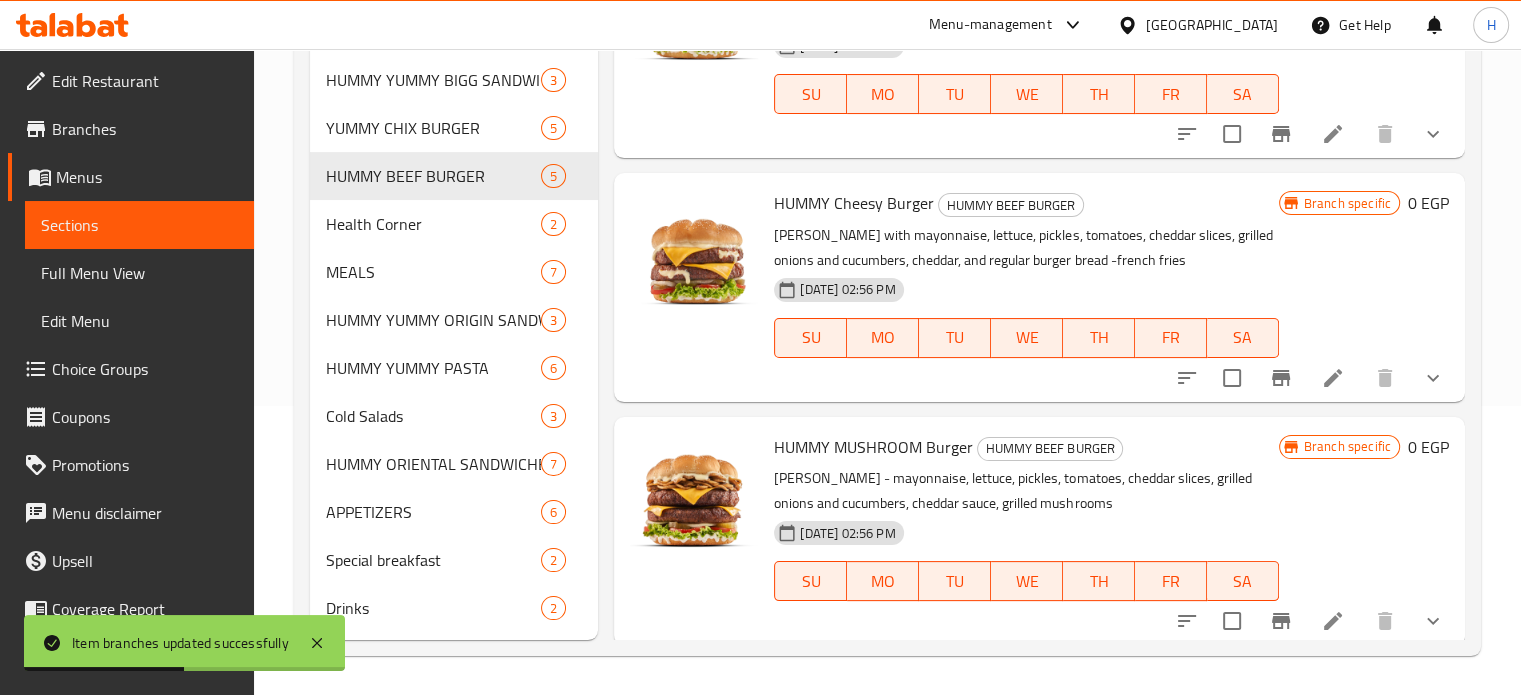 scroll, scrollTop: 0, scrollLeft: 0, axis: both 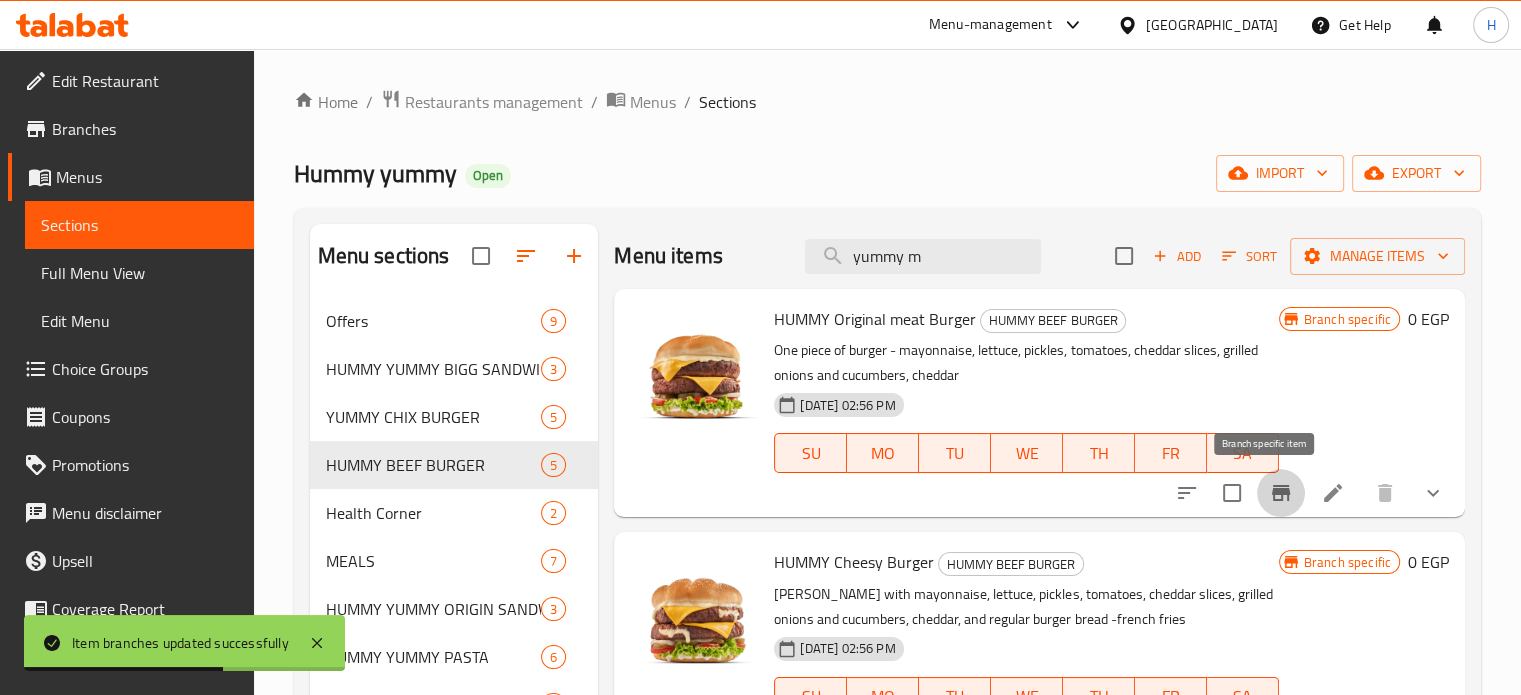 click 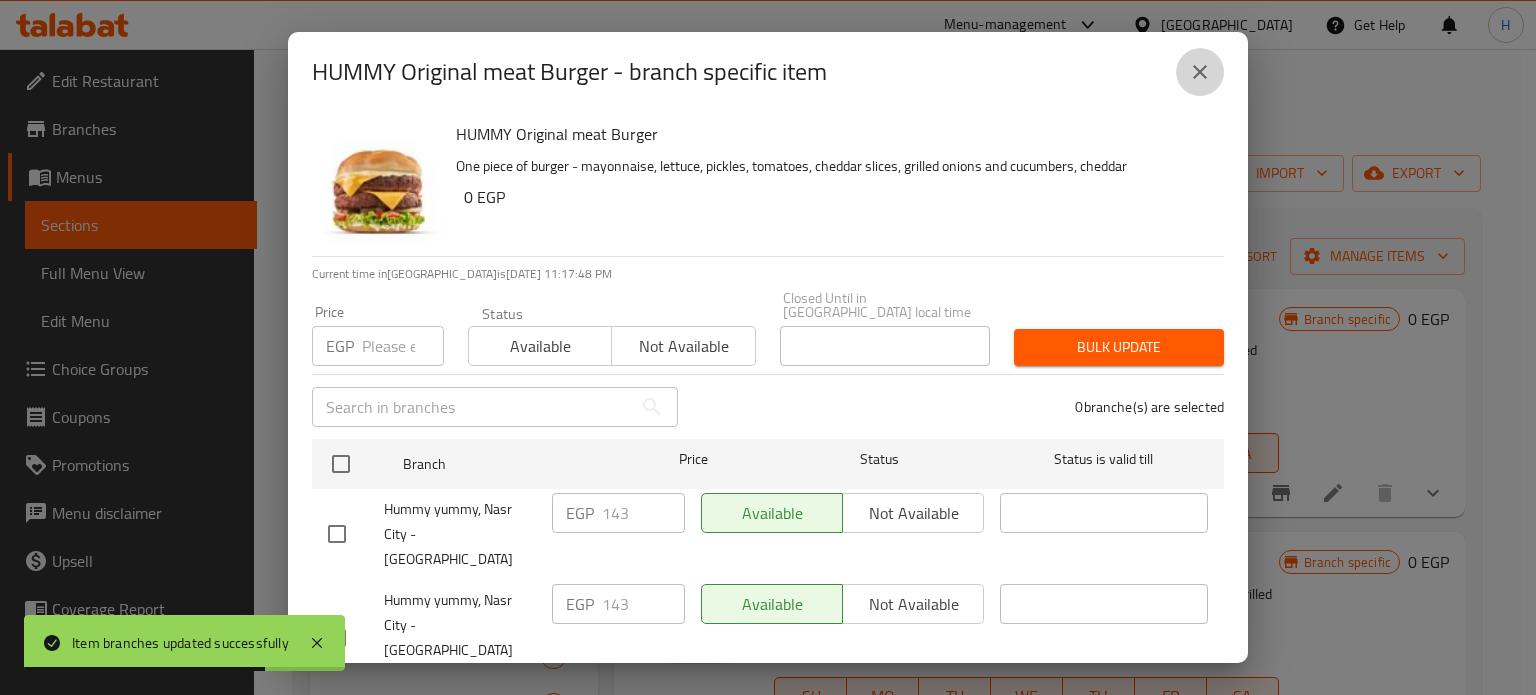 click 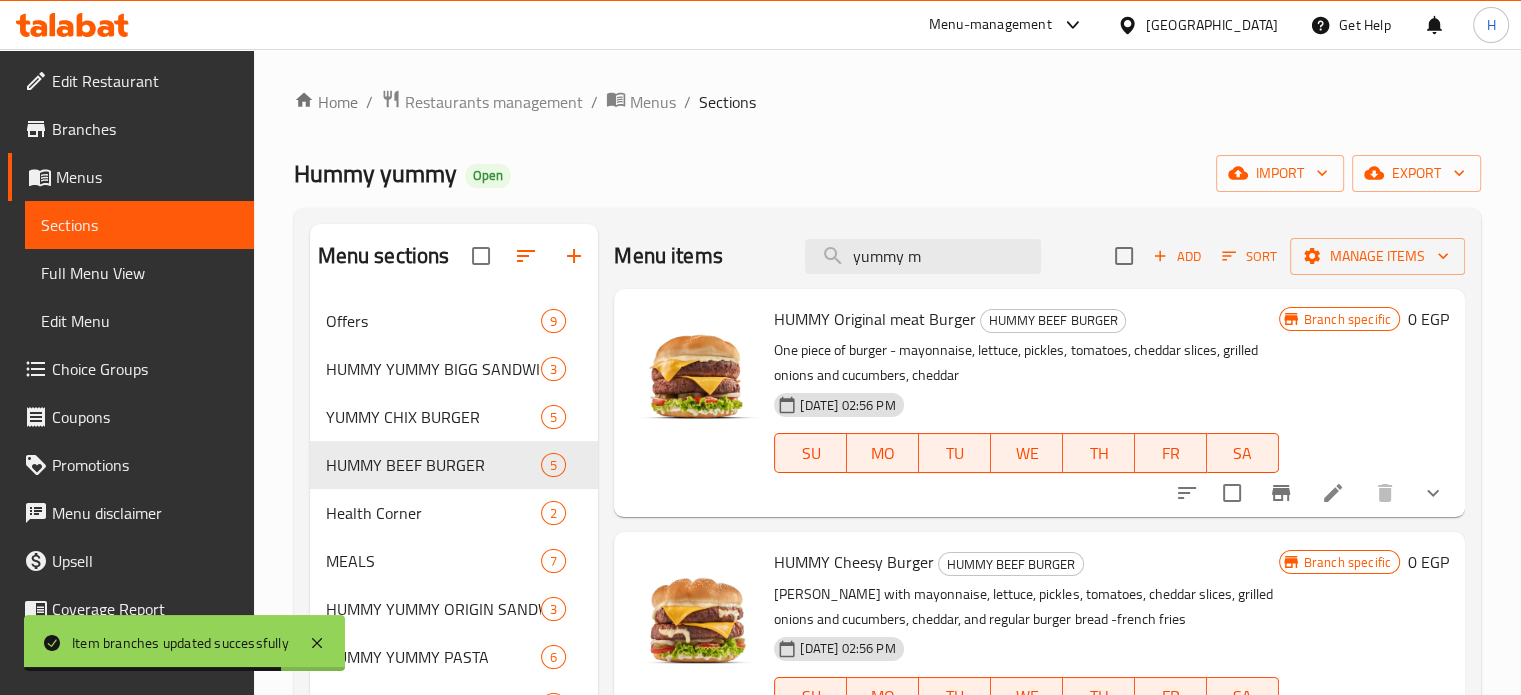 click at bounding box center (1433, 493) 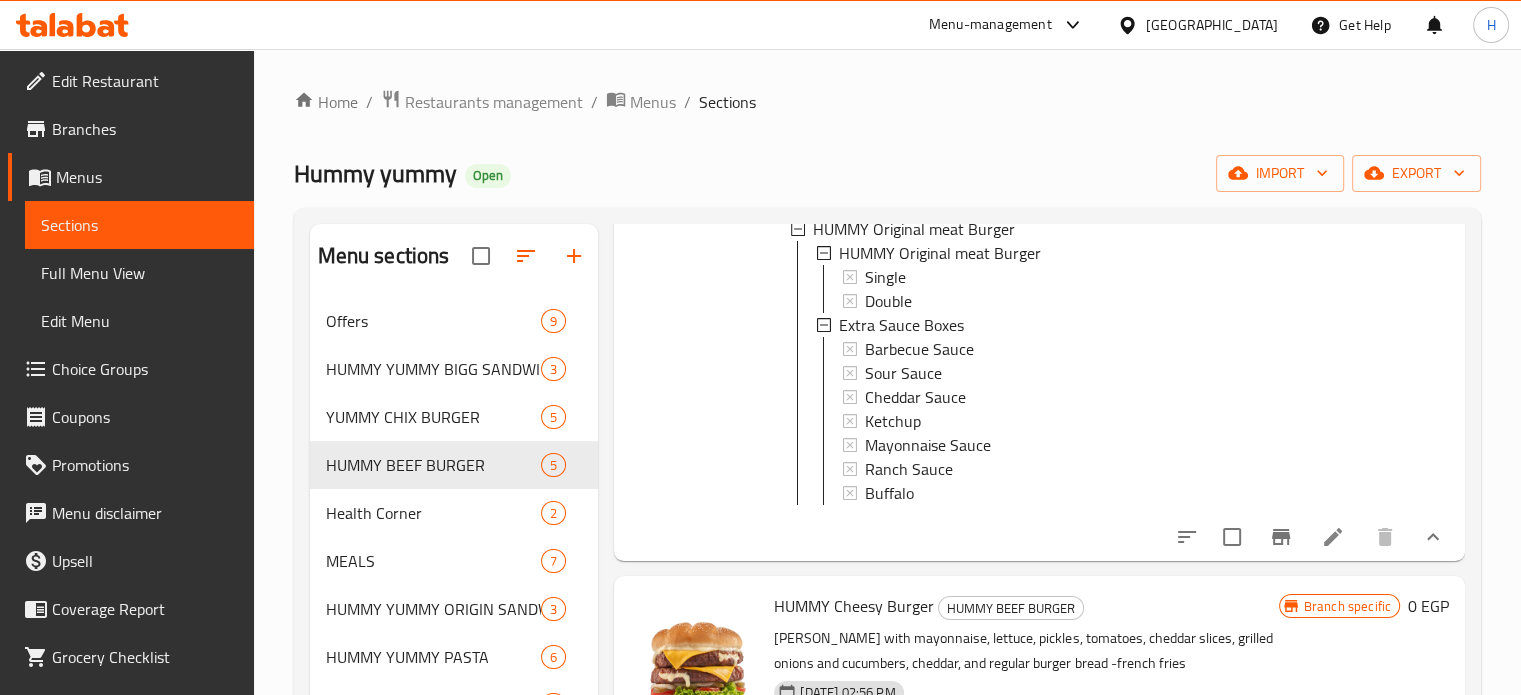 scroll, scrollTop: 200, scrollLeft: 0, axis: vertical 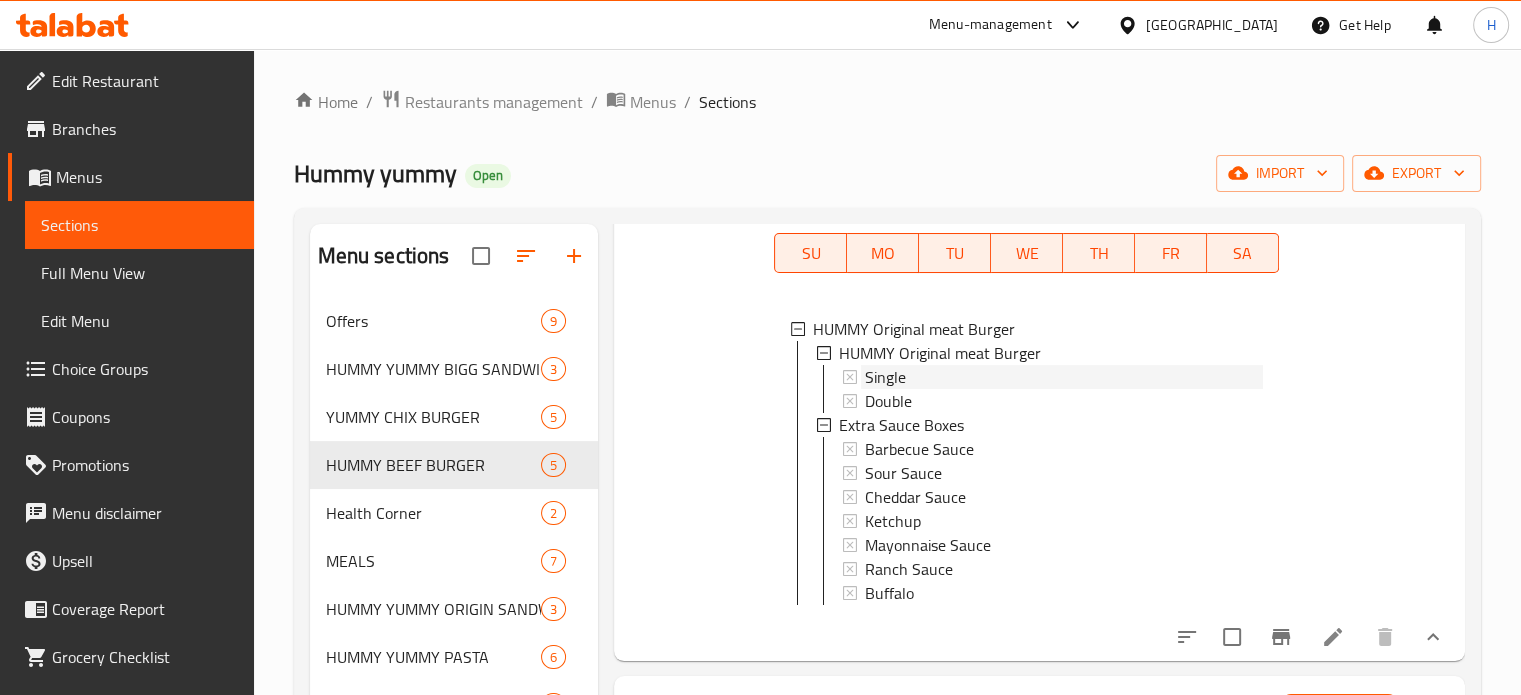 click on "Single" at bounding box center [885, 377] 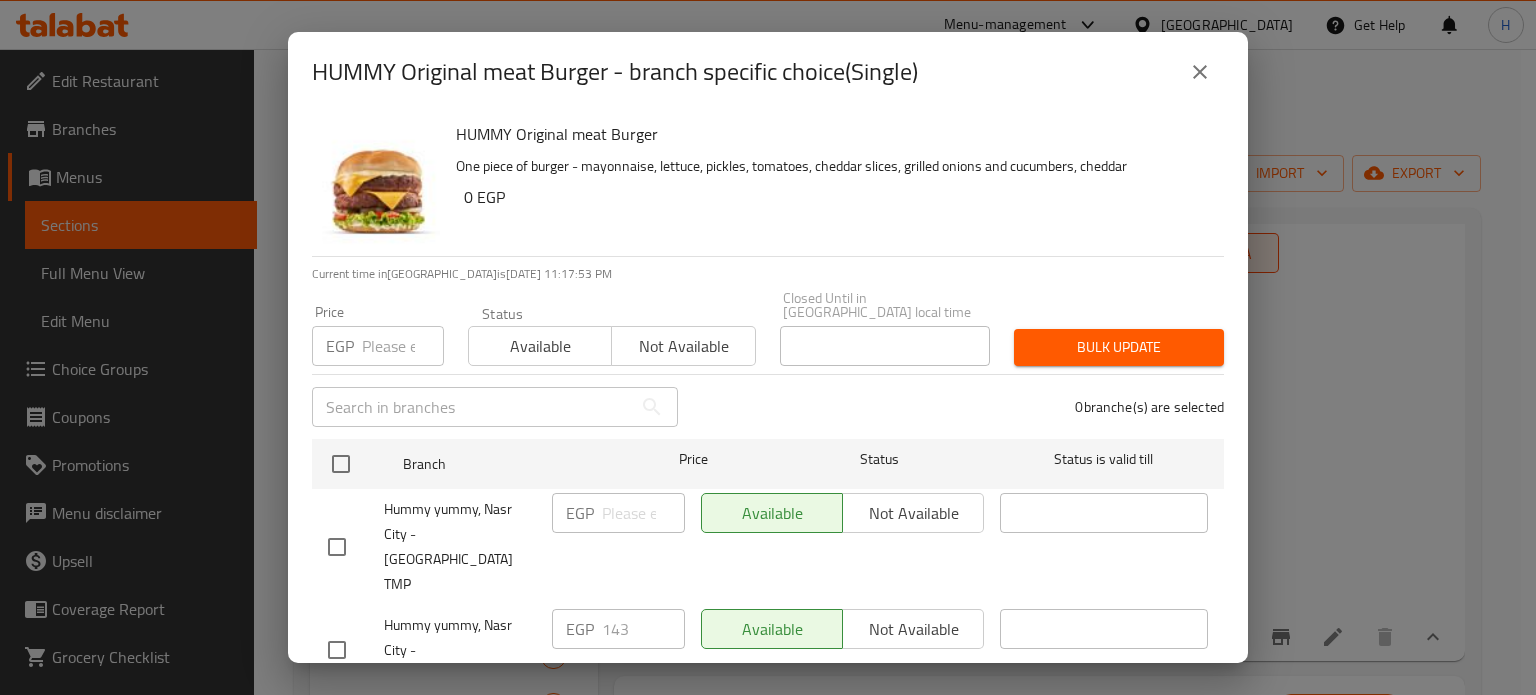 click 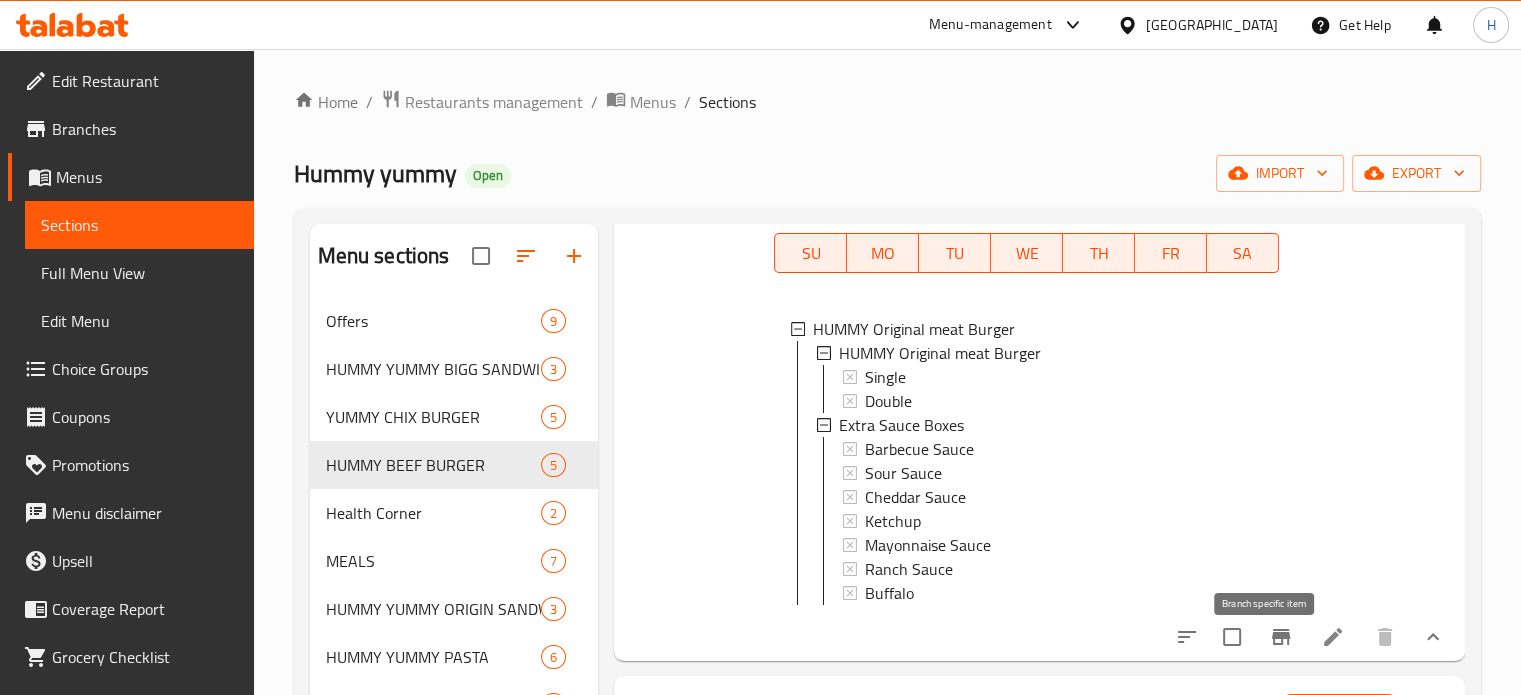 click 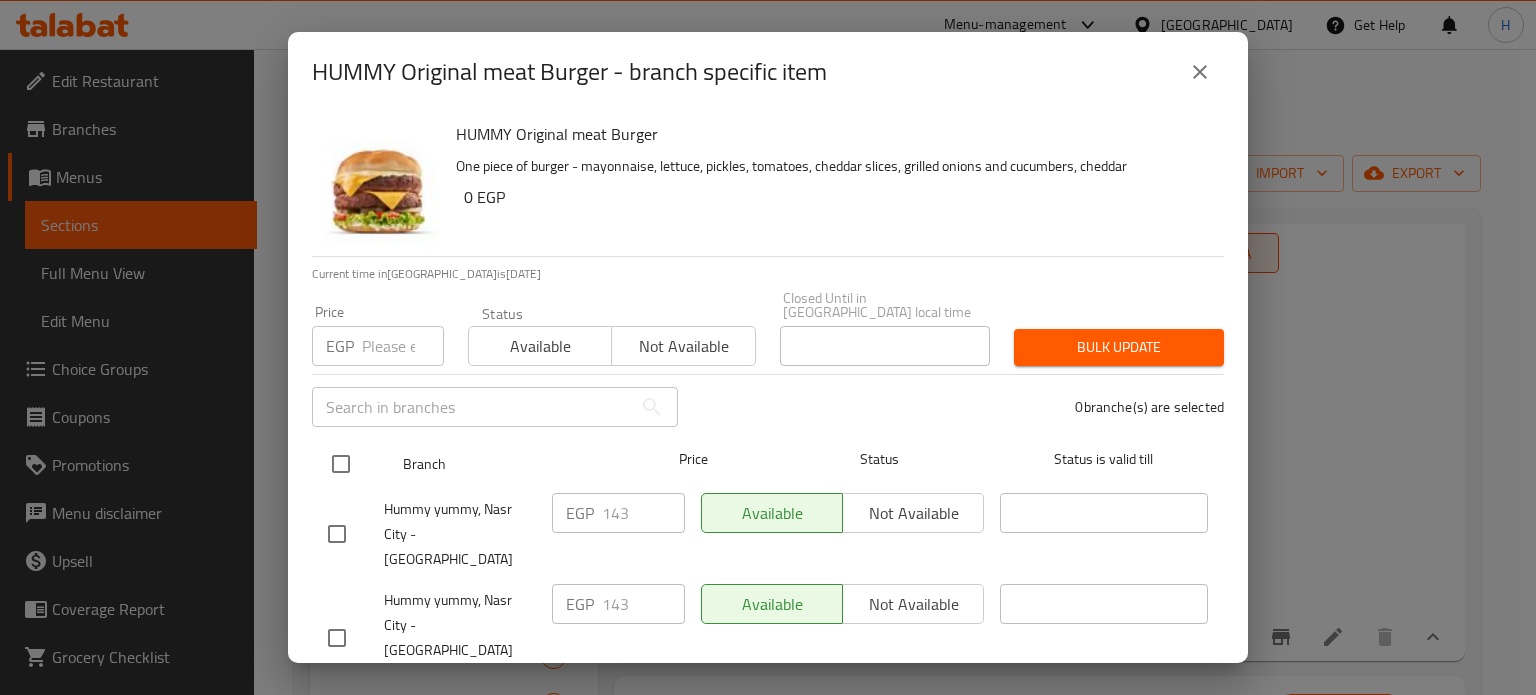 click at bounding box center [341, 464] 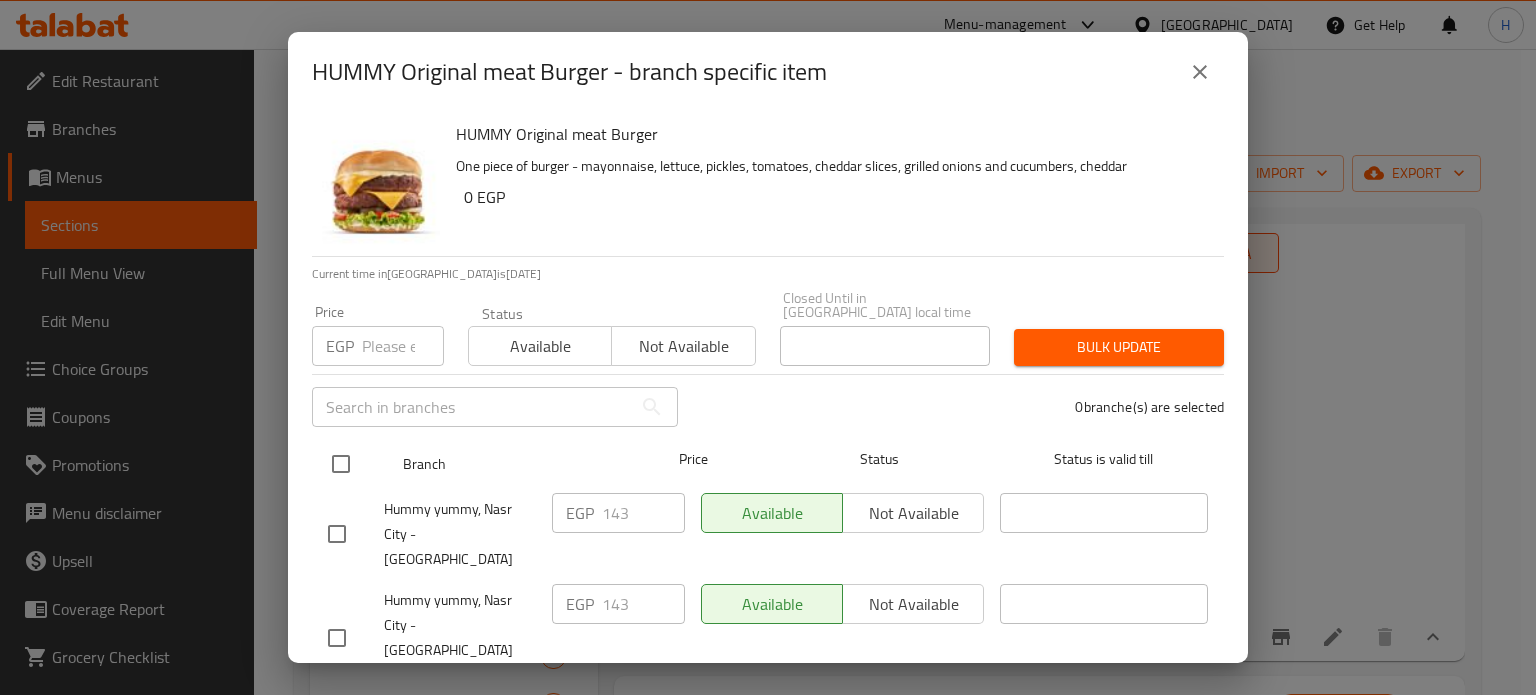 checkbox on "true" 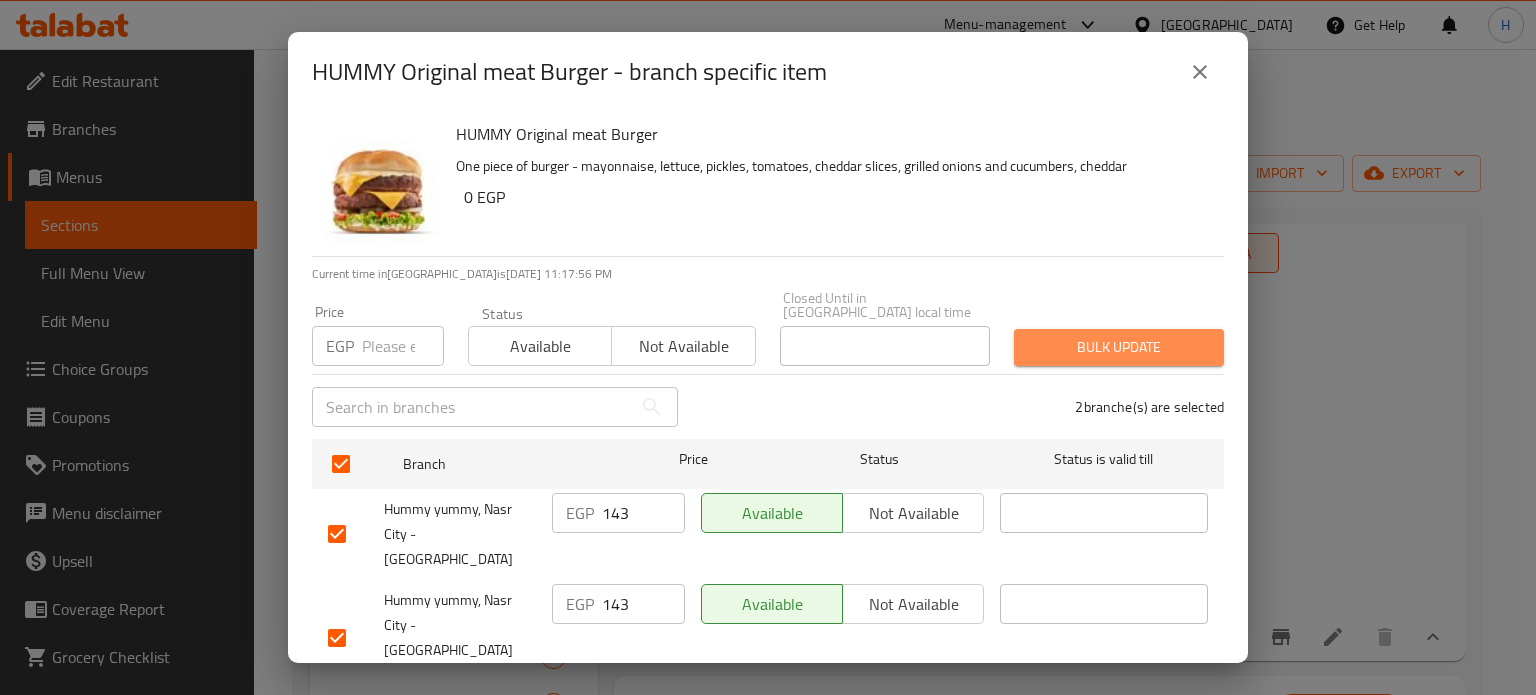 click on "Bulk update" at bounding box center (1119, 347) 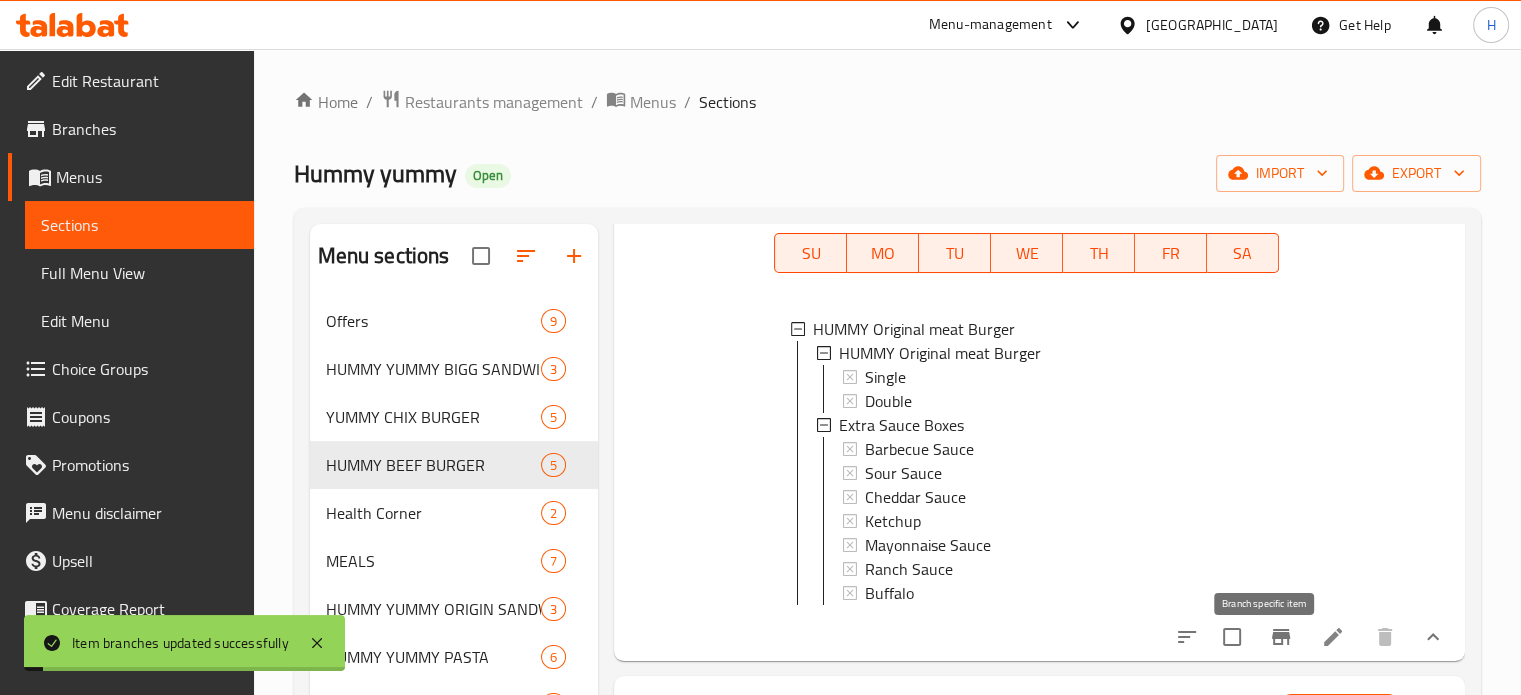 click 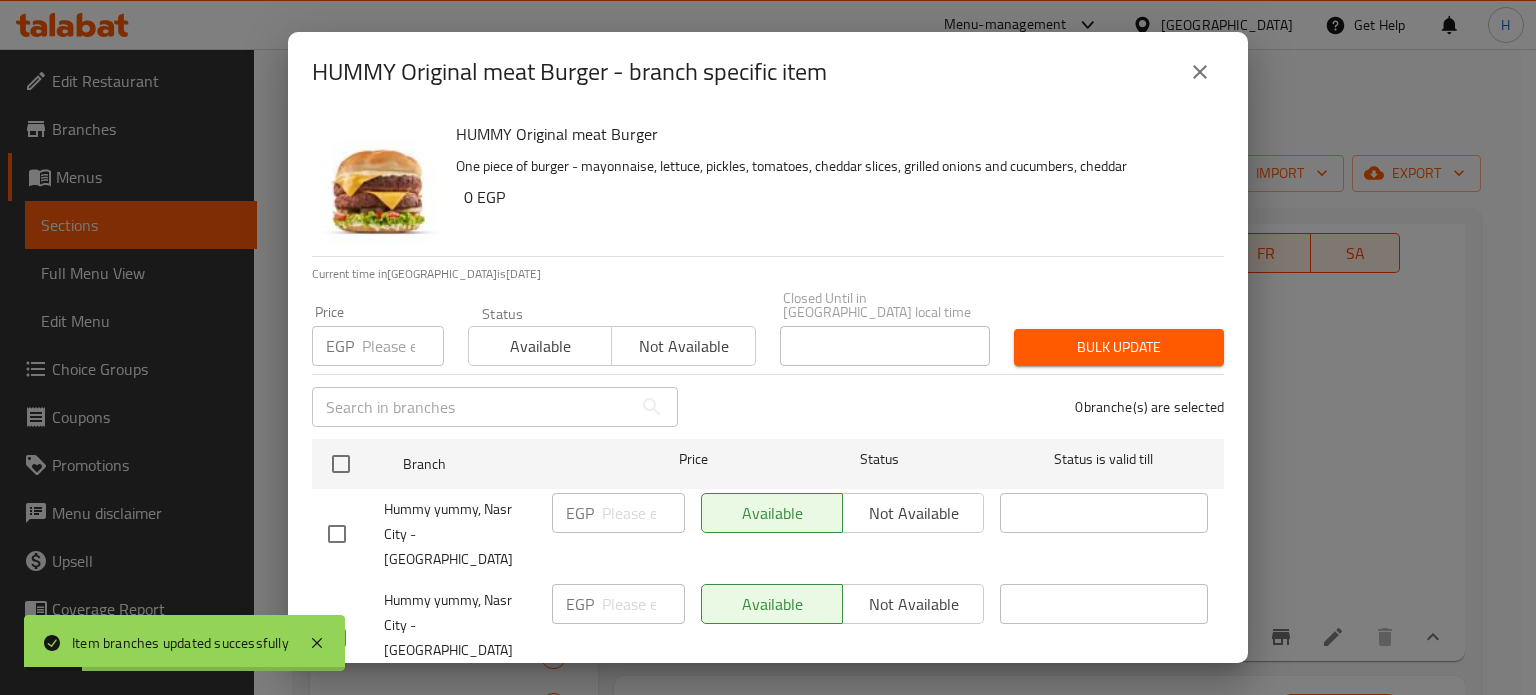 click 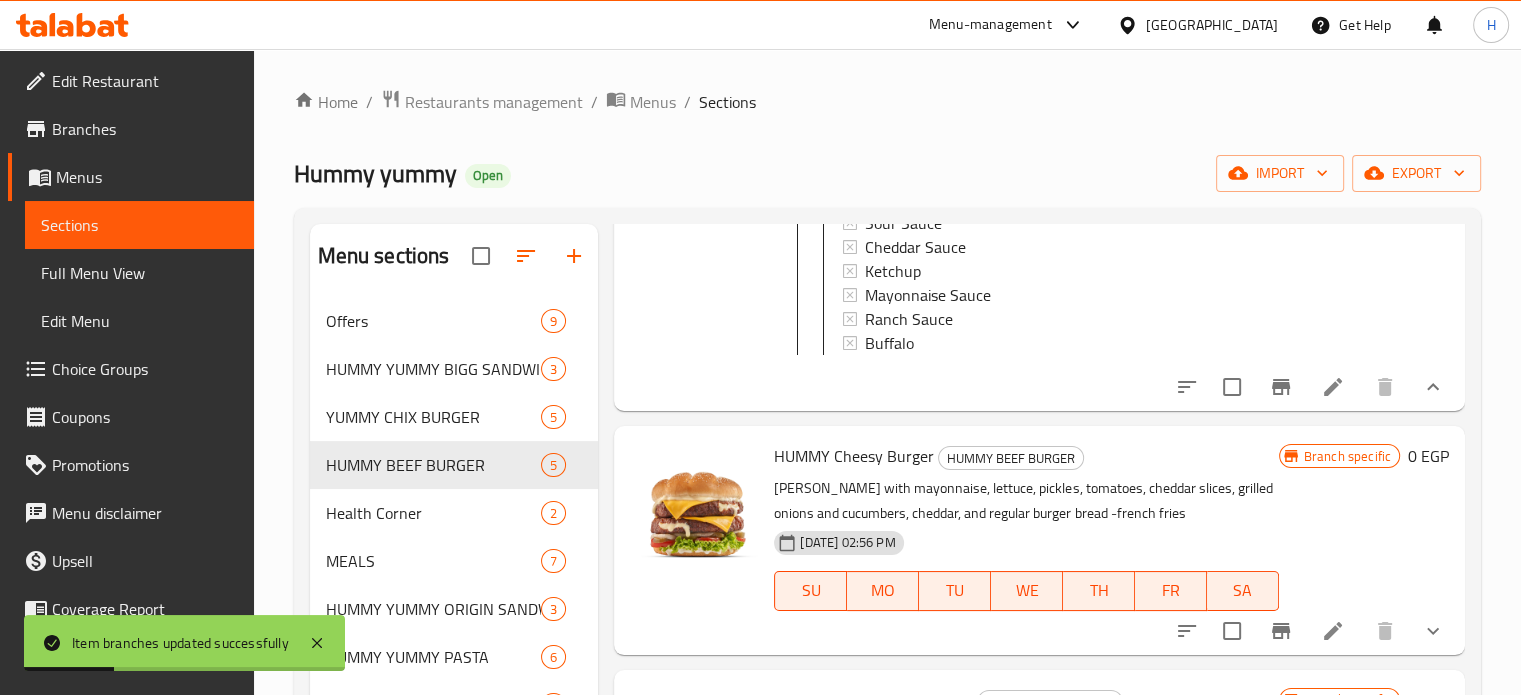 scroll, scrollTop: 500, scrollLeft: 0, axis: vertical 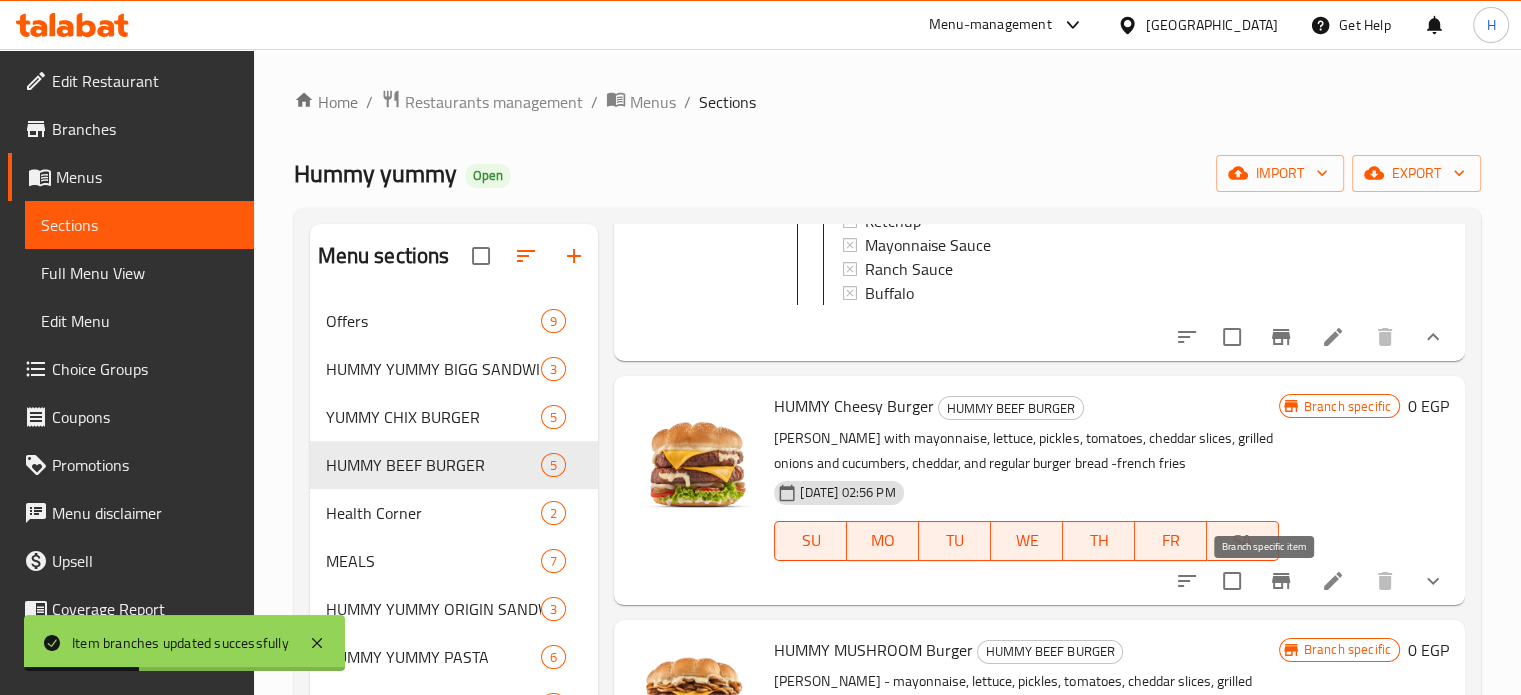 click 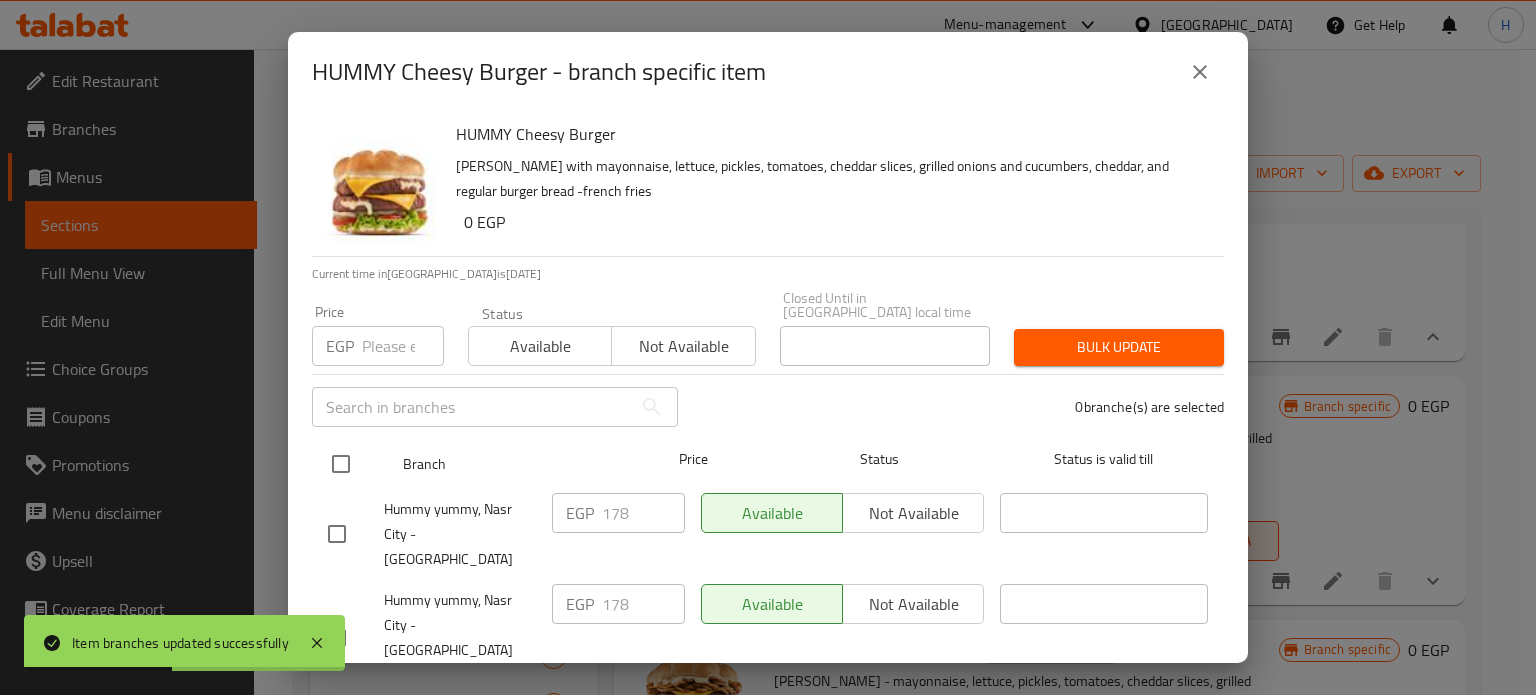 click at bounding box center [341, 464] 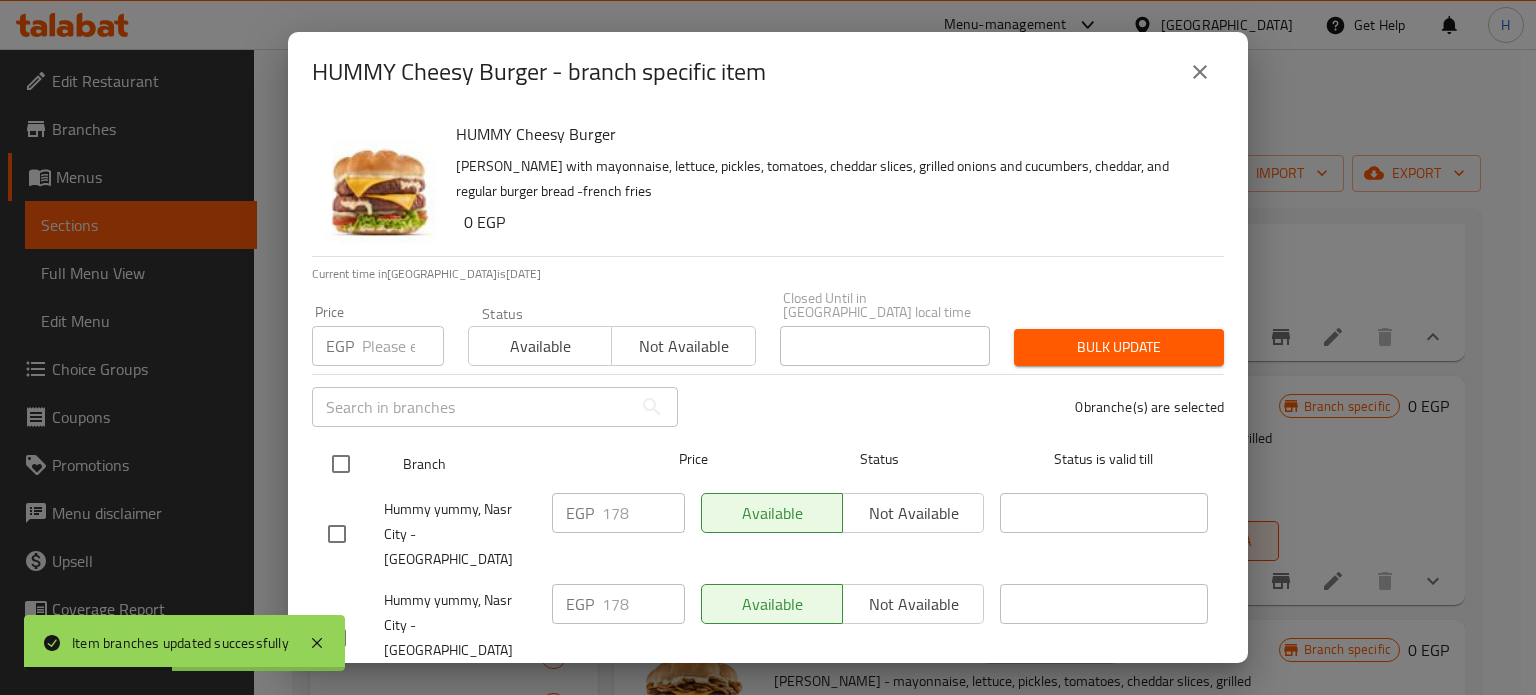 checkbox on "true" 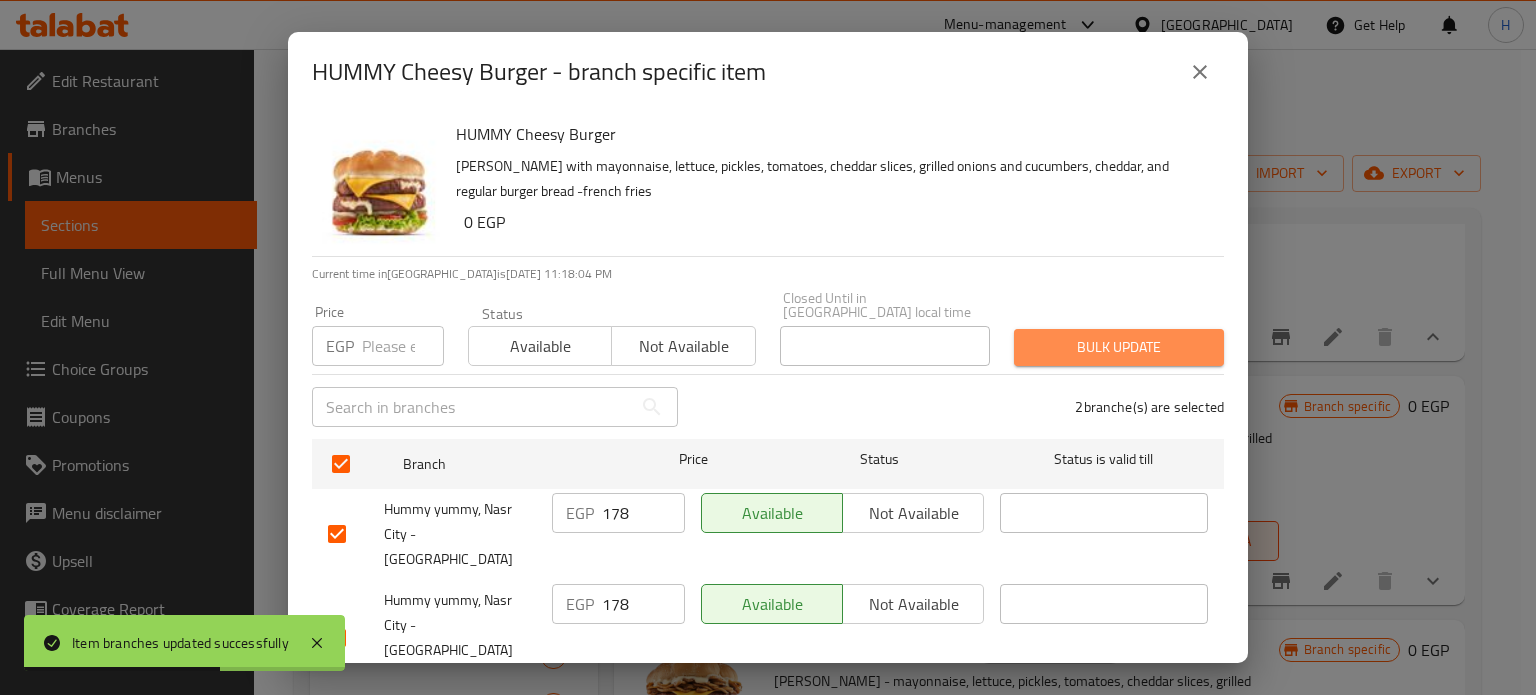 click on "Bulk update" at bounding box center (1119, 347) 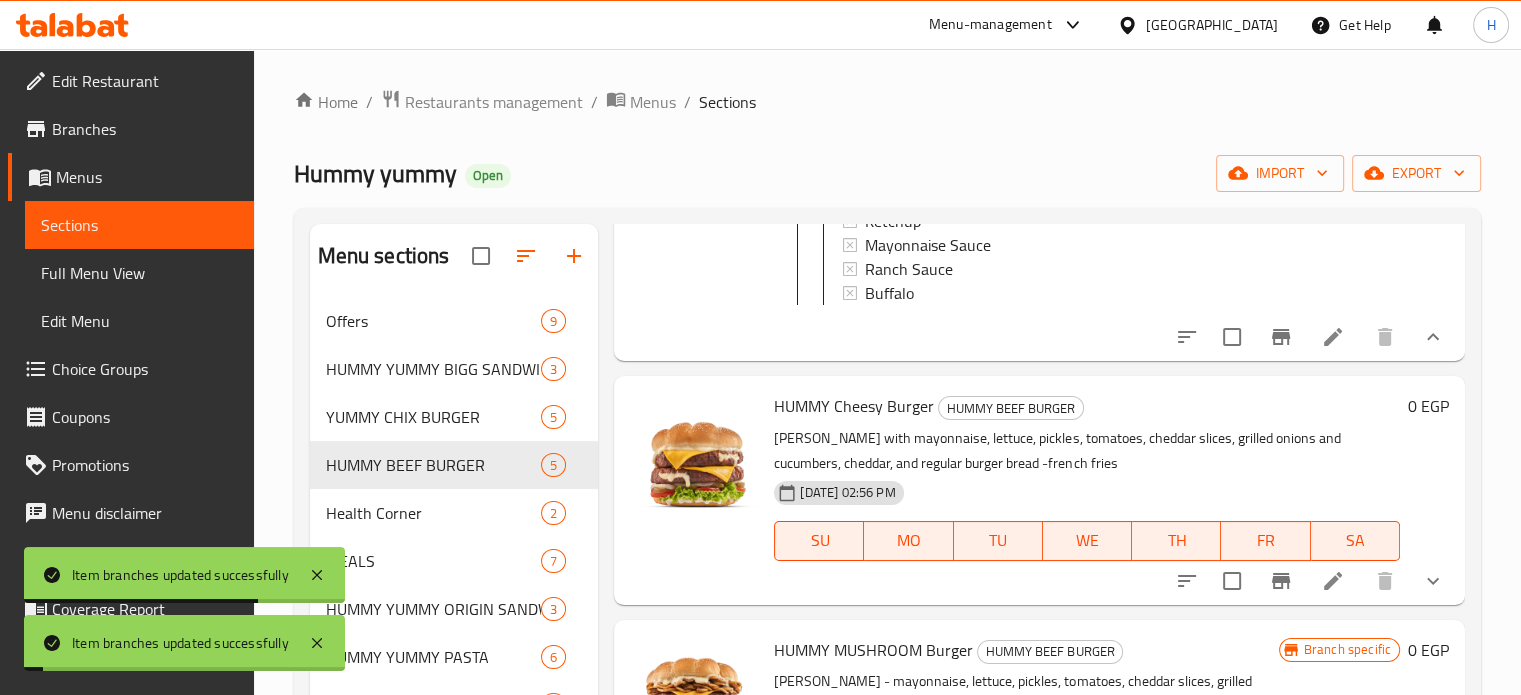 click 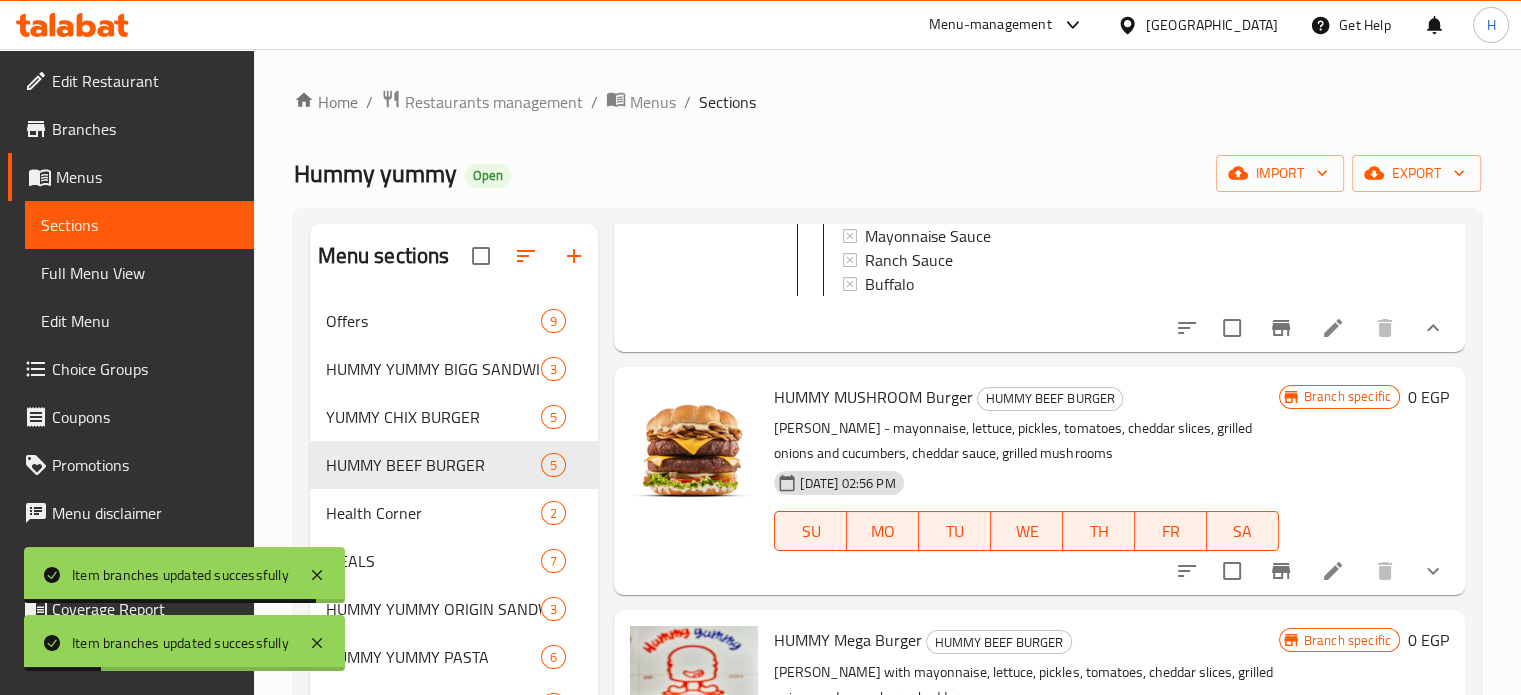 scroll, scrollTop: 1100, scrollLeft: 0, axis: vertical 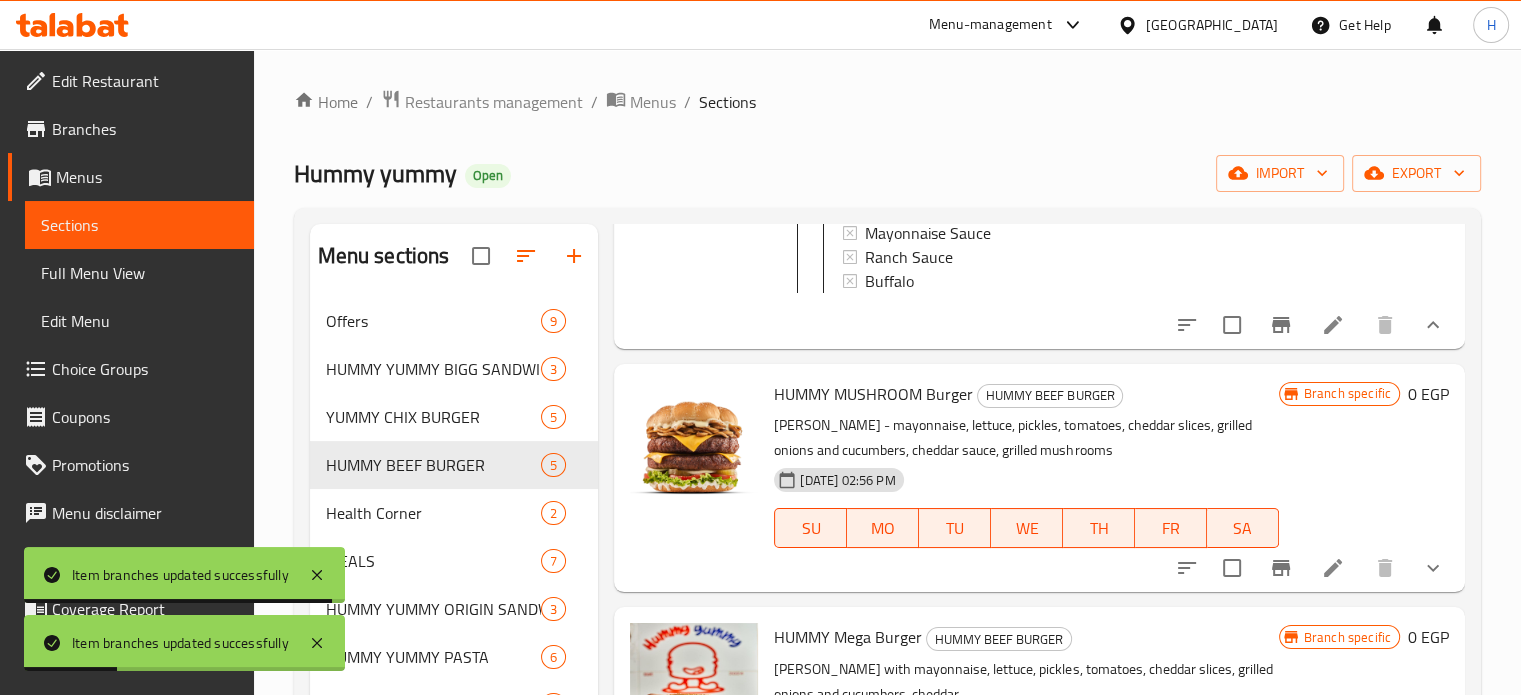 click 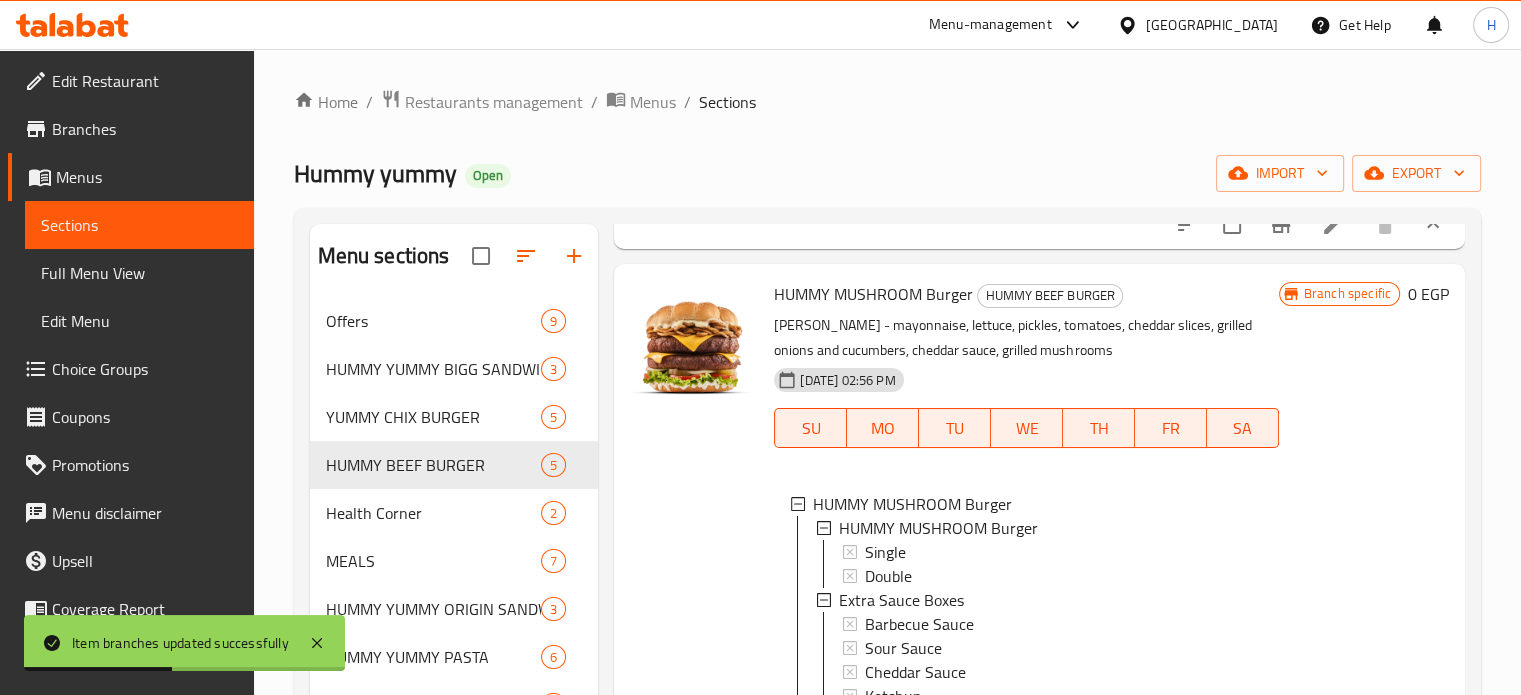 scroll, scrollTop: 1500, scrollLeft: 0, axis: vertical 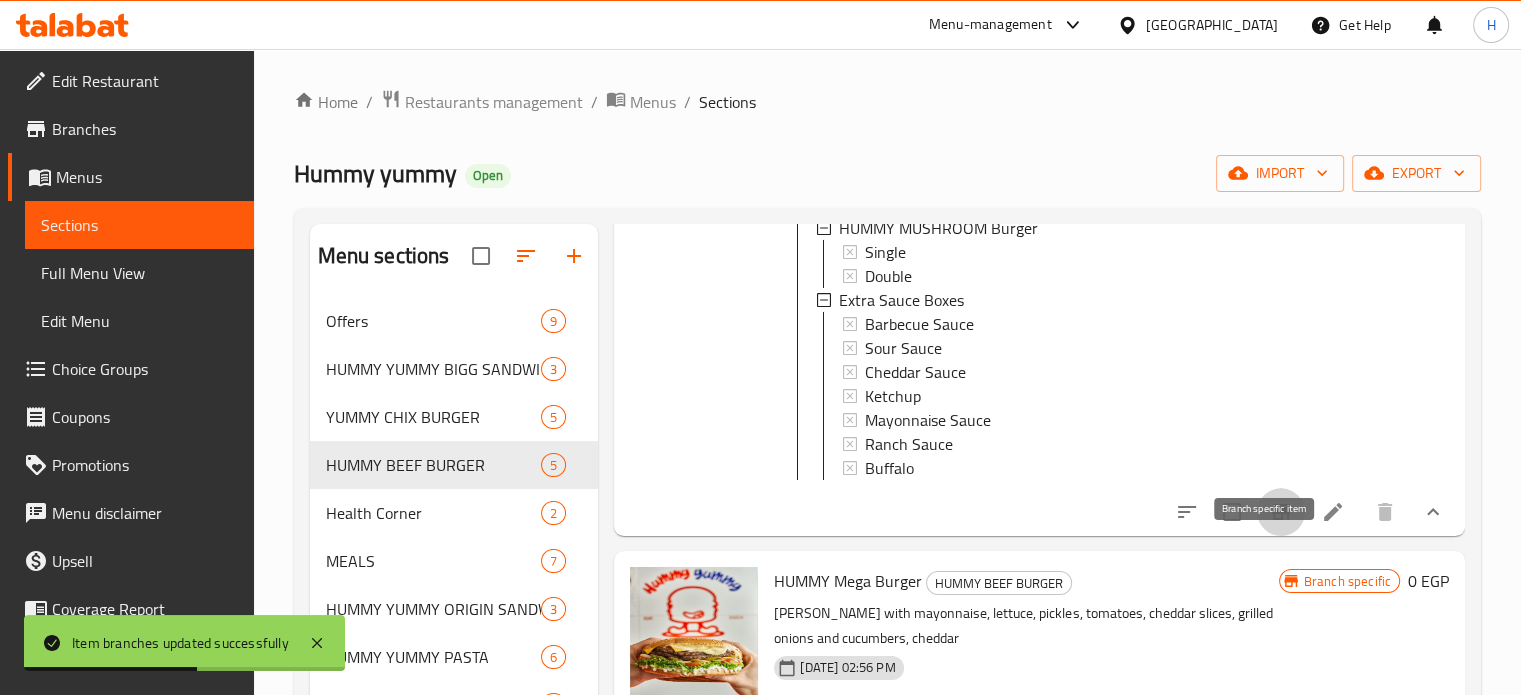 click 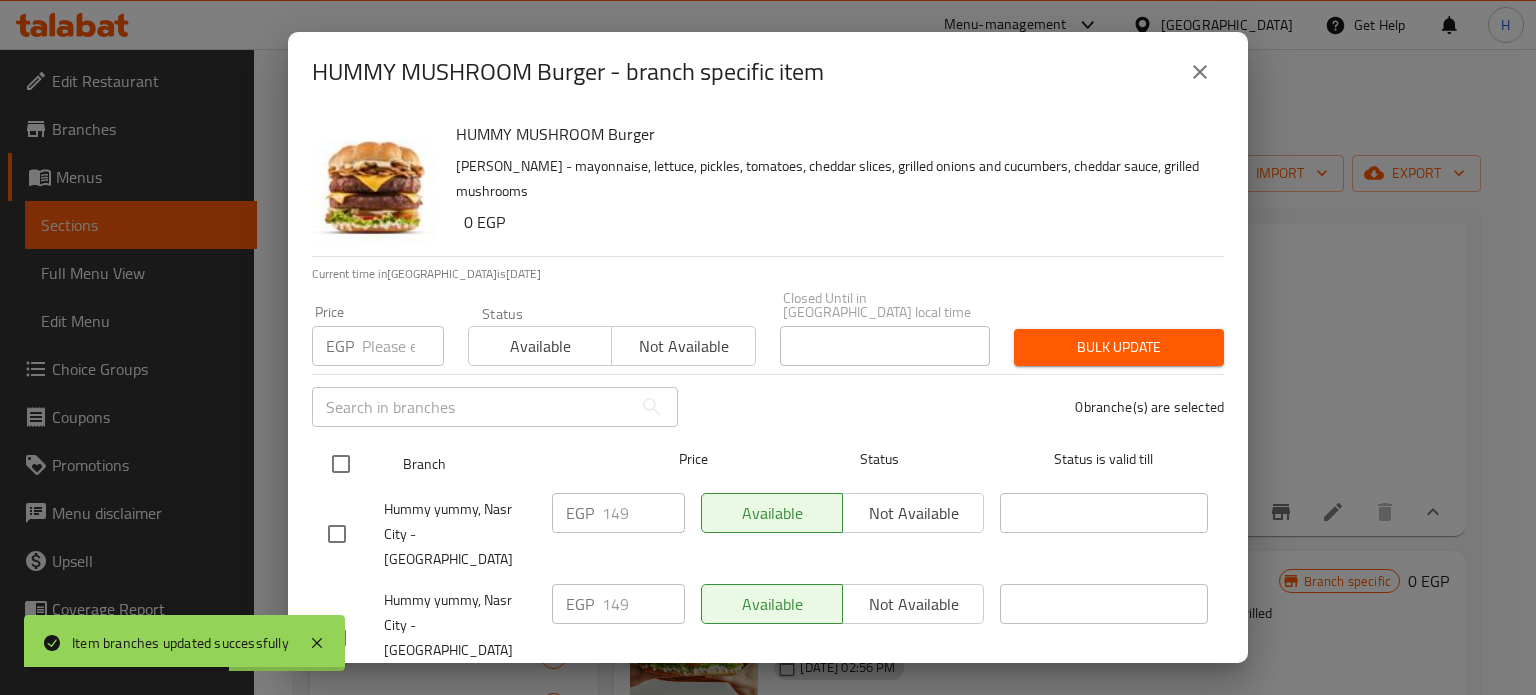 click at bounding box center (341, 464) 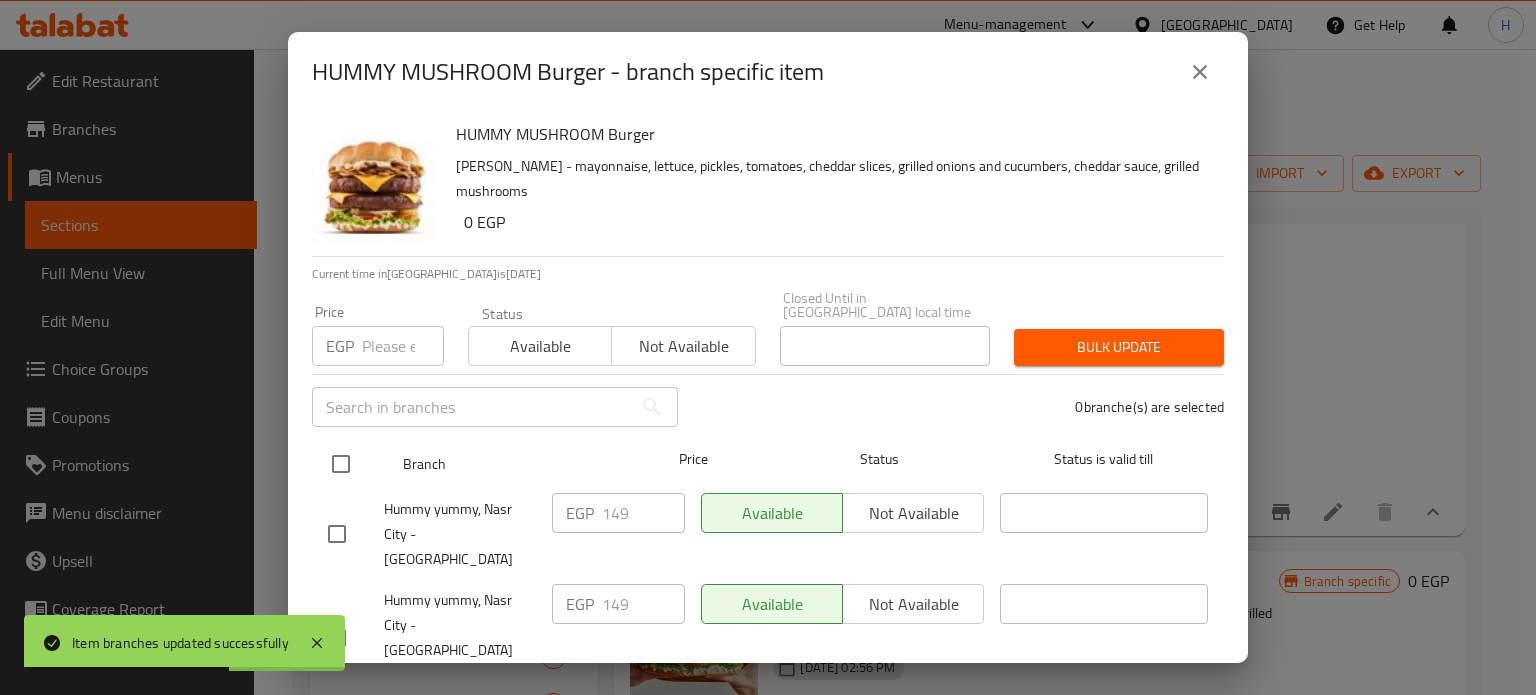 checkbox on "true" 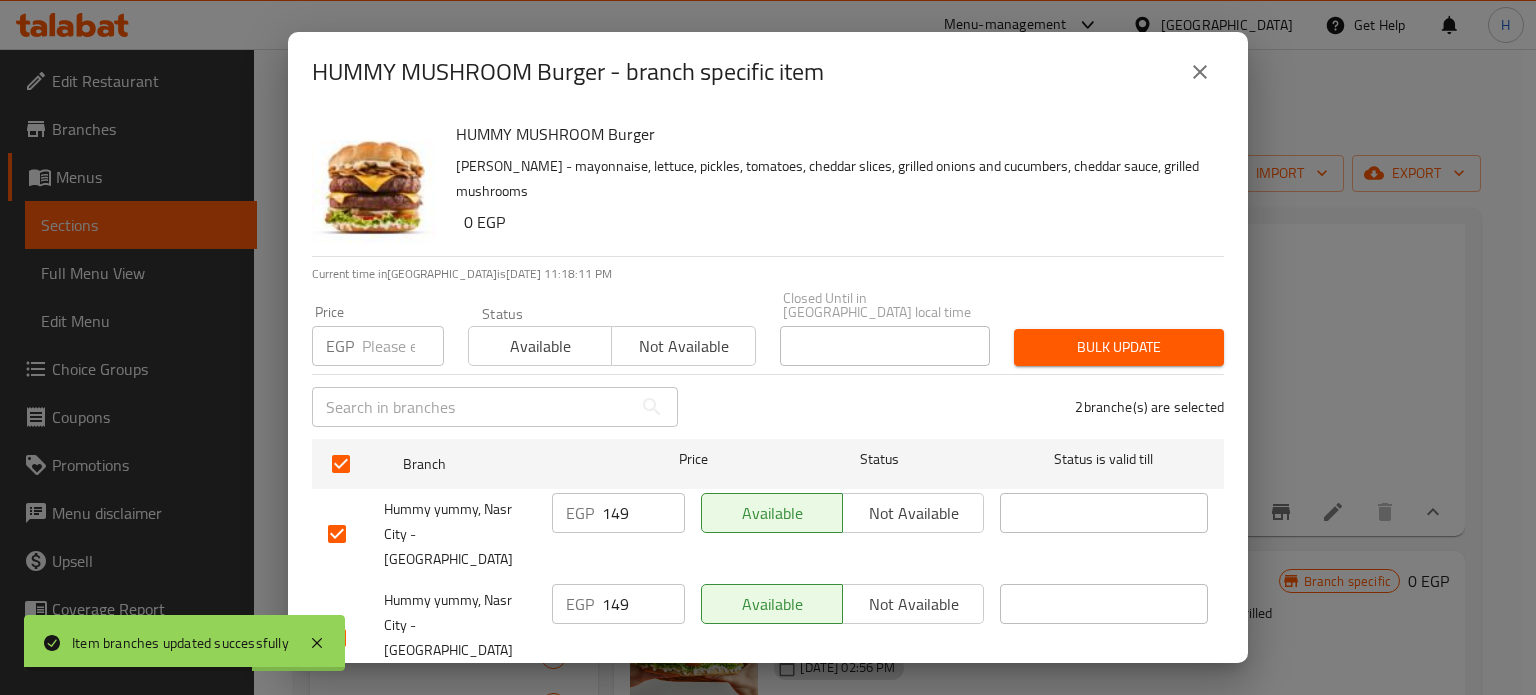 click on "Bulk update" at bounding box center [1119, 347] 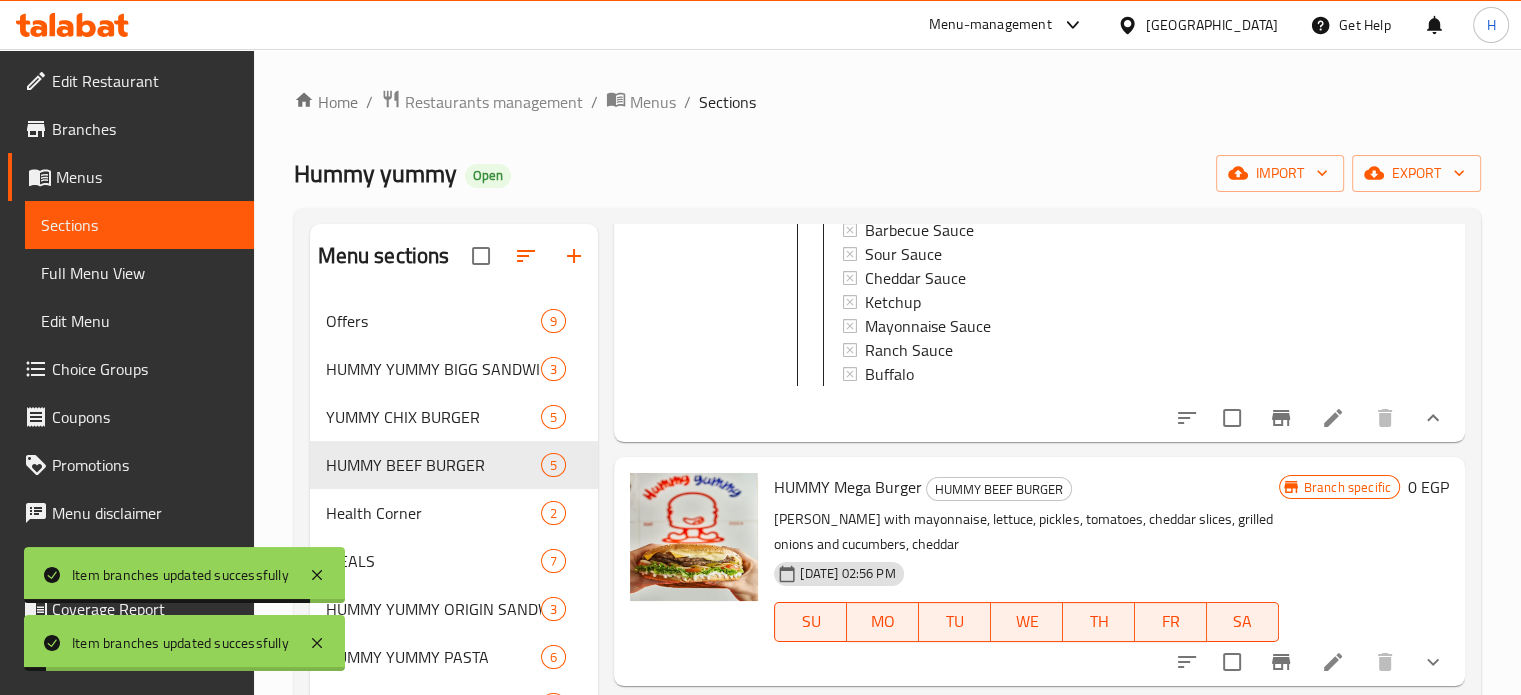 scroll, scrollTop: 1640, scrollLeft: 0, axis: vertical 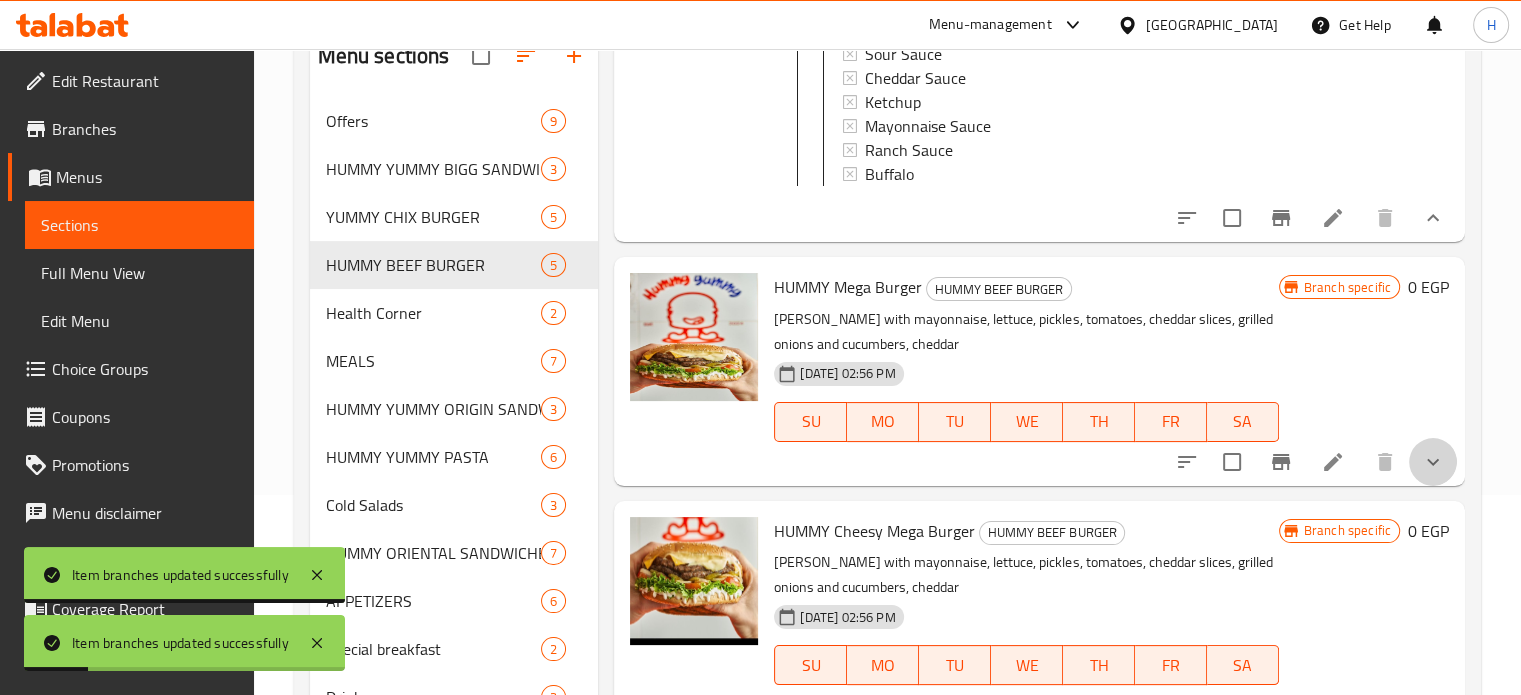 click at bounding box center [1433, 462] 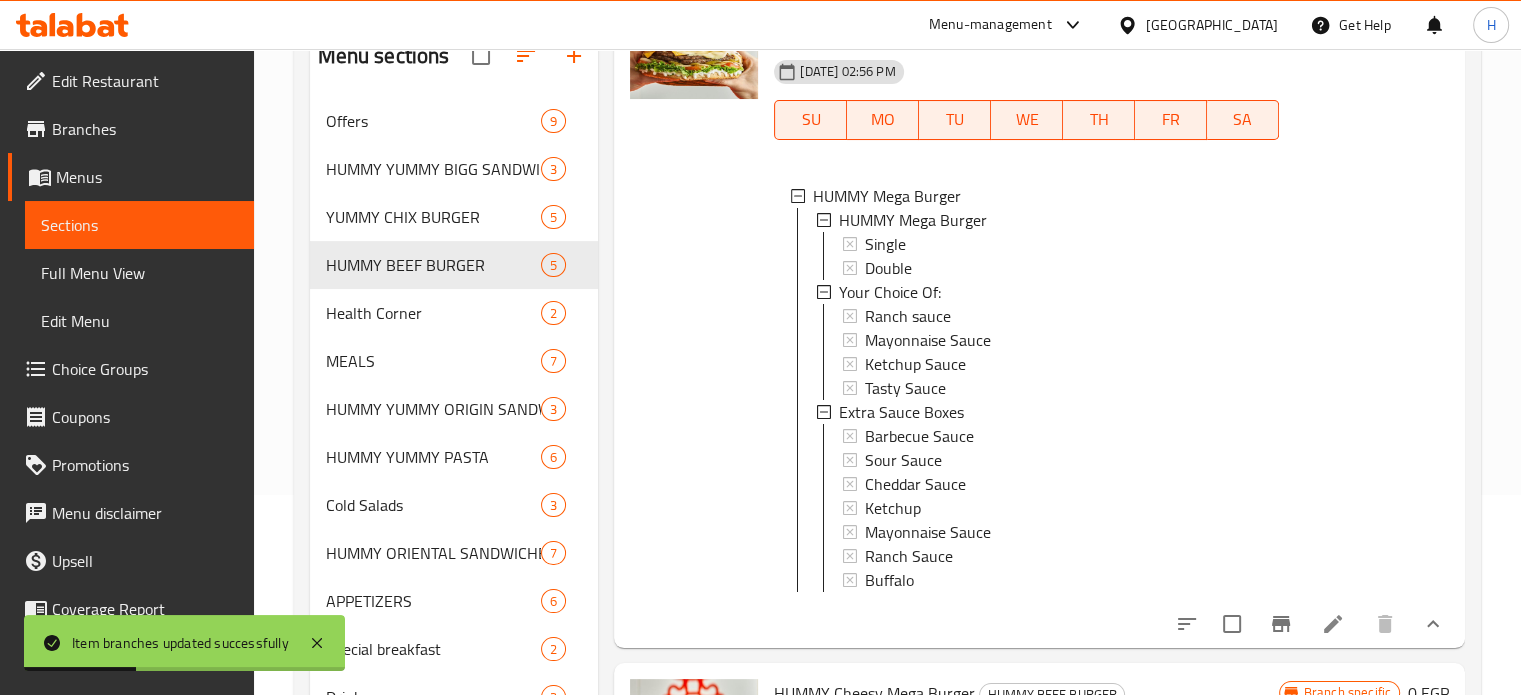 scroll, scrollTop: 1940, scrollLeft: 0, axis: vertical 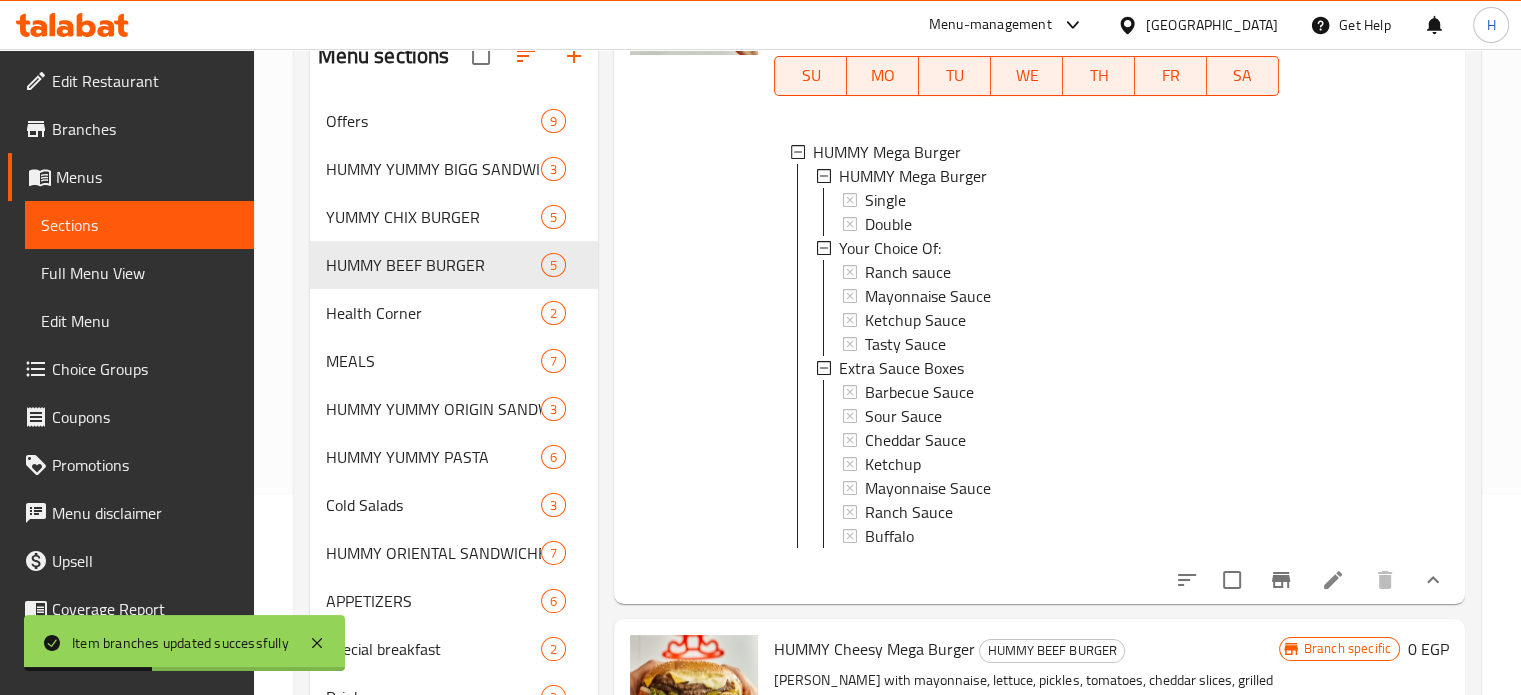 click 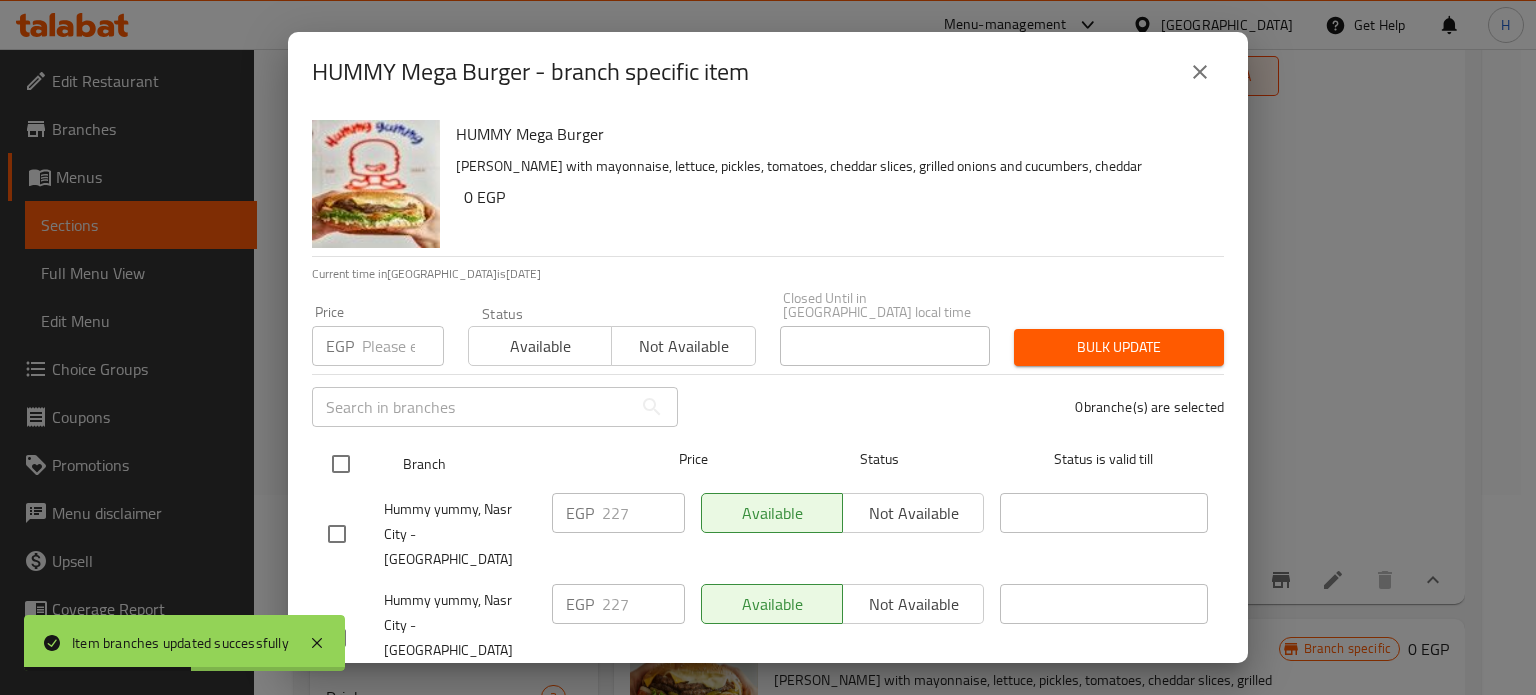 click at bounding box center [341, 464] 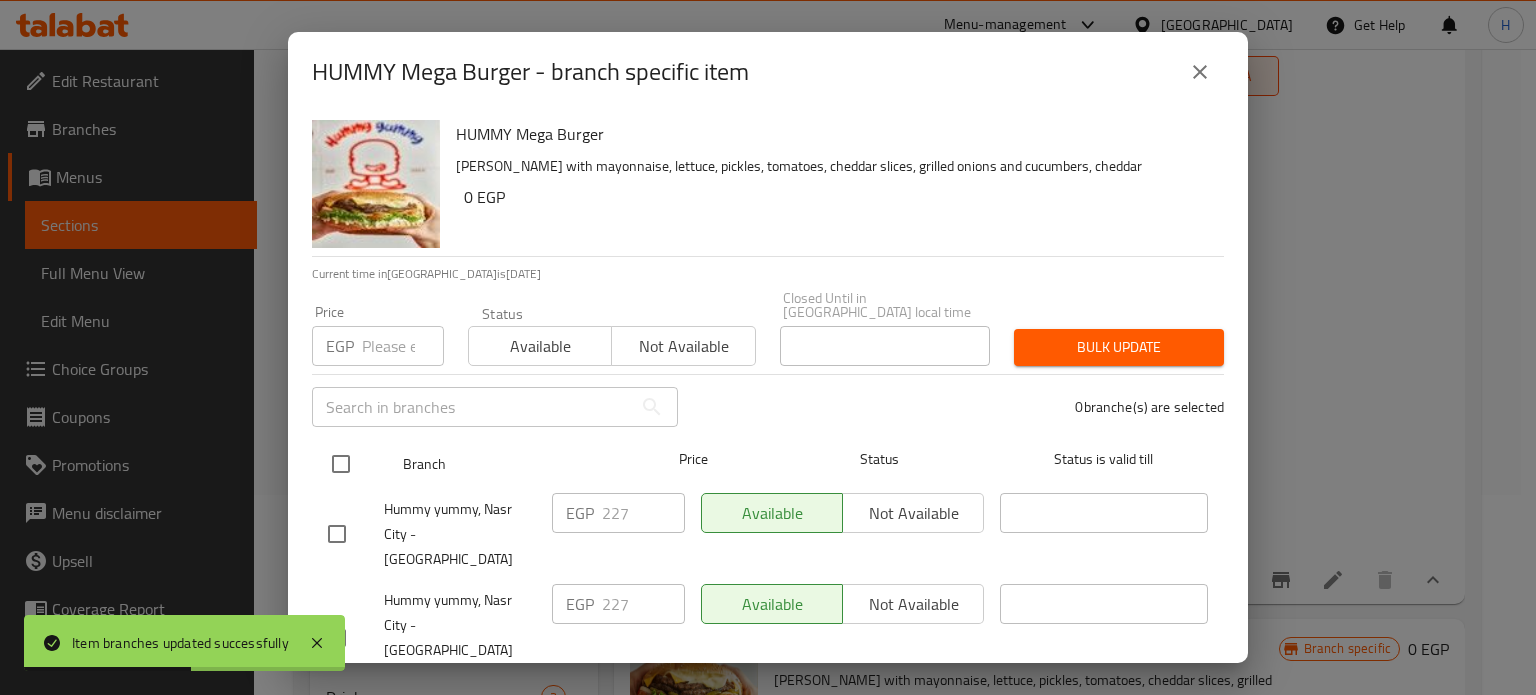 checkbox on "true" 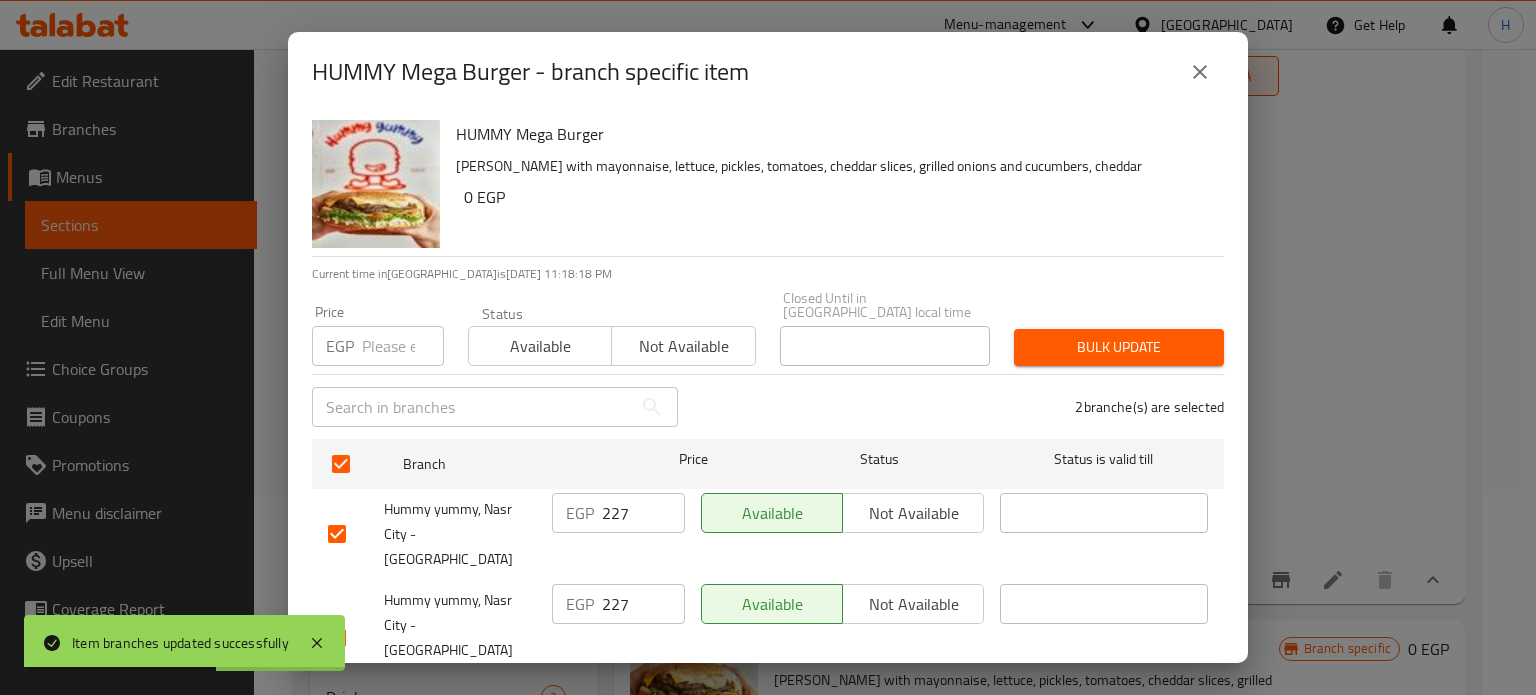 click on "Bulk update" at bounding box center [1119, 347] 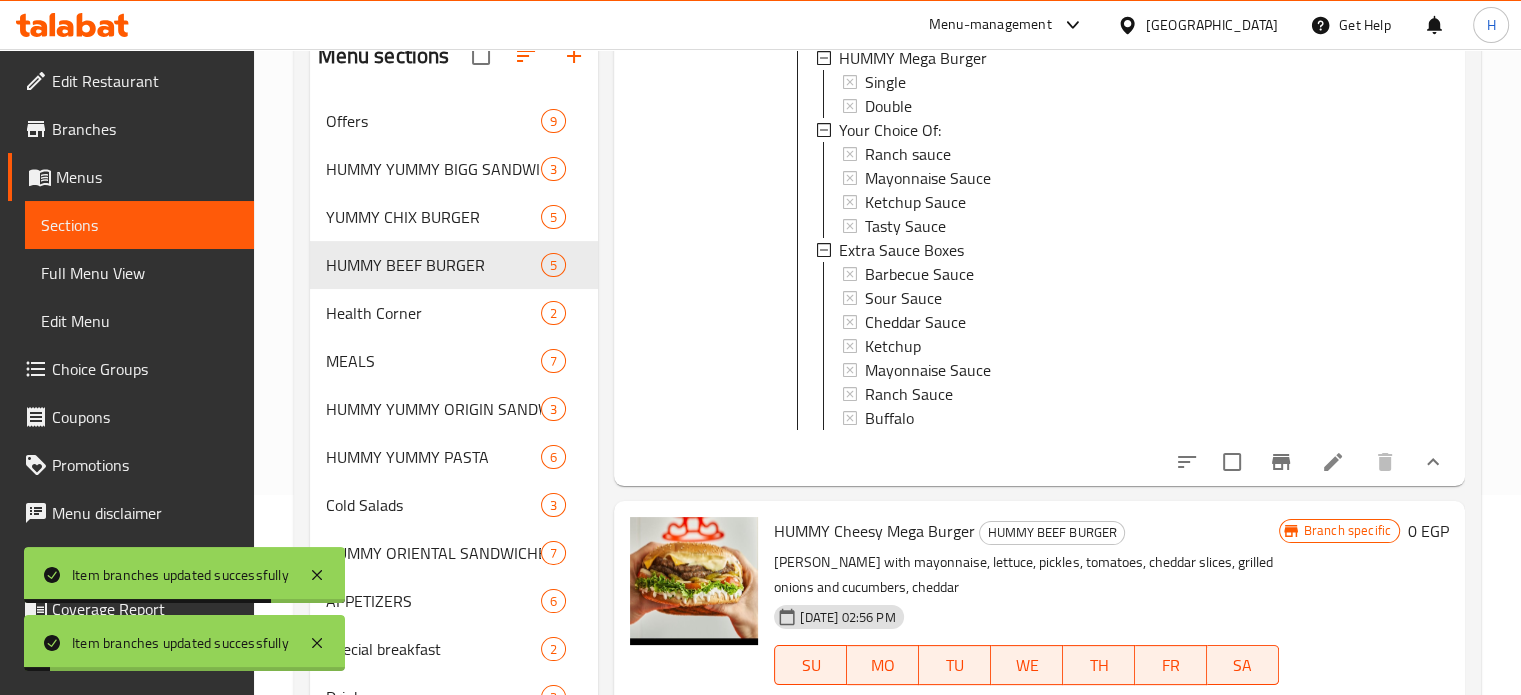 scroll, scrollTop: 2119, scrollLeft: 0, axis: vertical 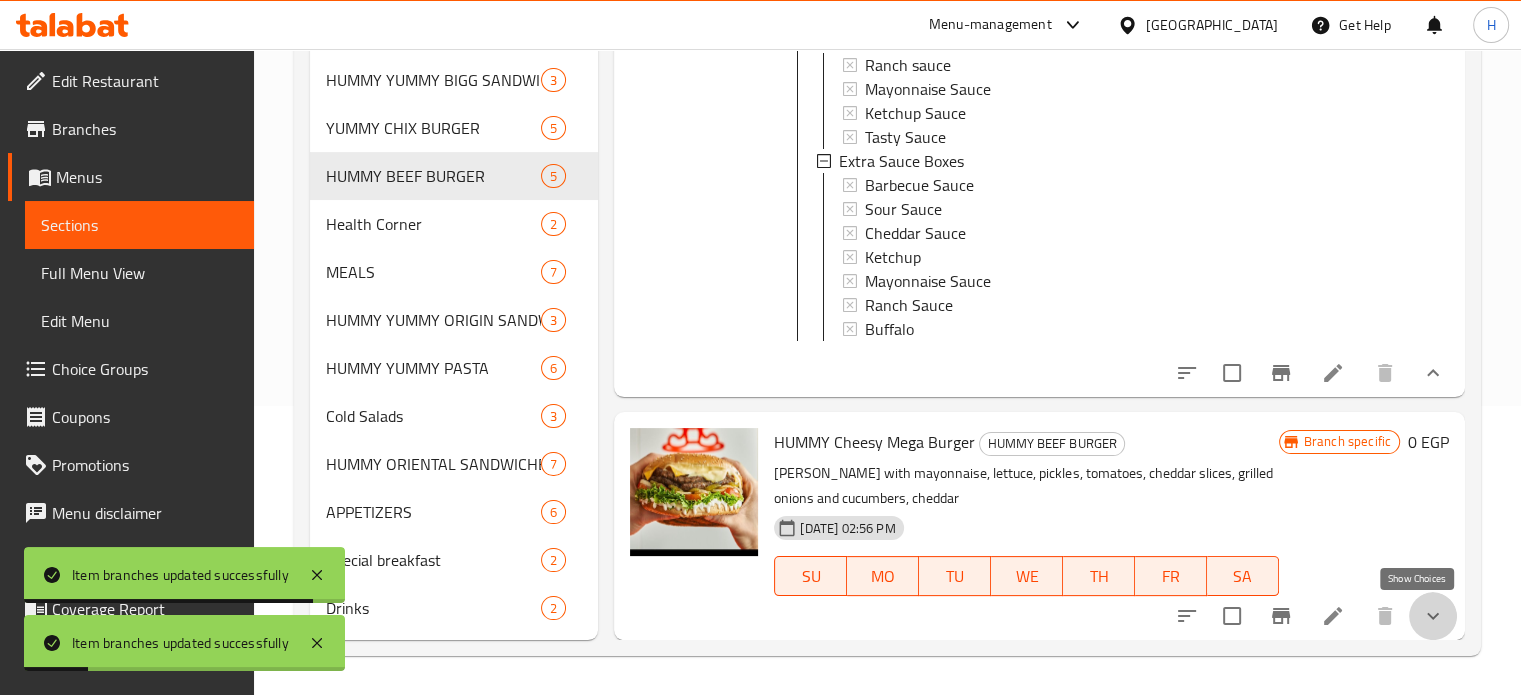 click 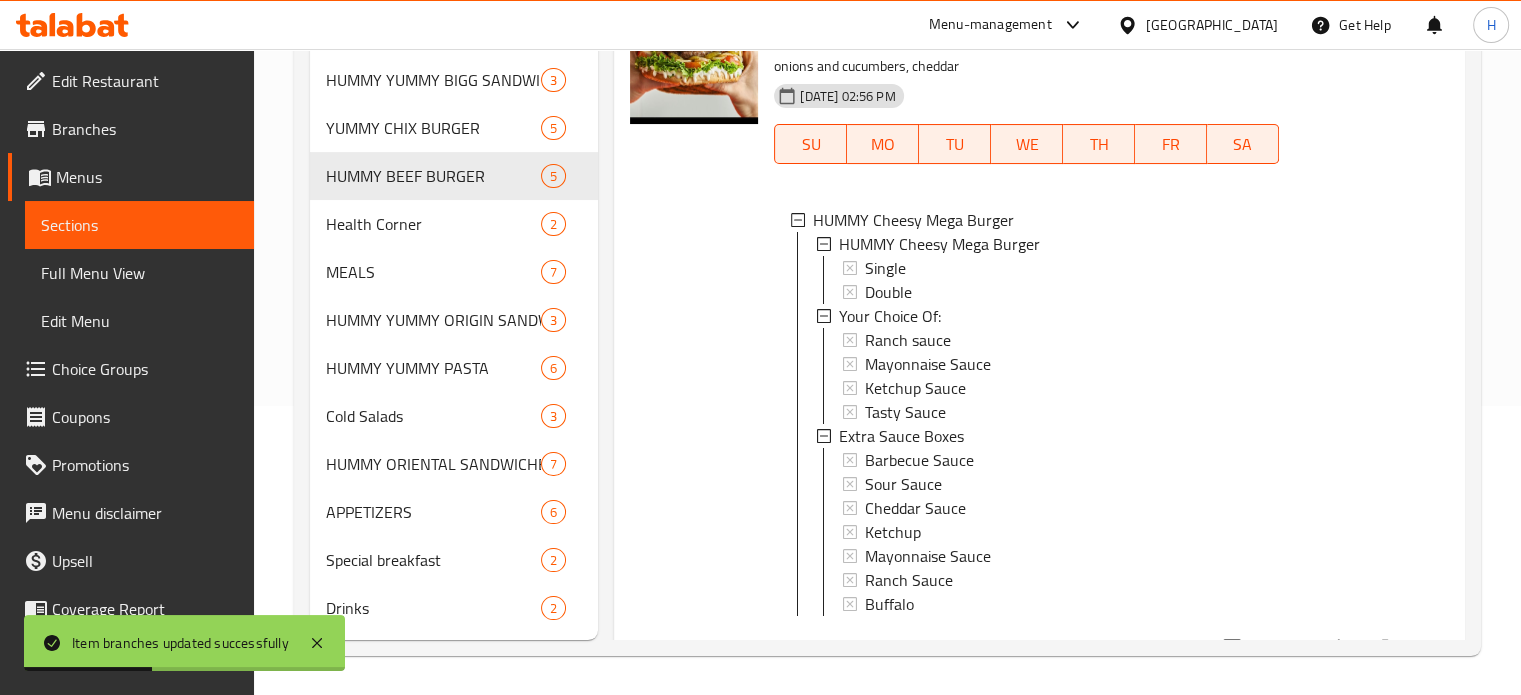 scroll, scrollTop: 2598, scrollLeft: 0, axis: vertical 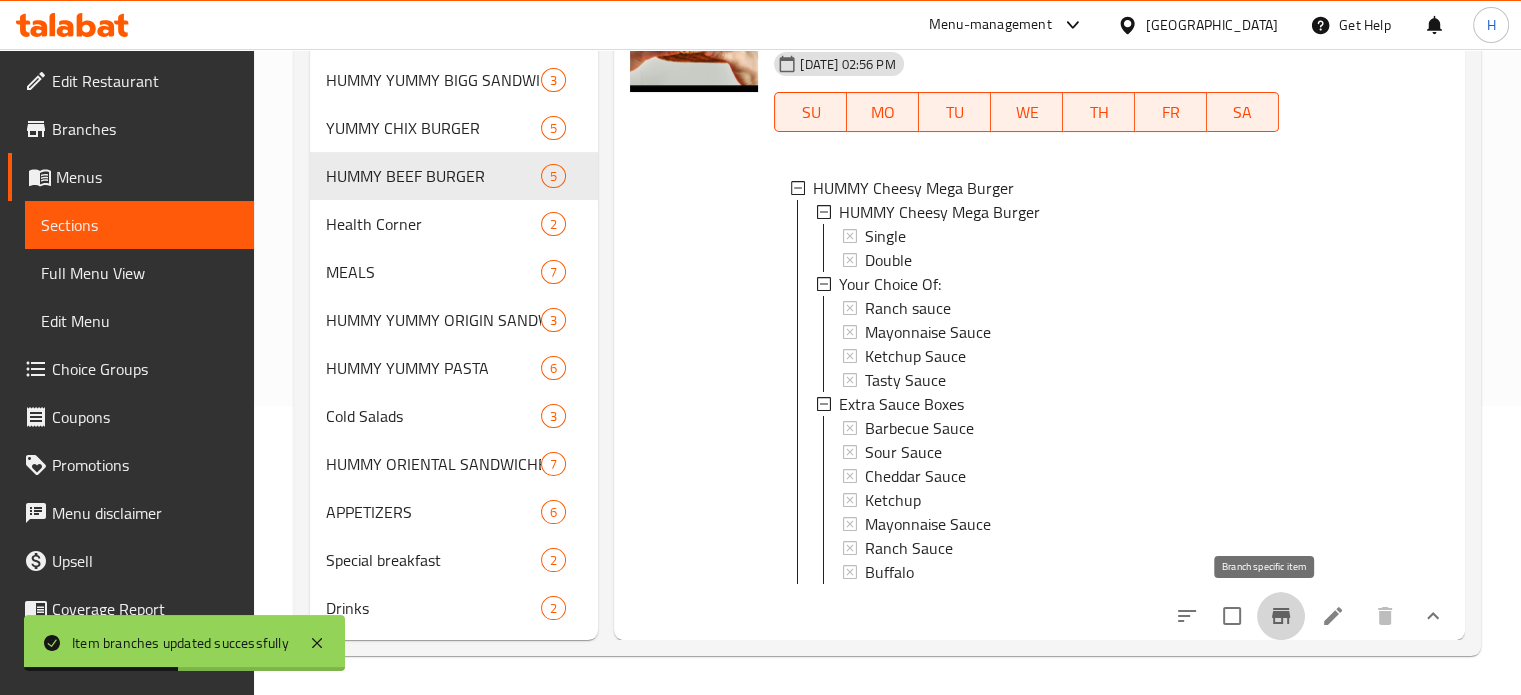 click 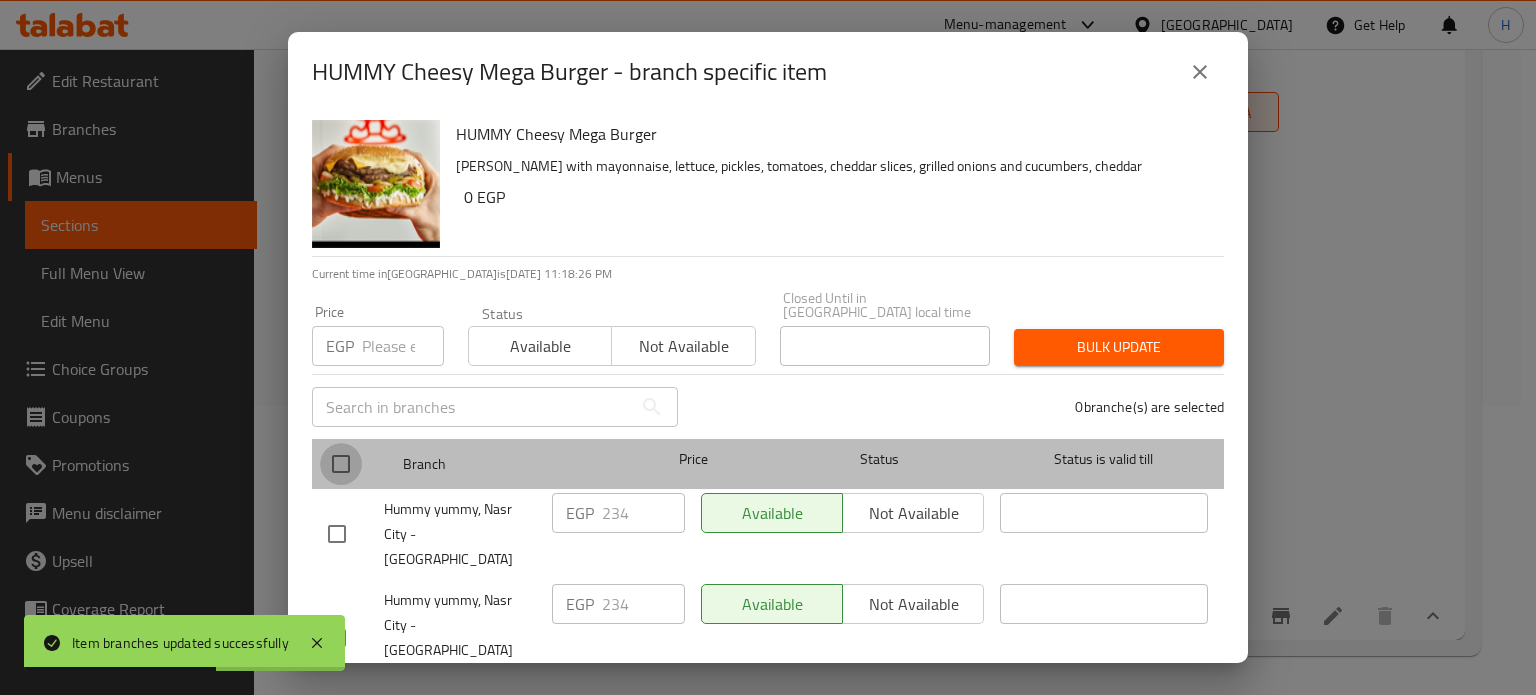 click at bounding box center (341, 464) 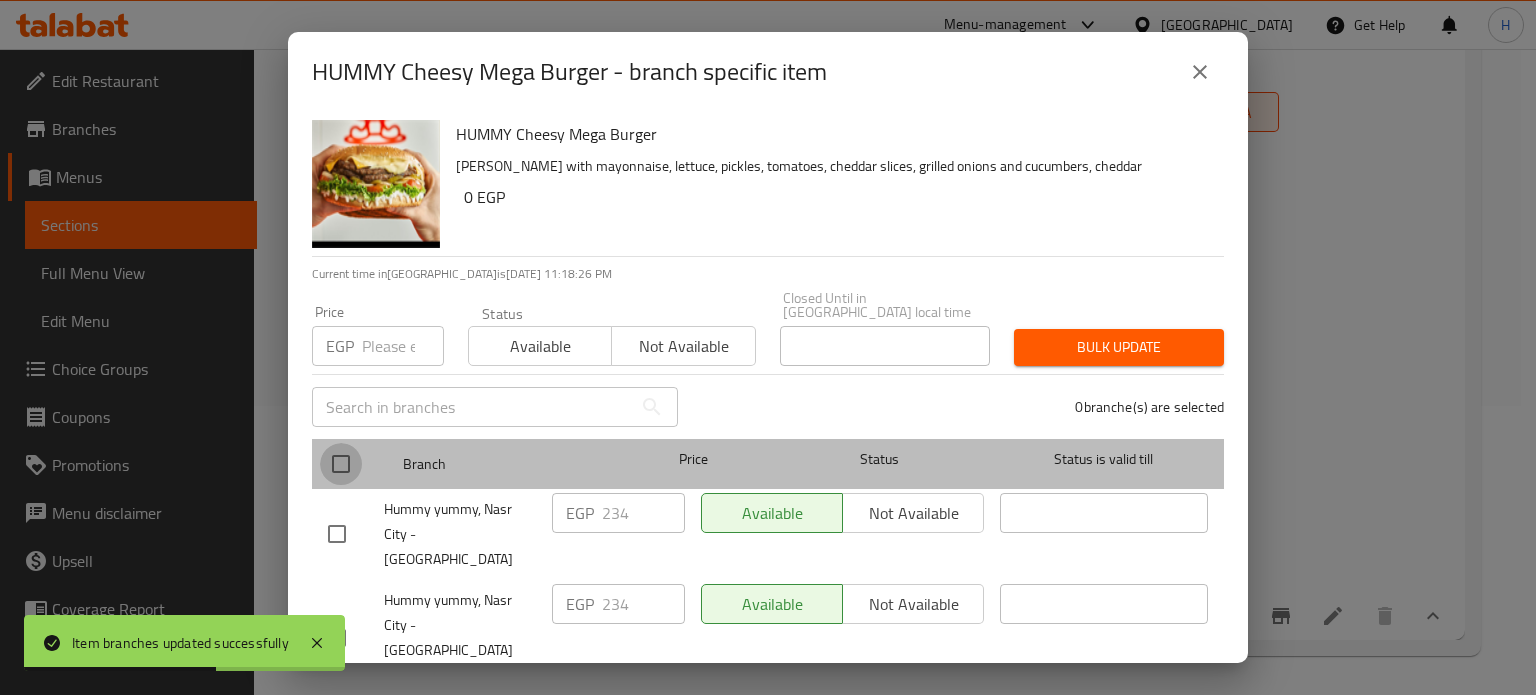 checkbox on "true" 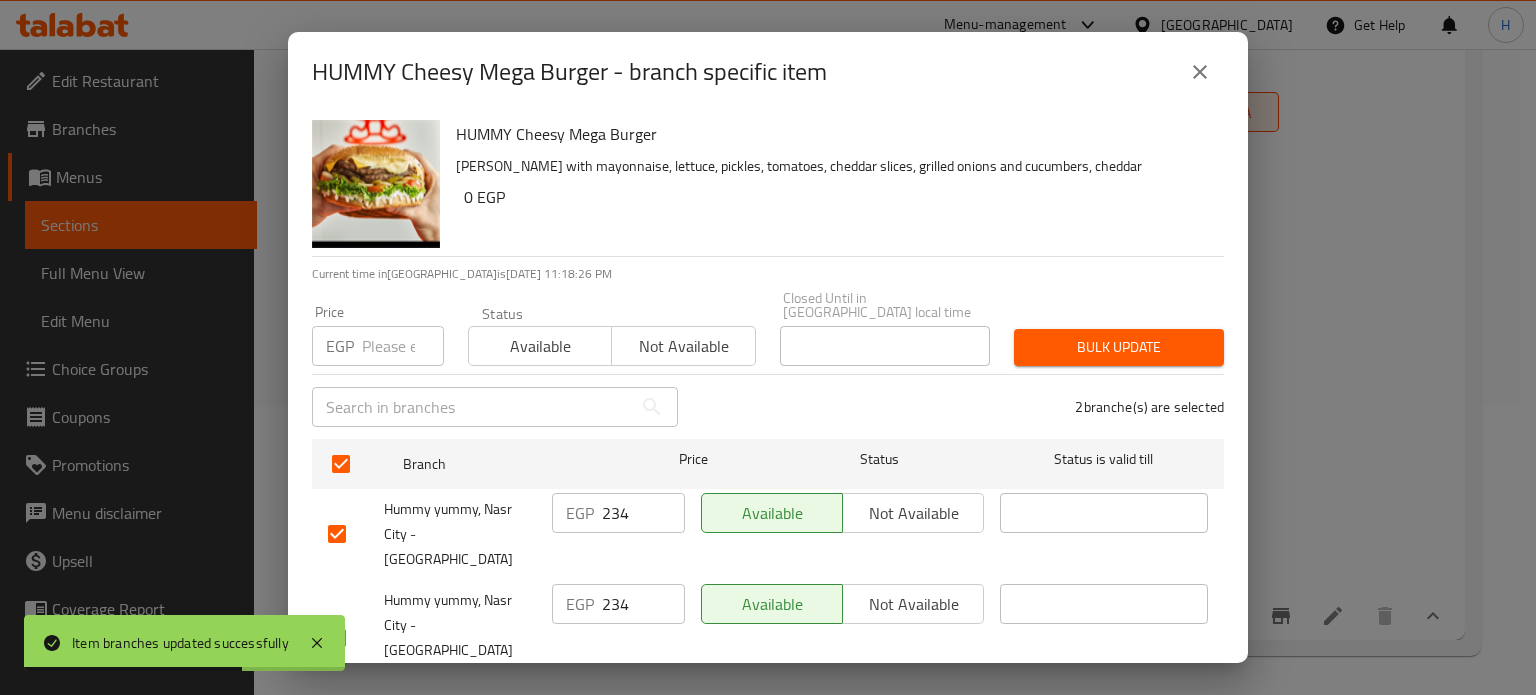 click on "Bulk update" at bounding box center [1119, 347] 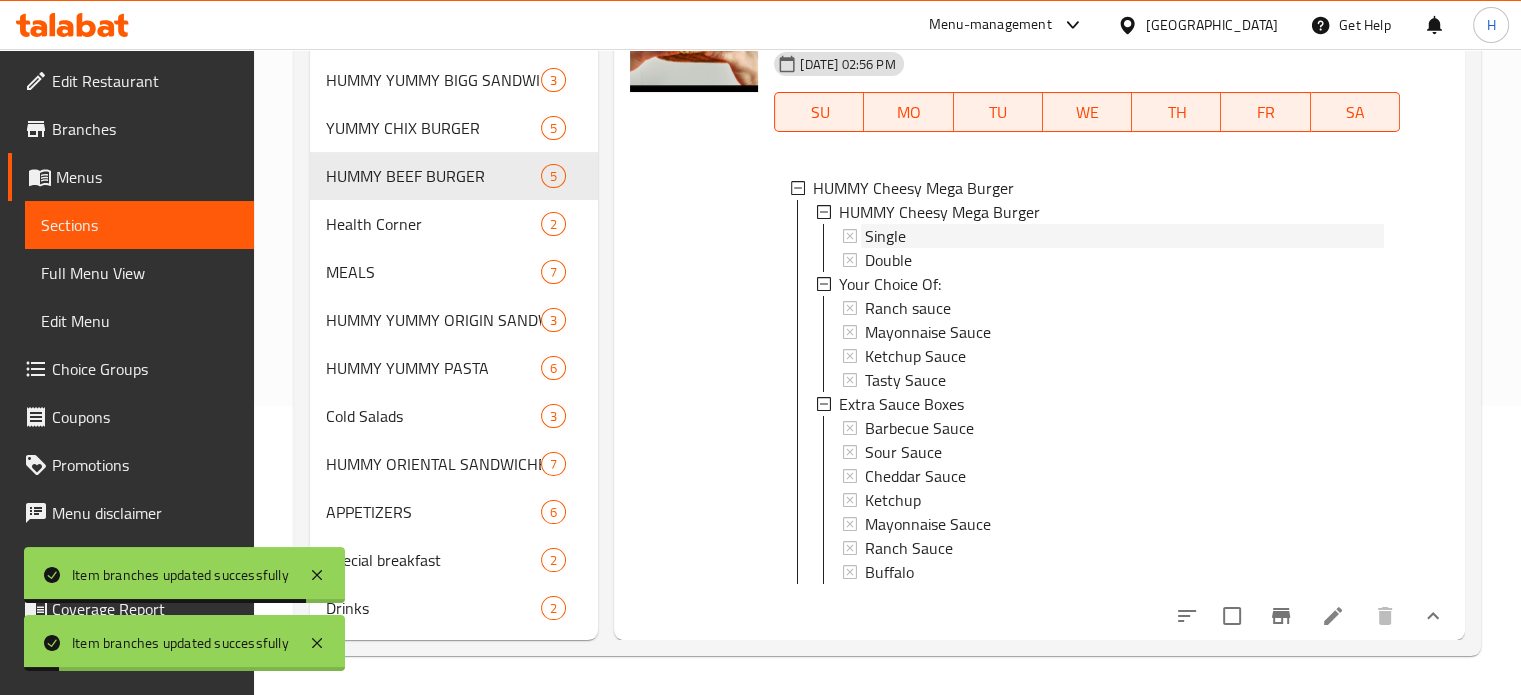 click on "Single" at bounding box center [1124, 236] 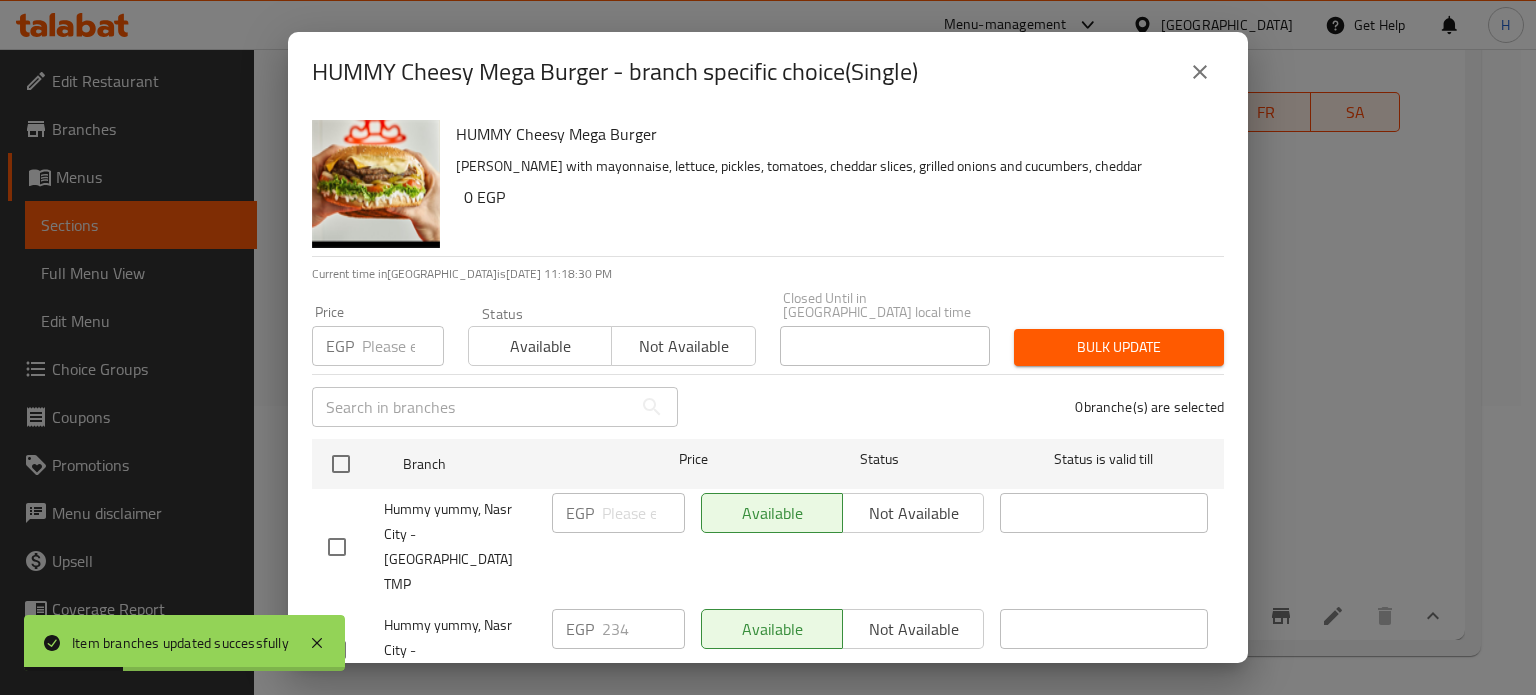 click 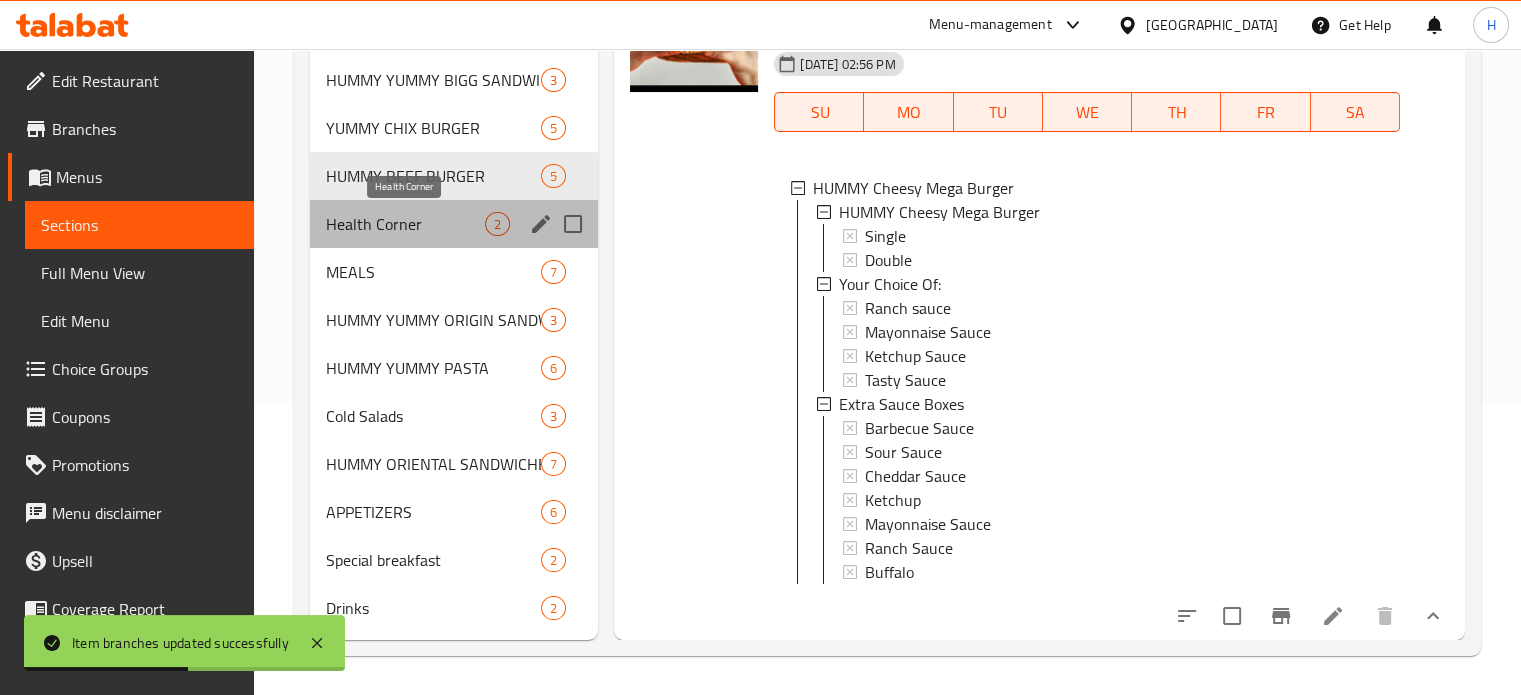 click on "Health Corner" at bounding box center (406, 224) 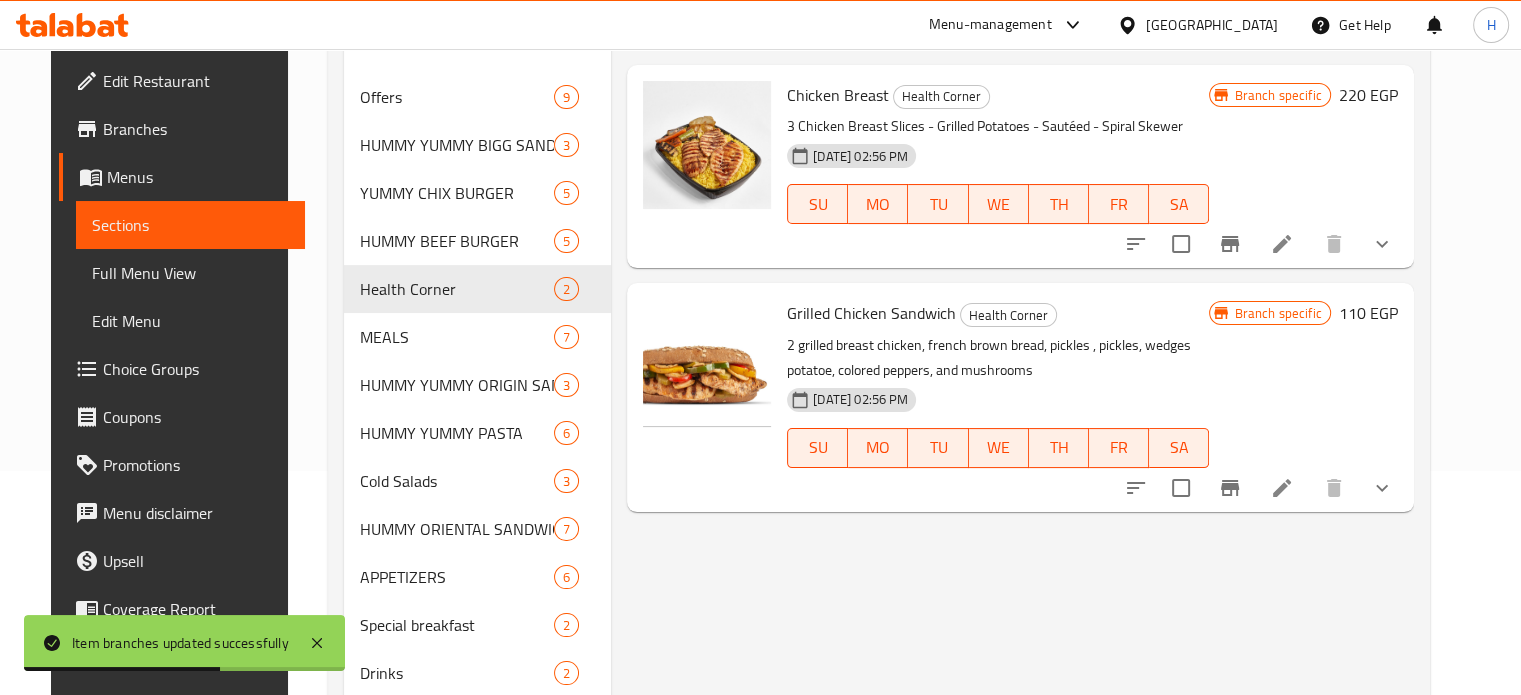 scroll, scrollTop: 189, scrollLeft: 0, axis: vertical 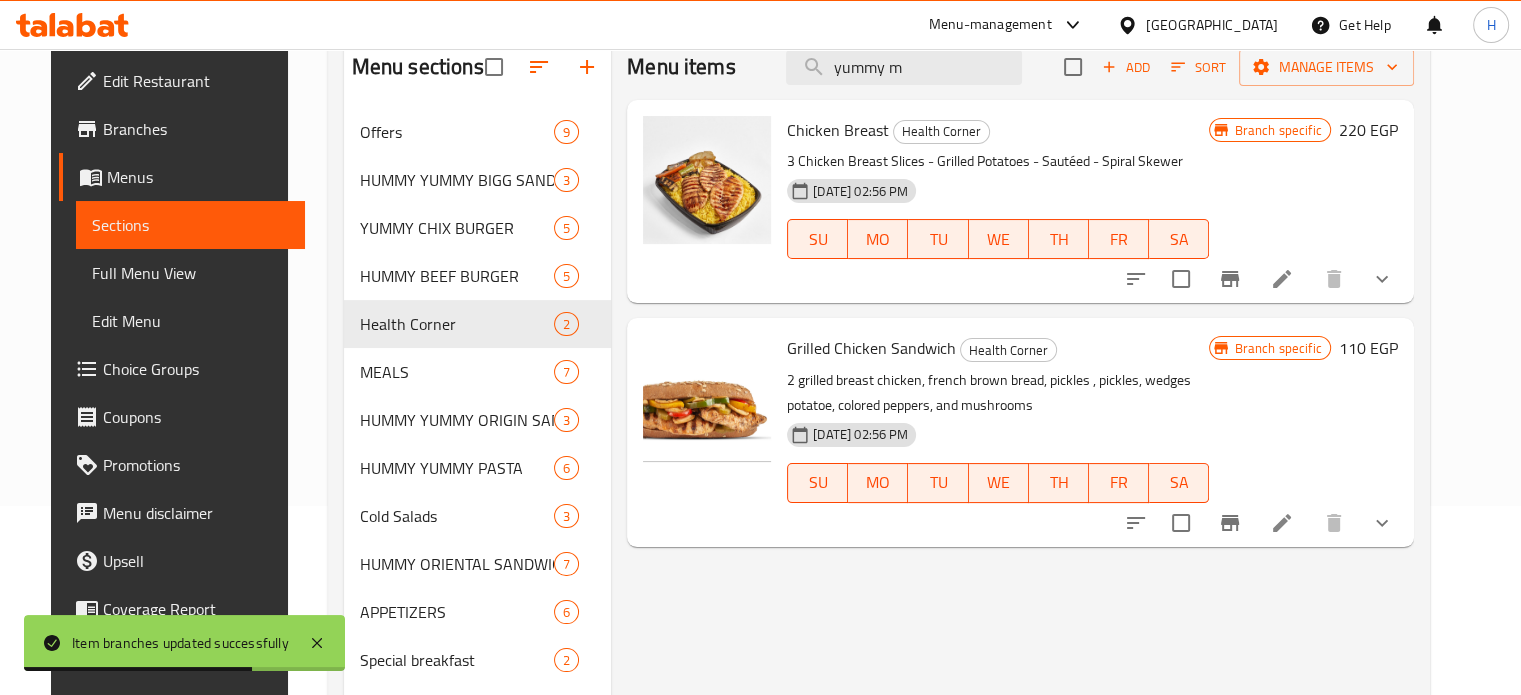 click at bounding box center [1382, 279] 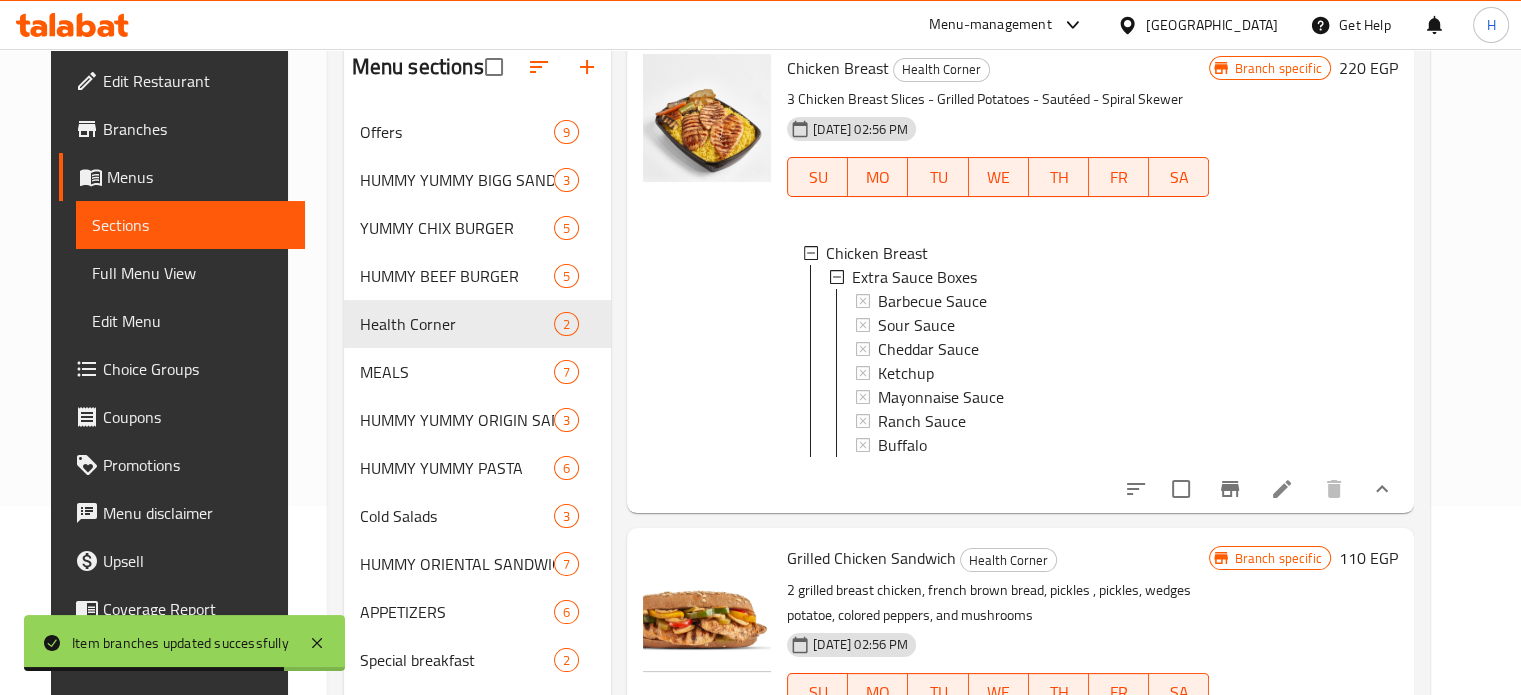 scroll, scrollTop: 94, scrollLeft: 0, axis: vertical 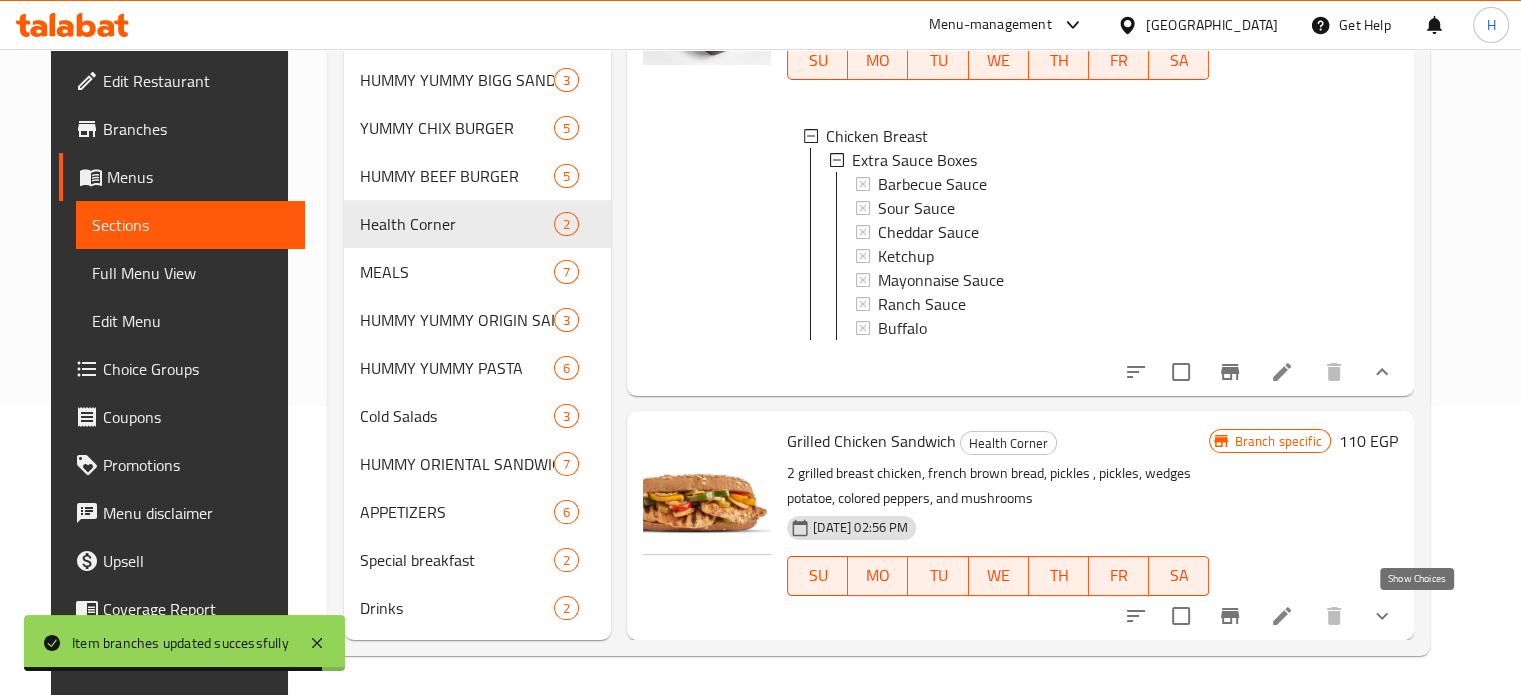 click 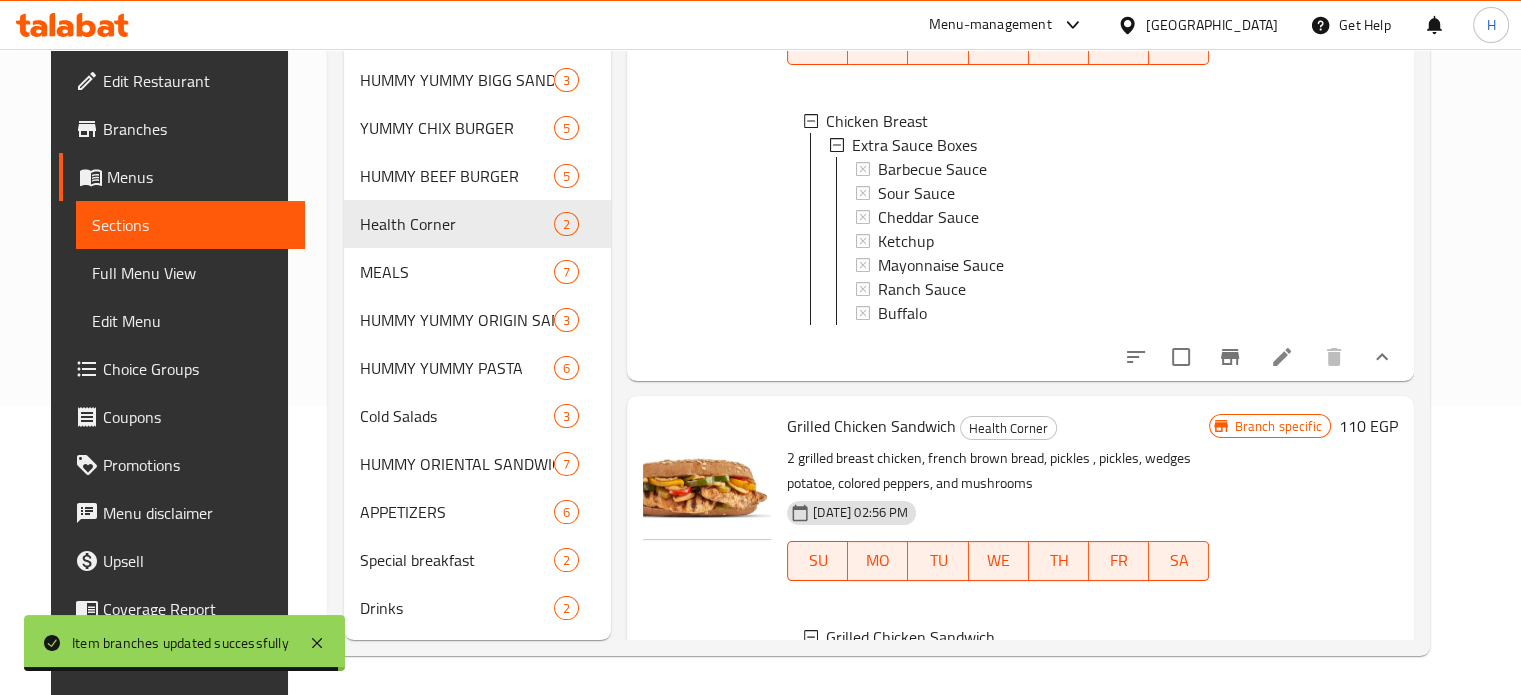 scroll, scrollTop: 494, scrollLeft: 0, axis: vertical 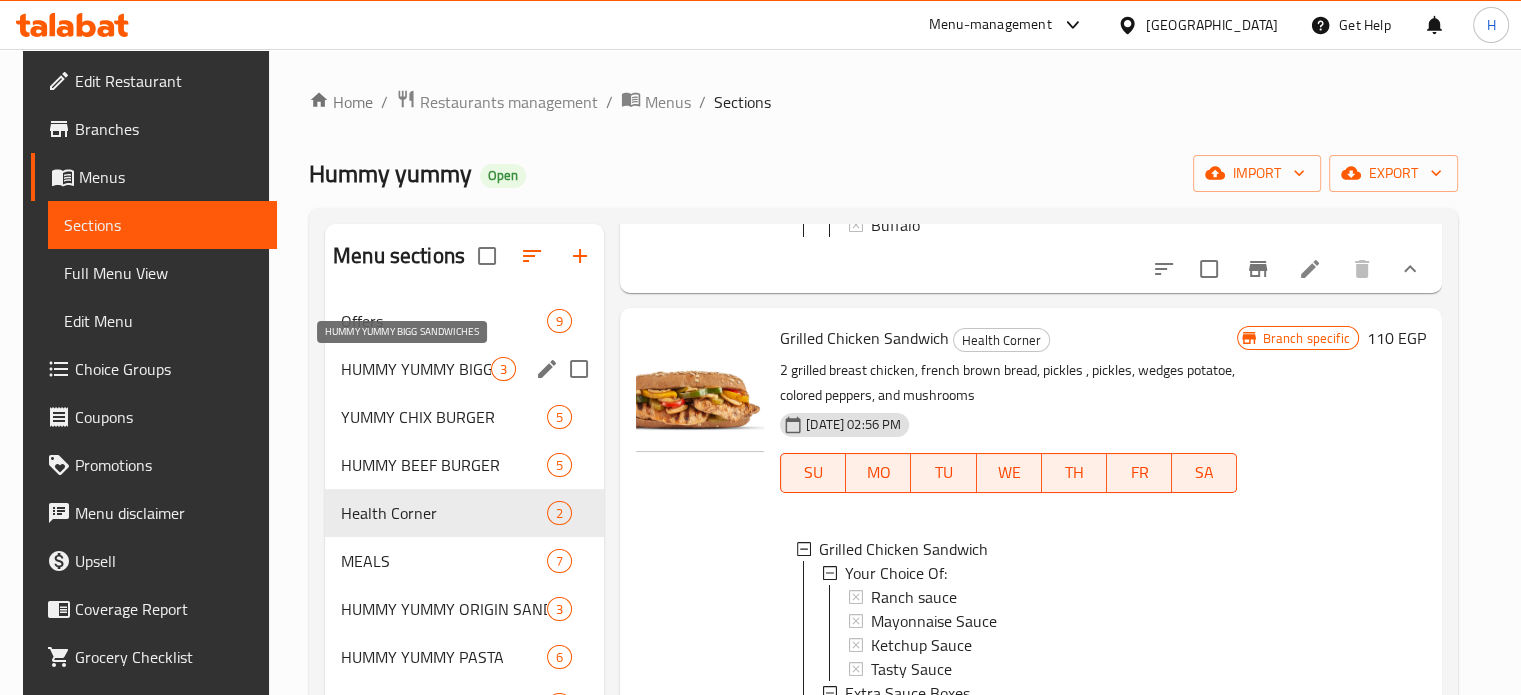 click on "HUMMY YUMMY BIGG SANDWICHES" at bounding box center [416, 369] 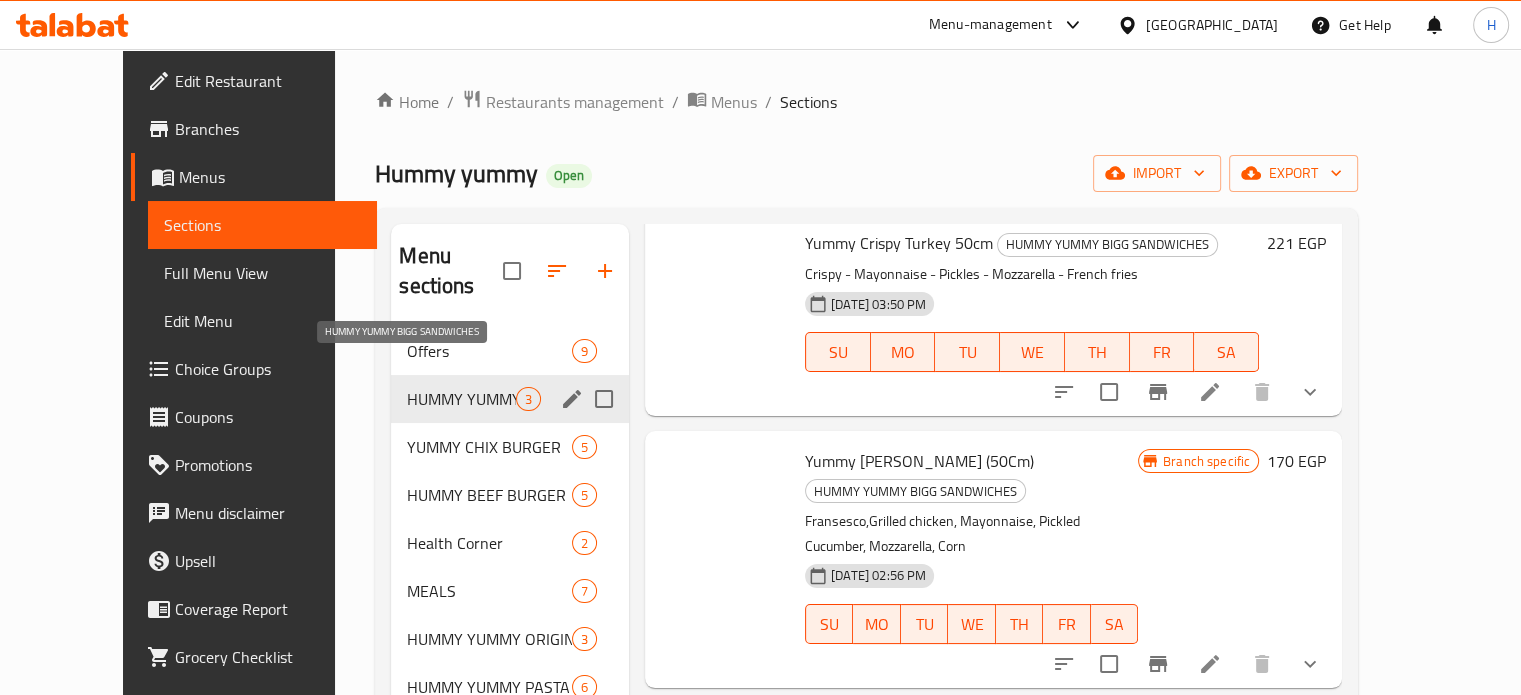scroll, scrollTop: 0, scrollLeft: 0, axis: both 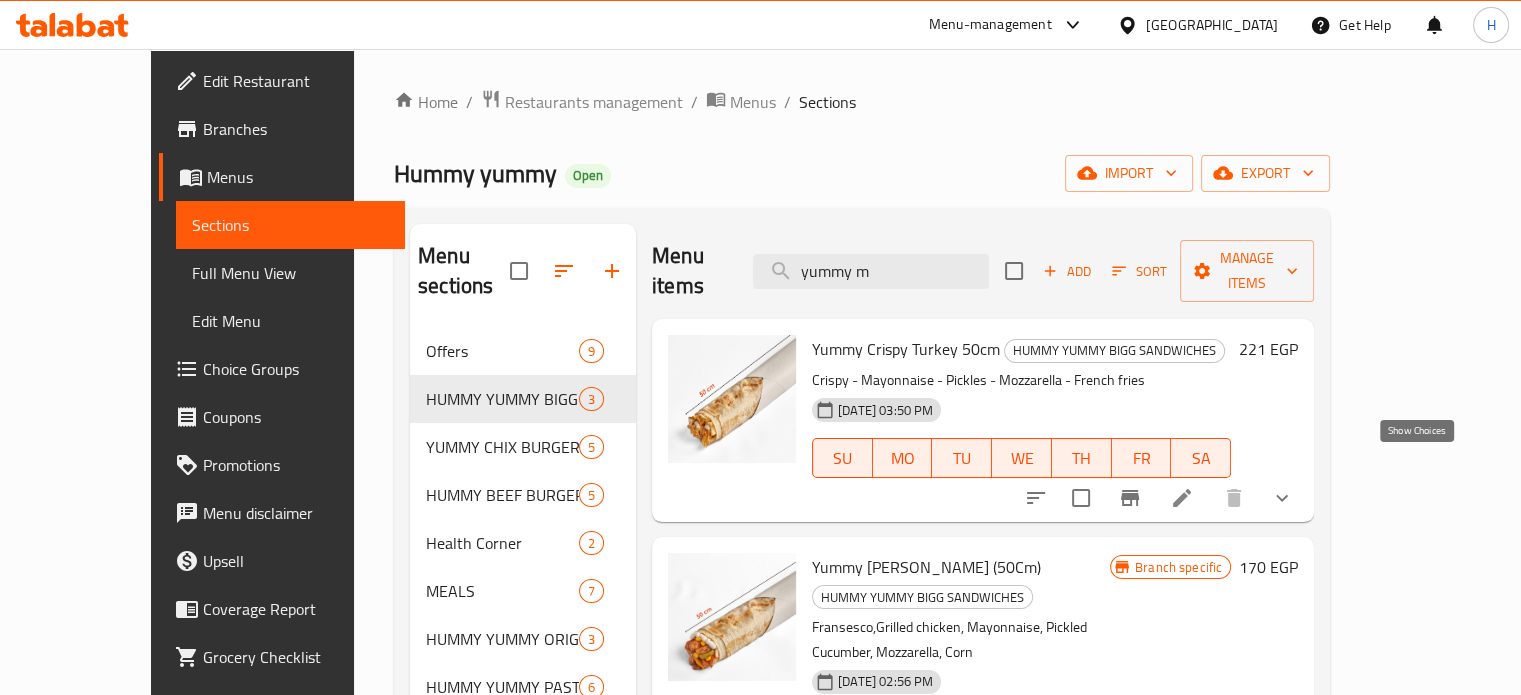 click 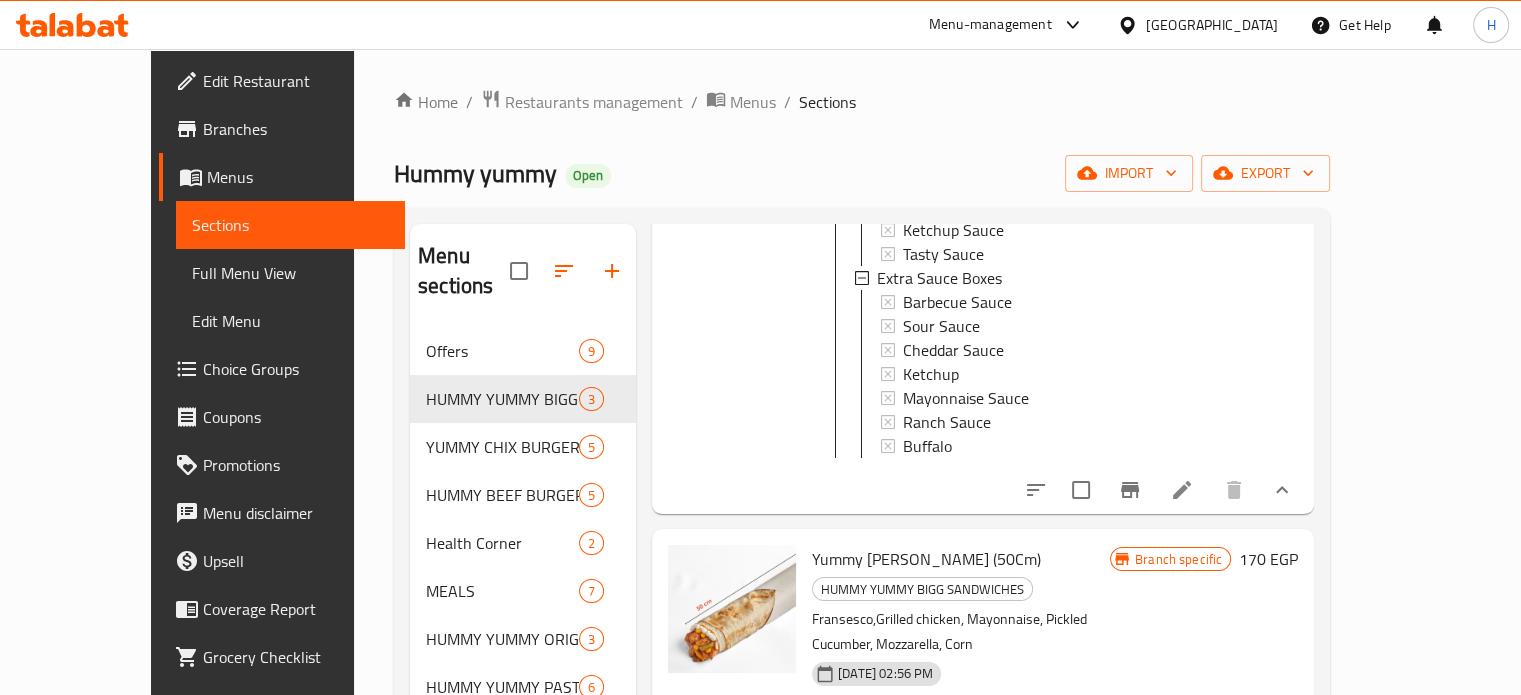 scroll, scrollTop: 408, scrollLeft: 0, axis: vertical 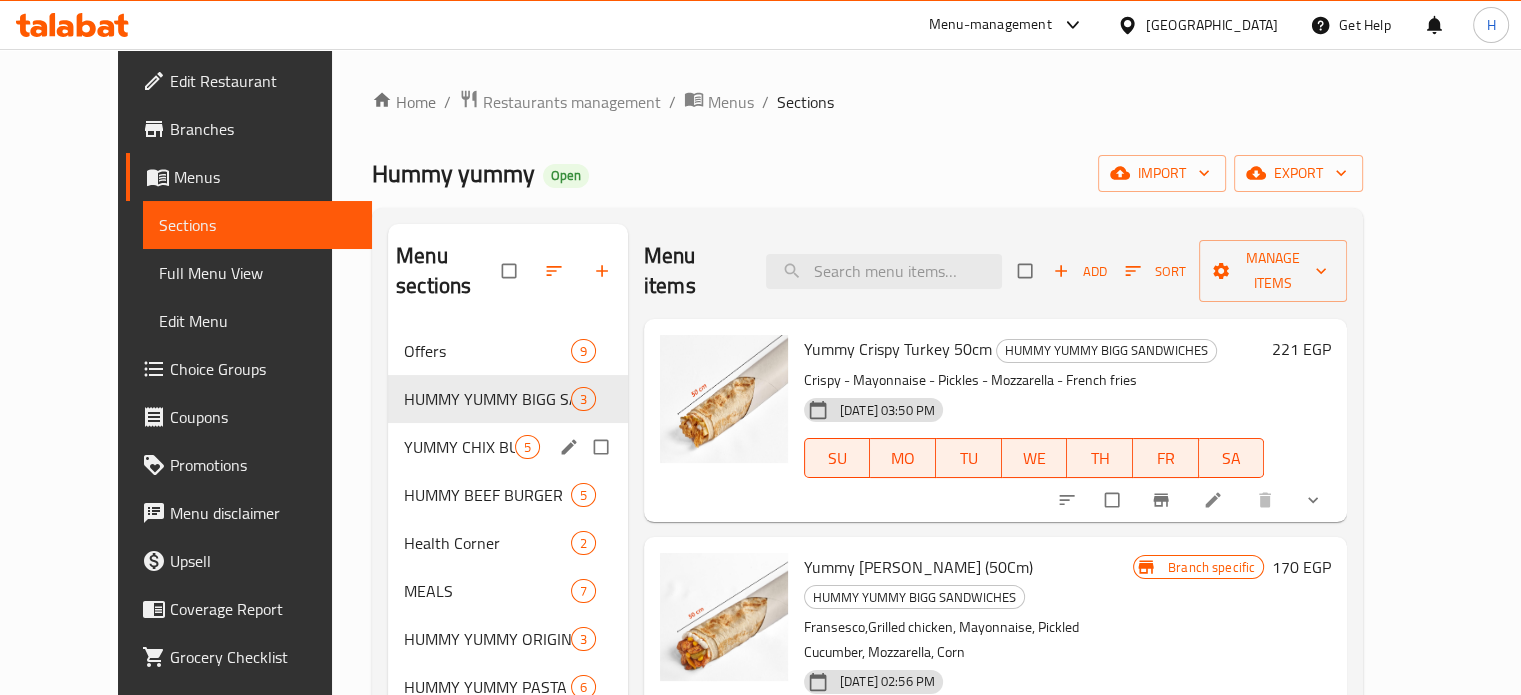 click on "YUMMY CHIX BURGER" at bounding box center [459, 447] 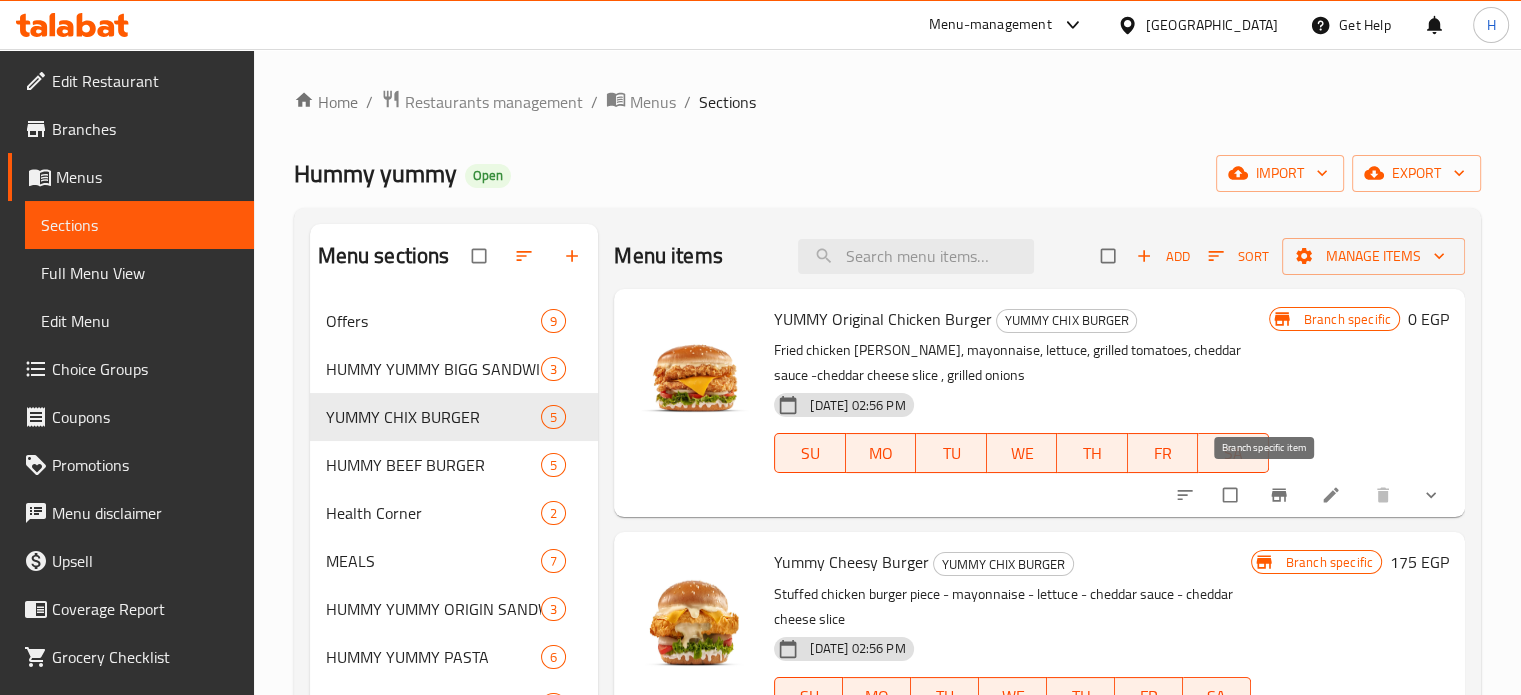 click at bounding box center [1281, 495] 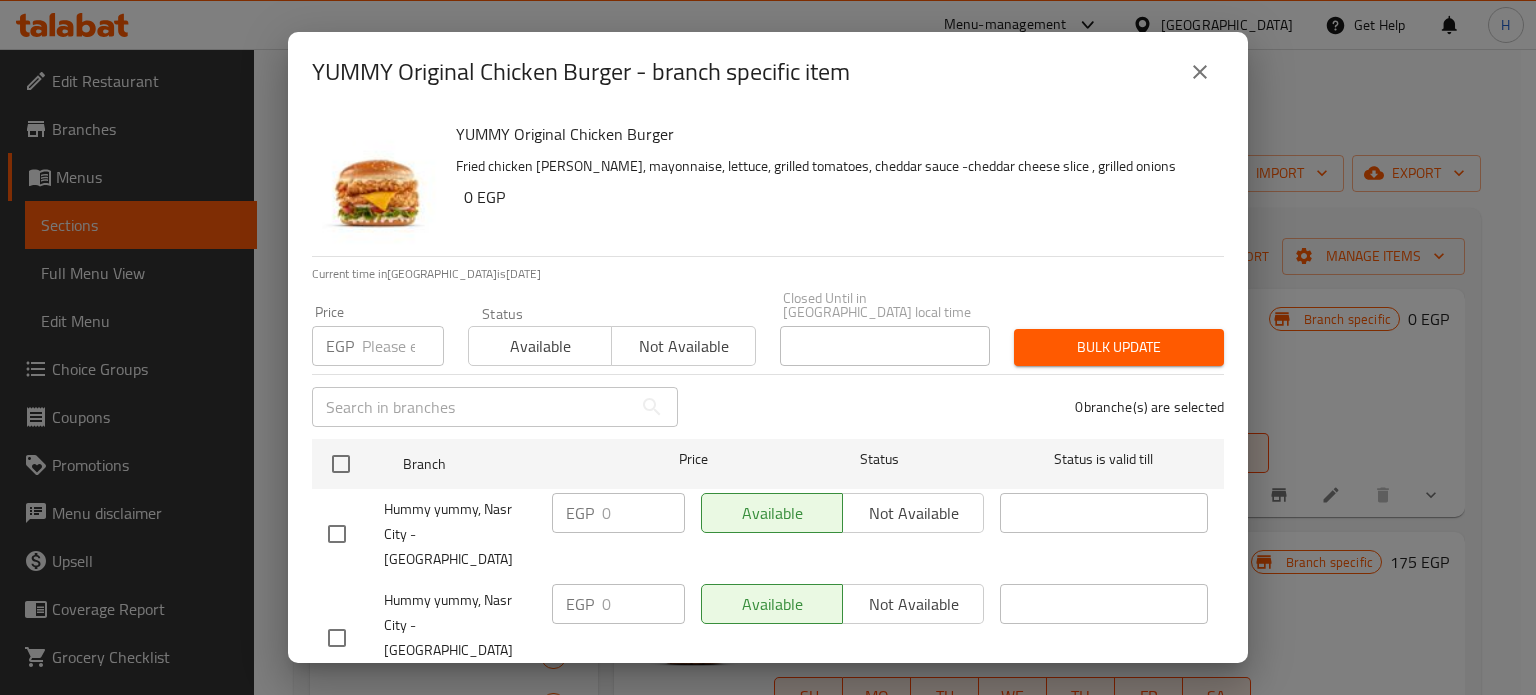 click 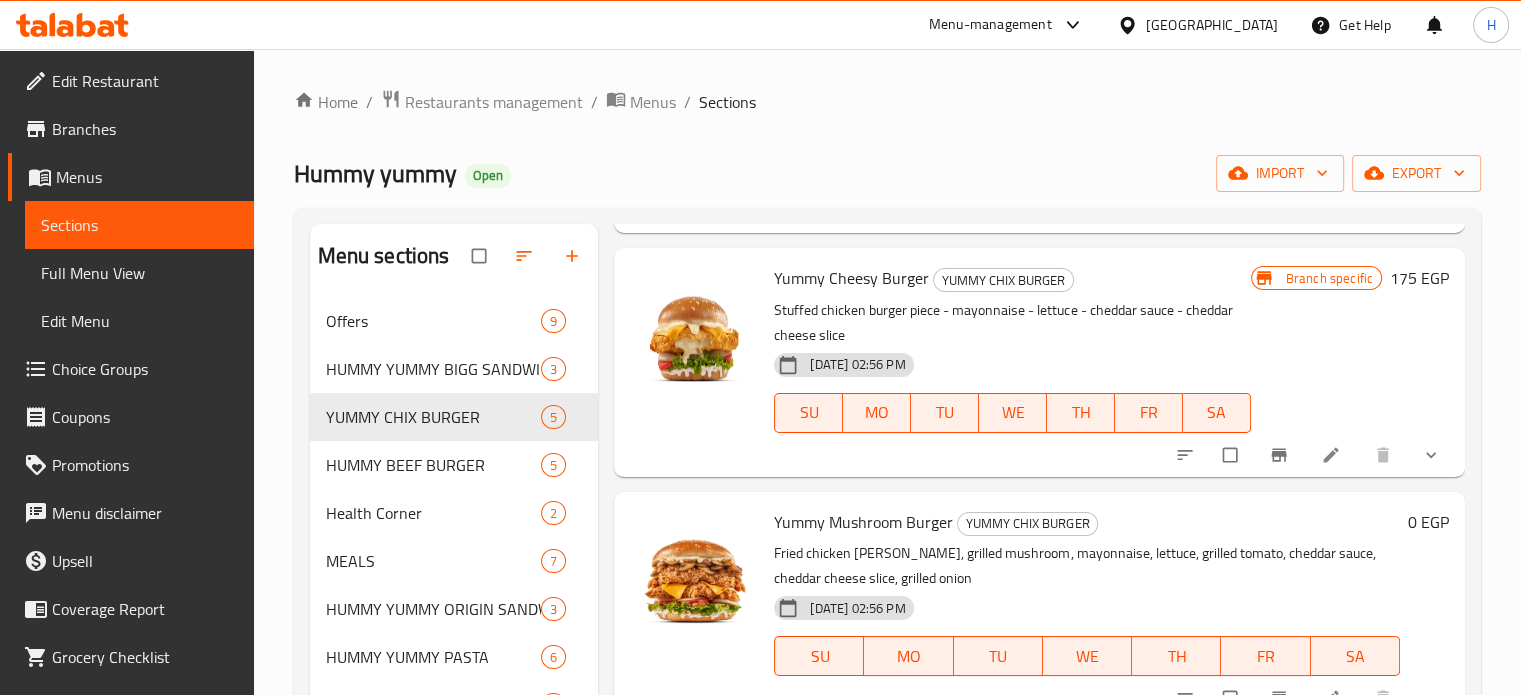 scroll, scrollTop: 300, scrollLeft: 0, axis: vertical 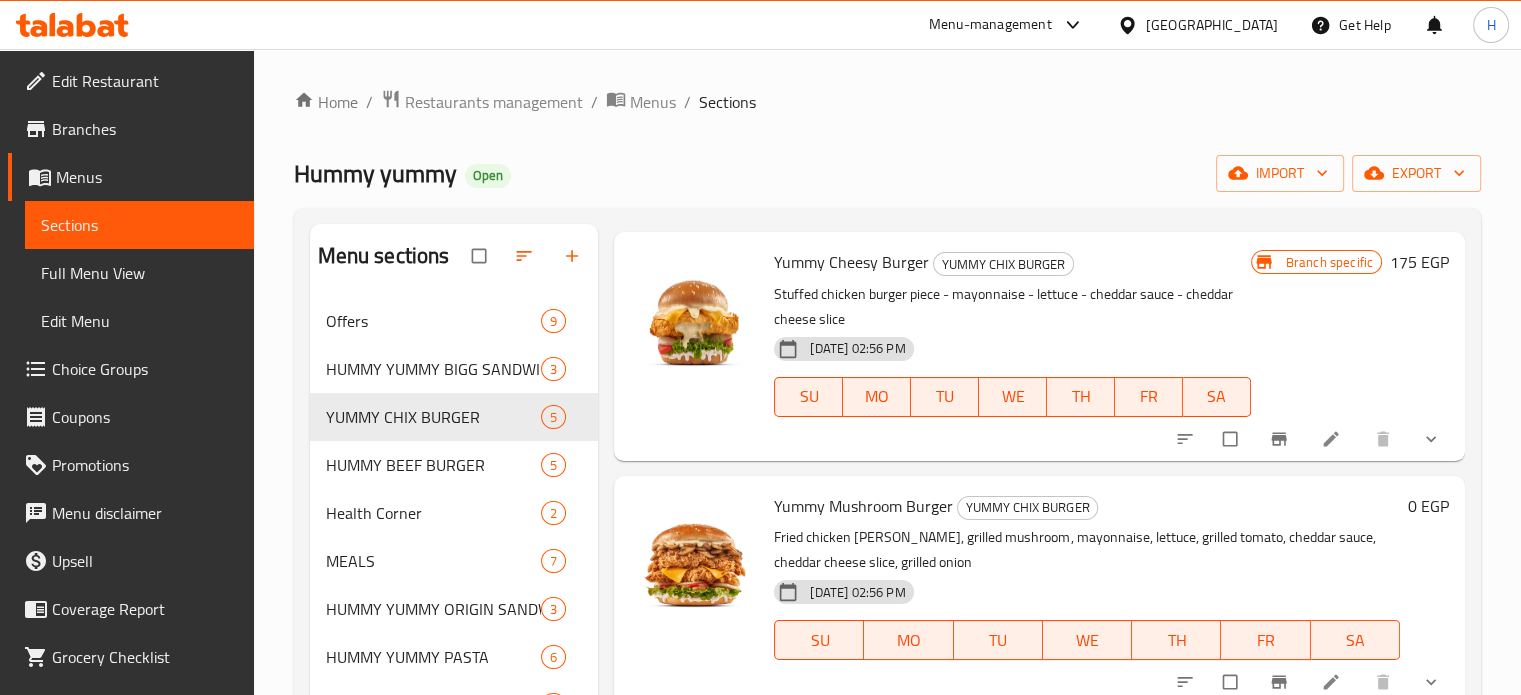 click 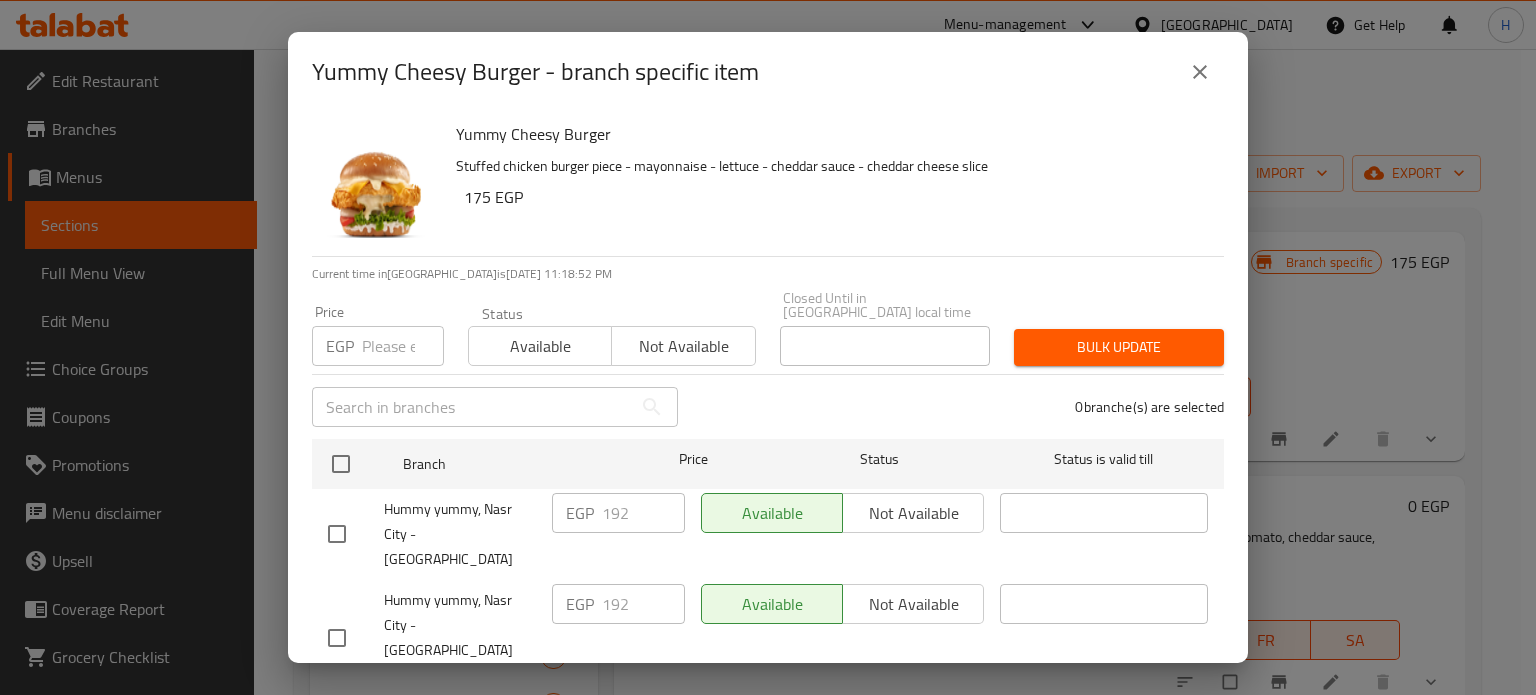 click 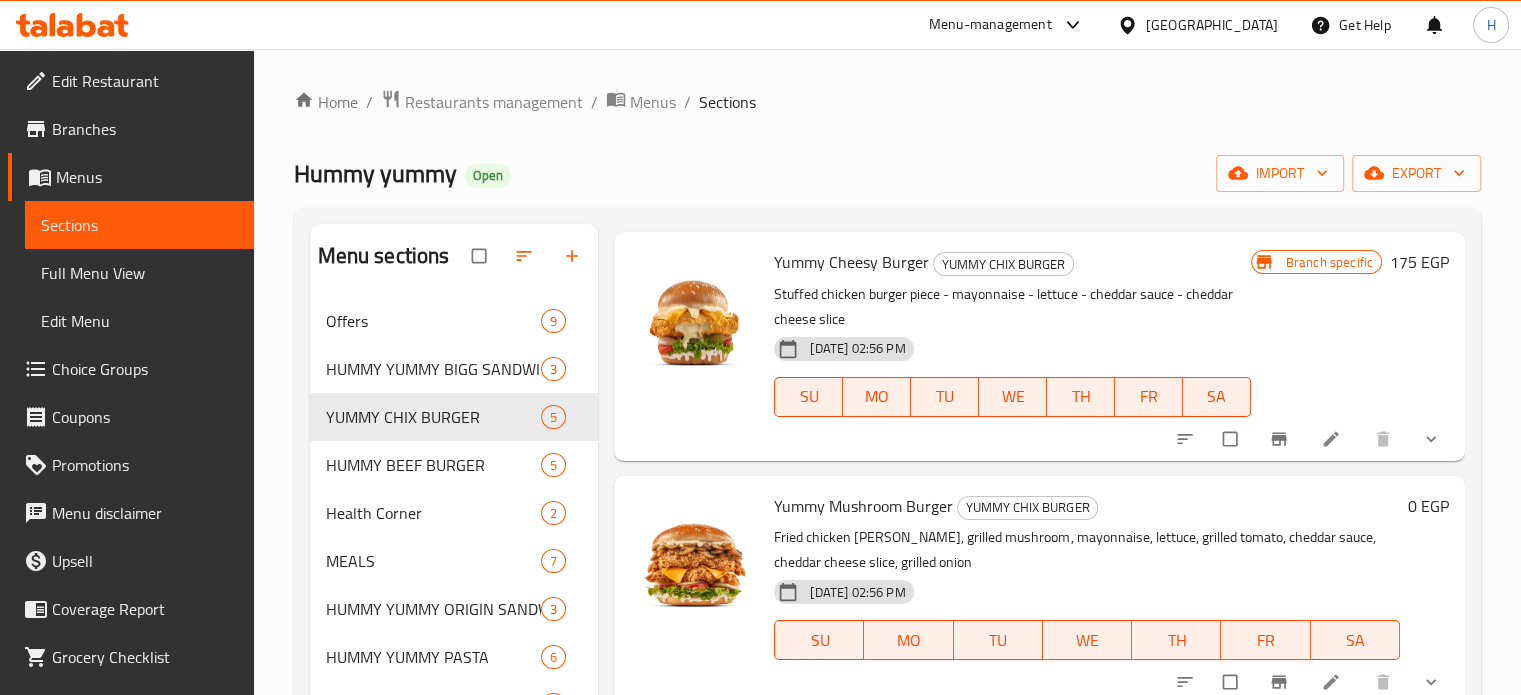 click at bounding box center [1433, 439] 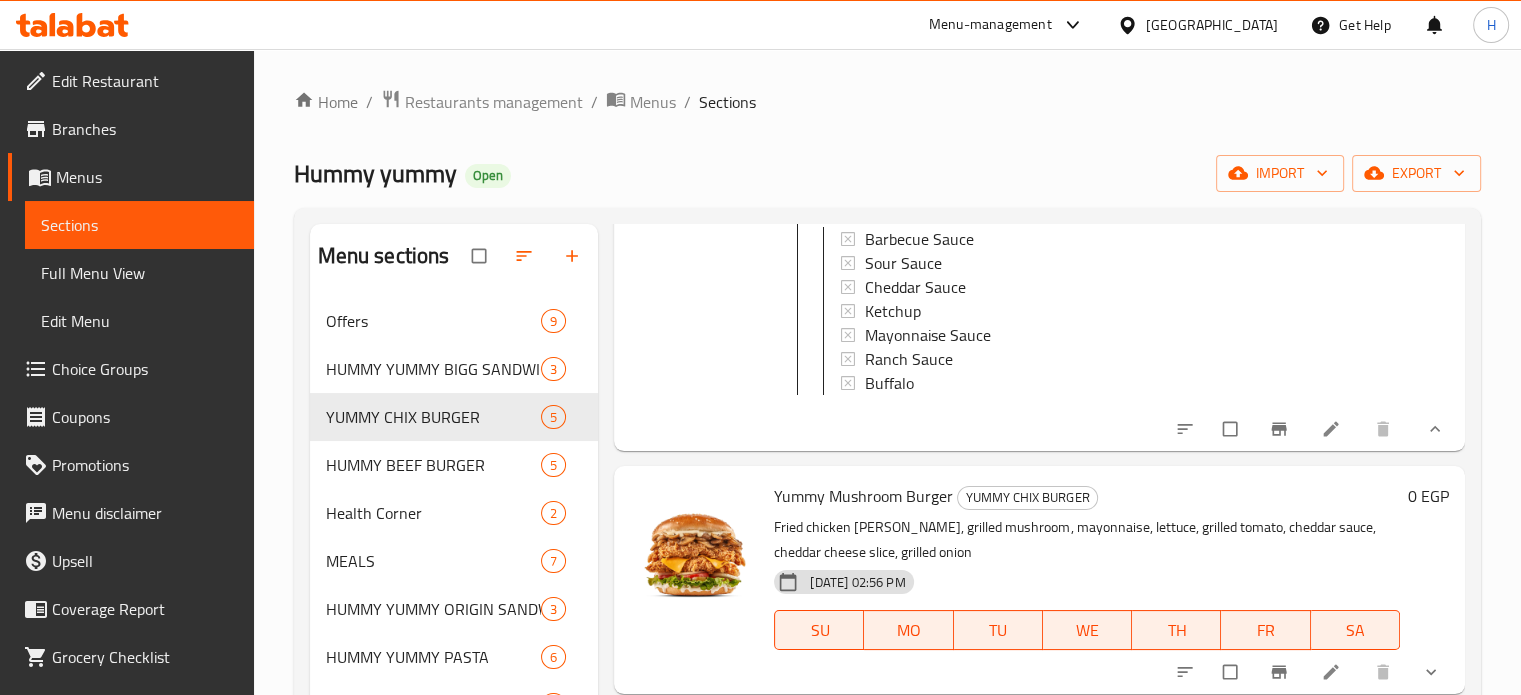 scroll, scrollTop: 700, scrollLeft: 0, axis: vertical 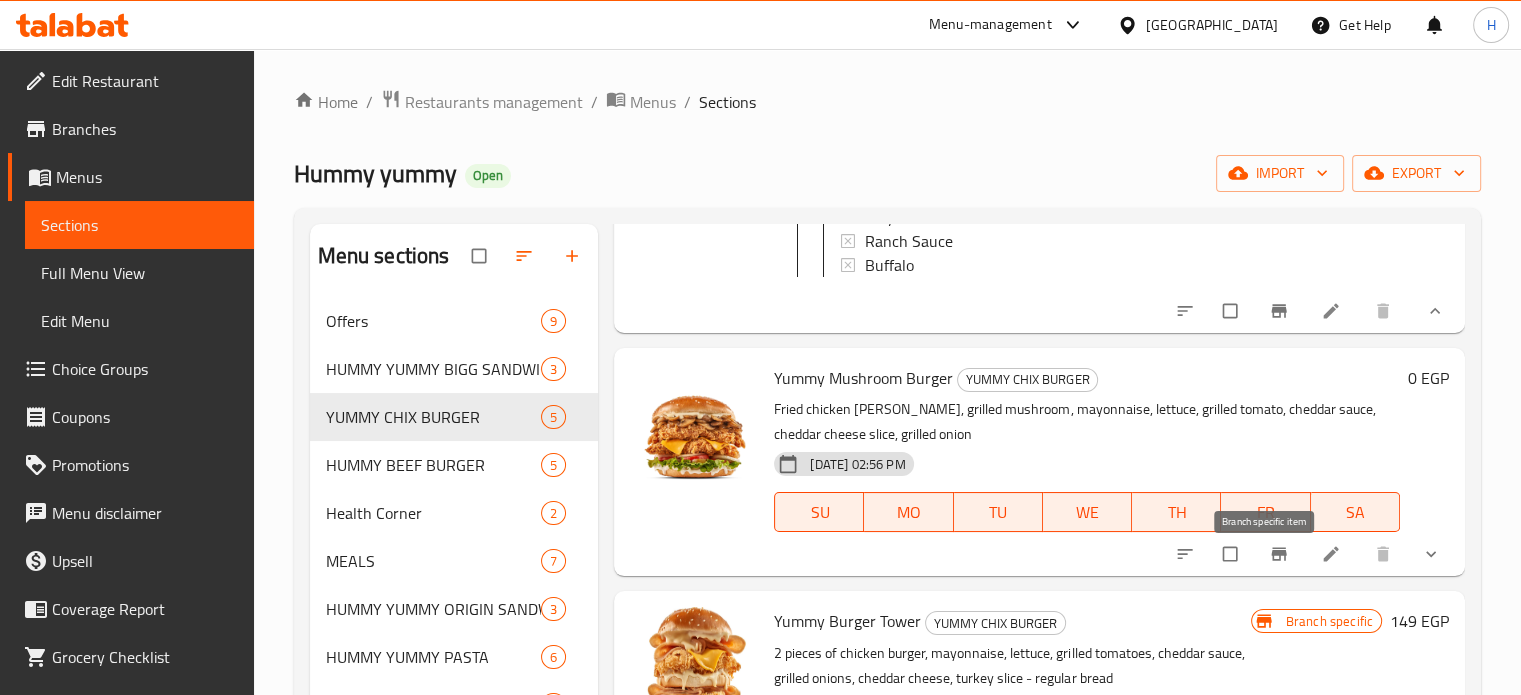 click 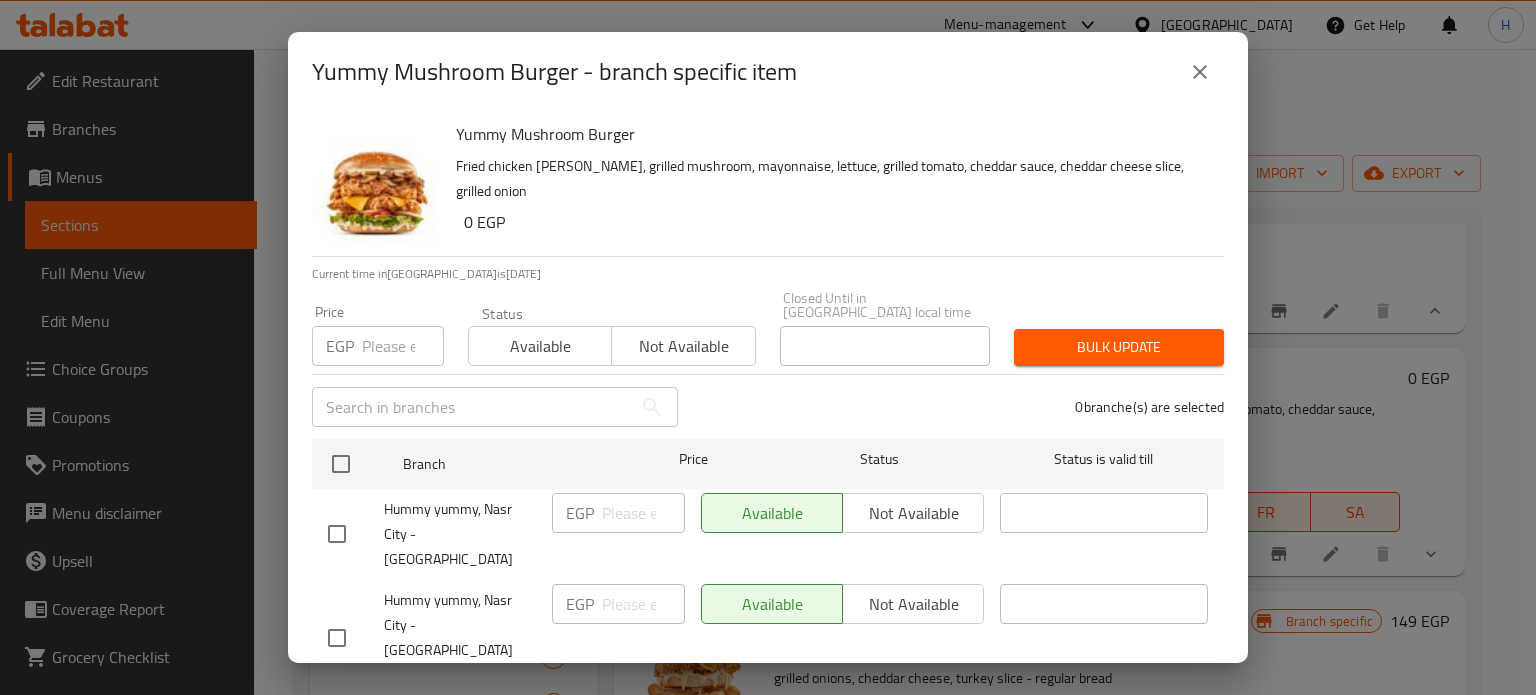 click 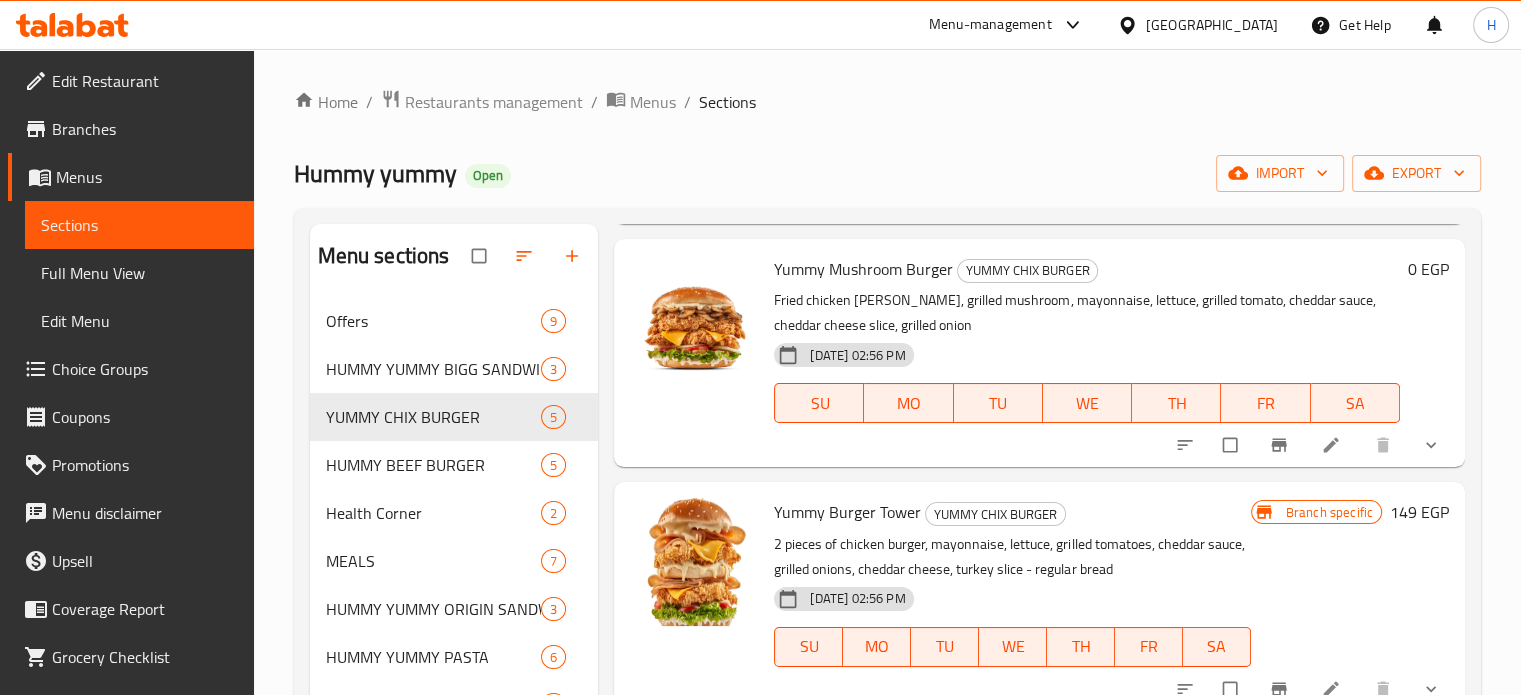 click 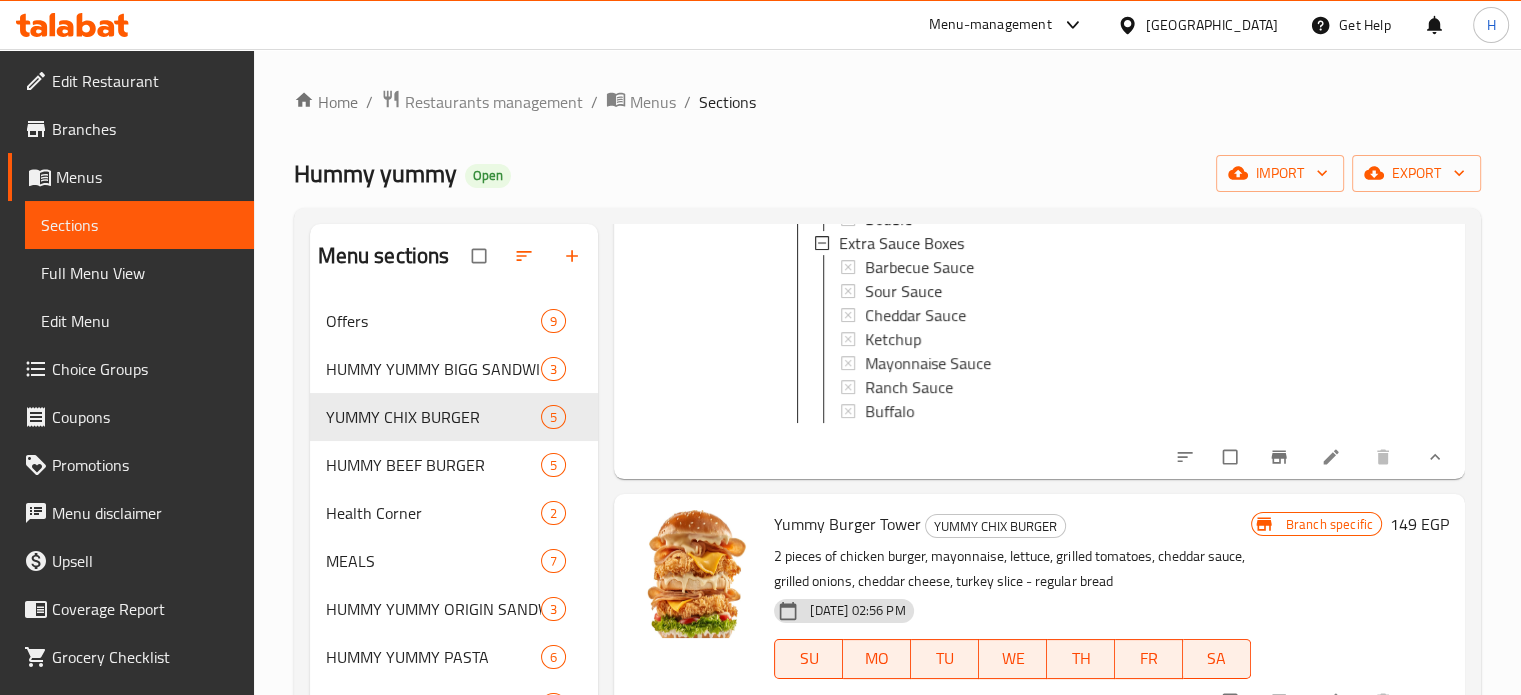 scroll, scrollTop: 1184, scrollLeft: 0, axis: vertical 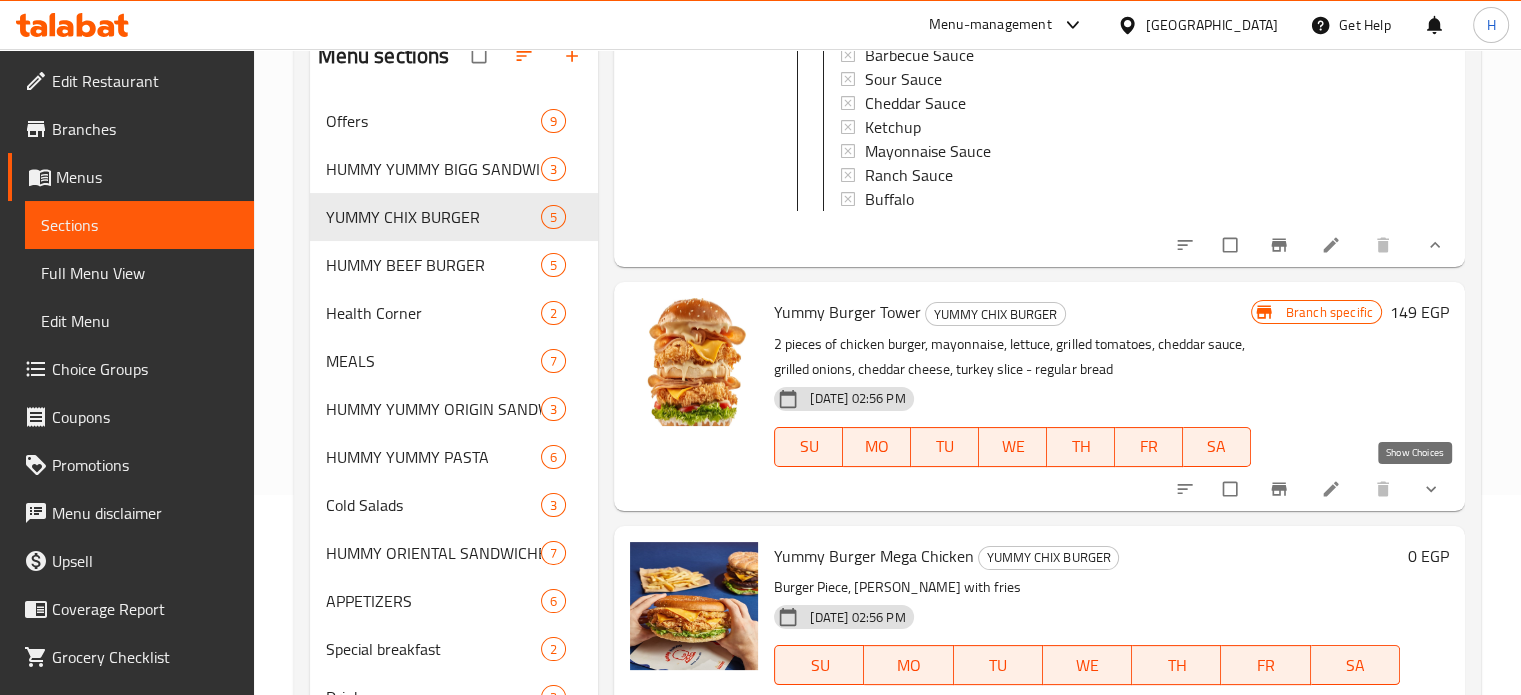 click 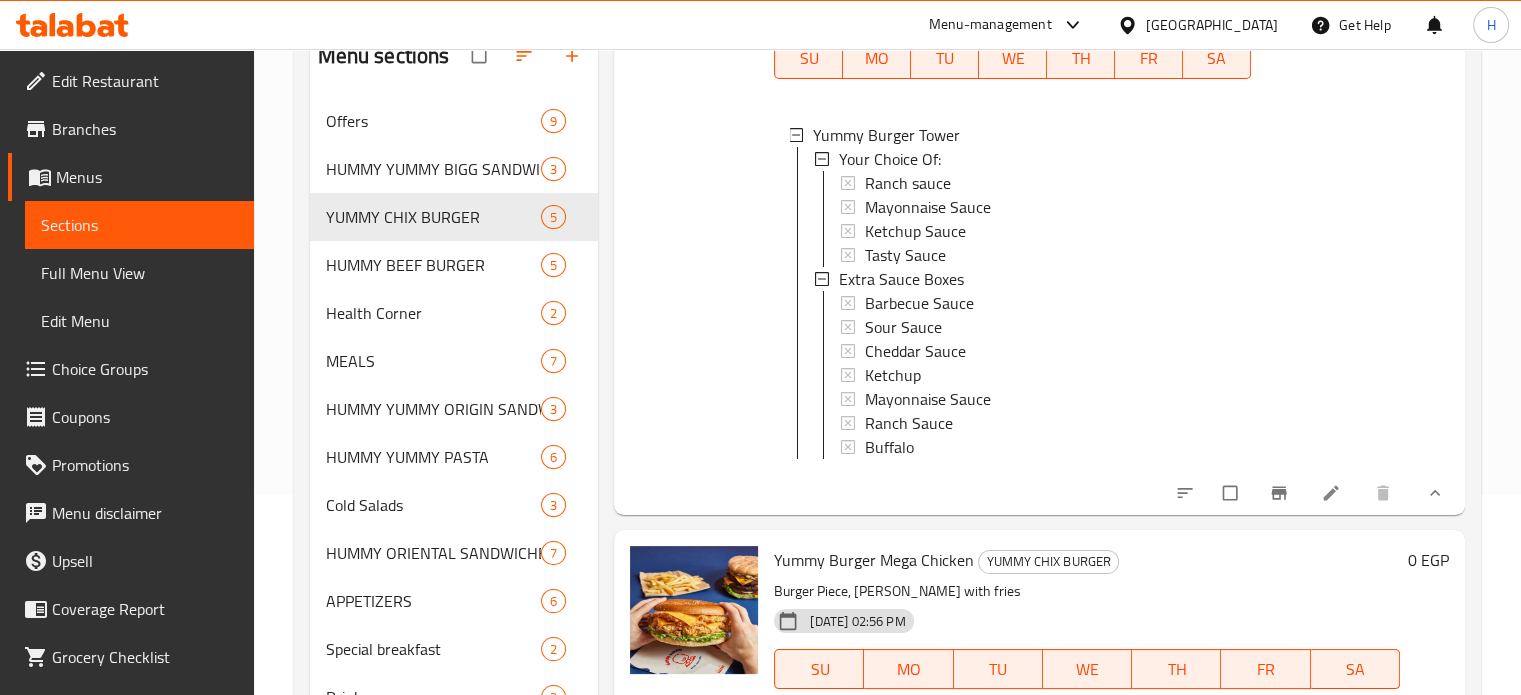 scroll, scrollTop: 1591, scrollLeft: 0, axis: vertical 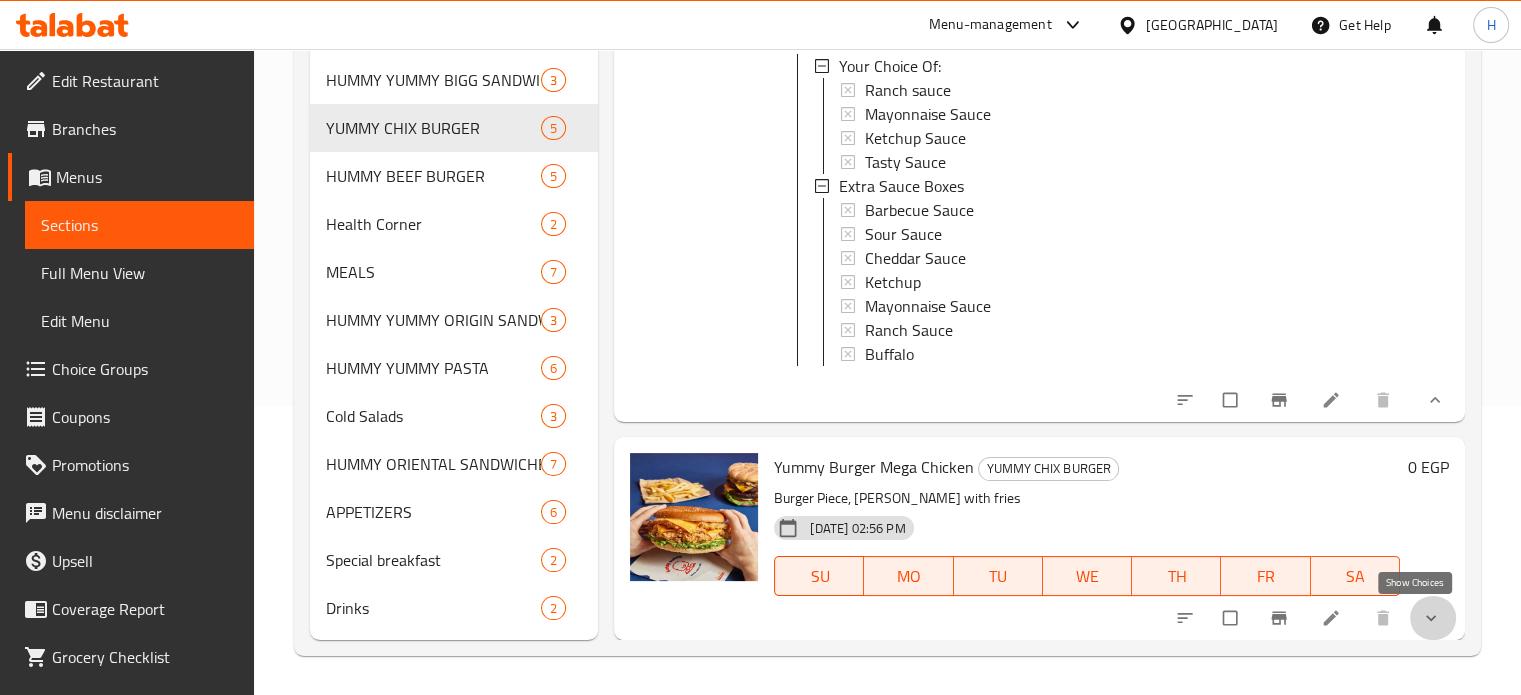click 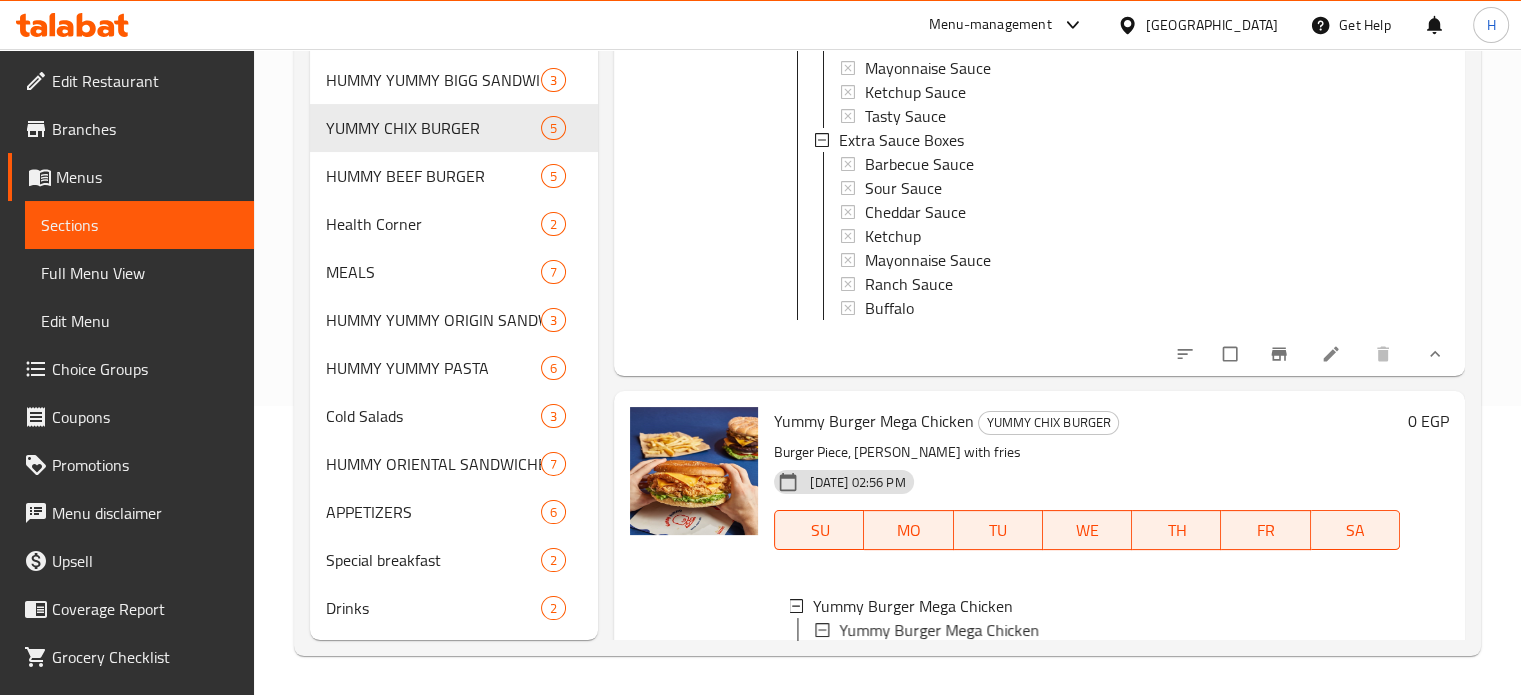 scroll, scrollTop: 1991, scrollLeft: 0, axis: vertical 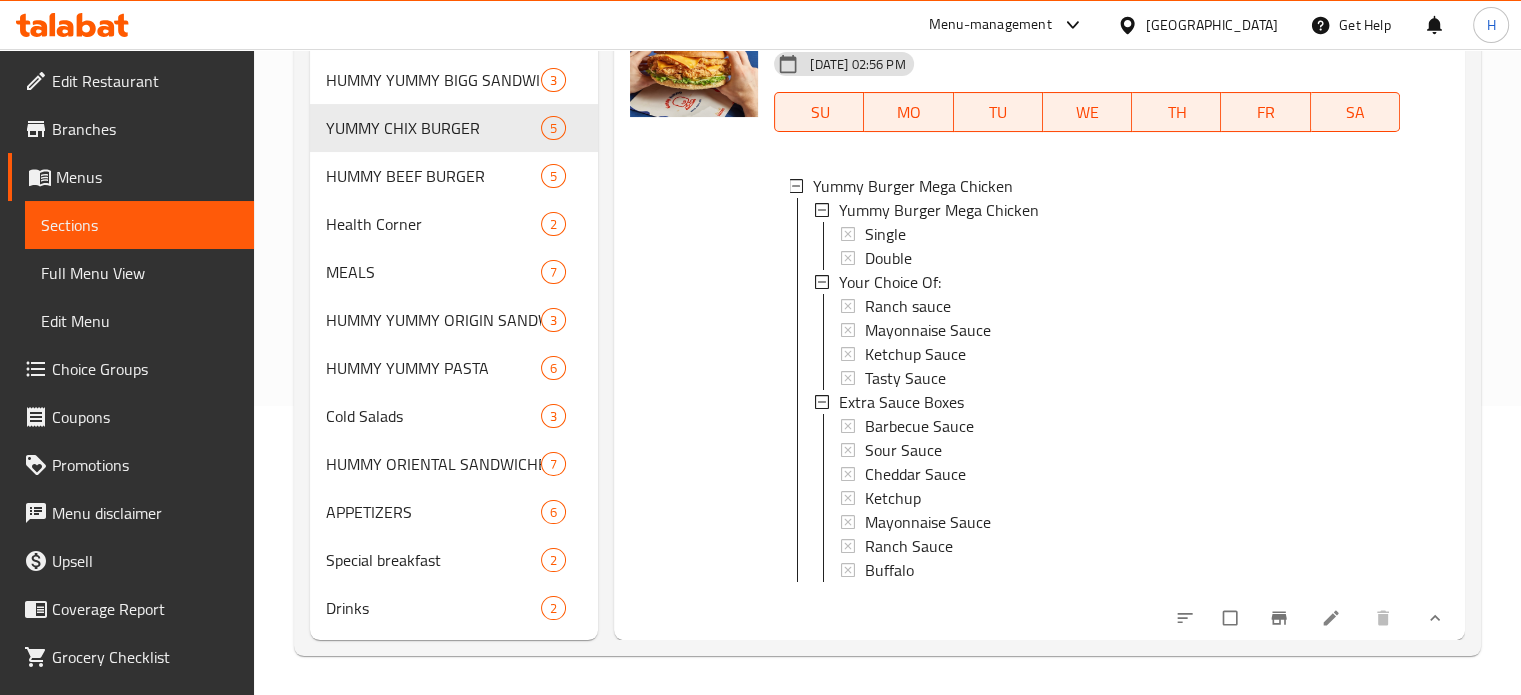 click 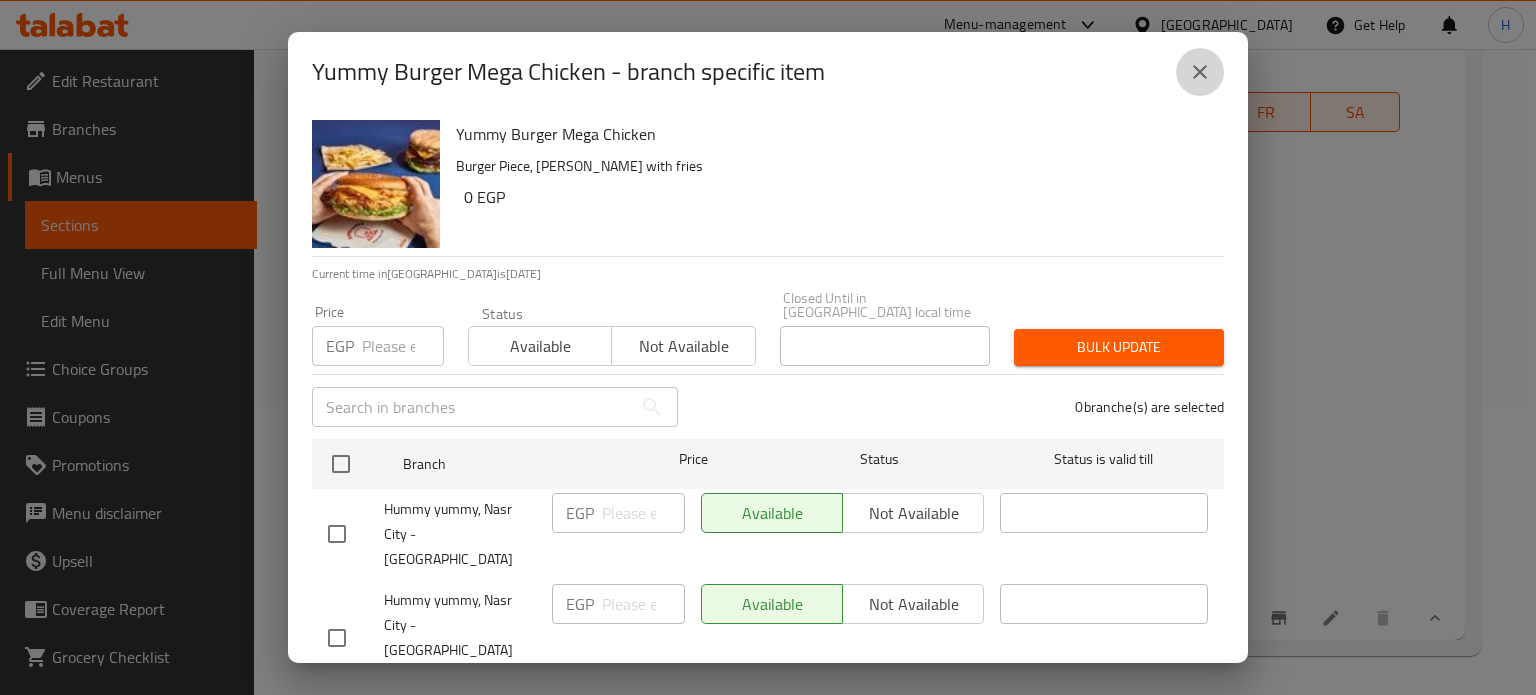 click at bounding box center (1200, 72) 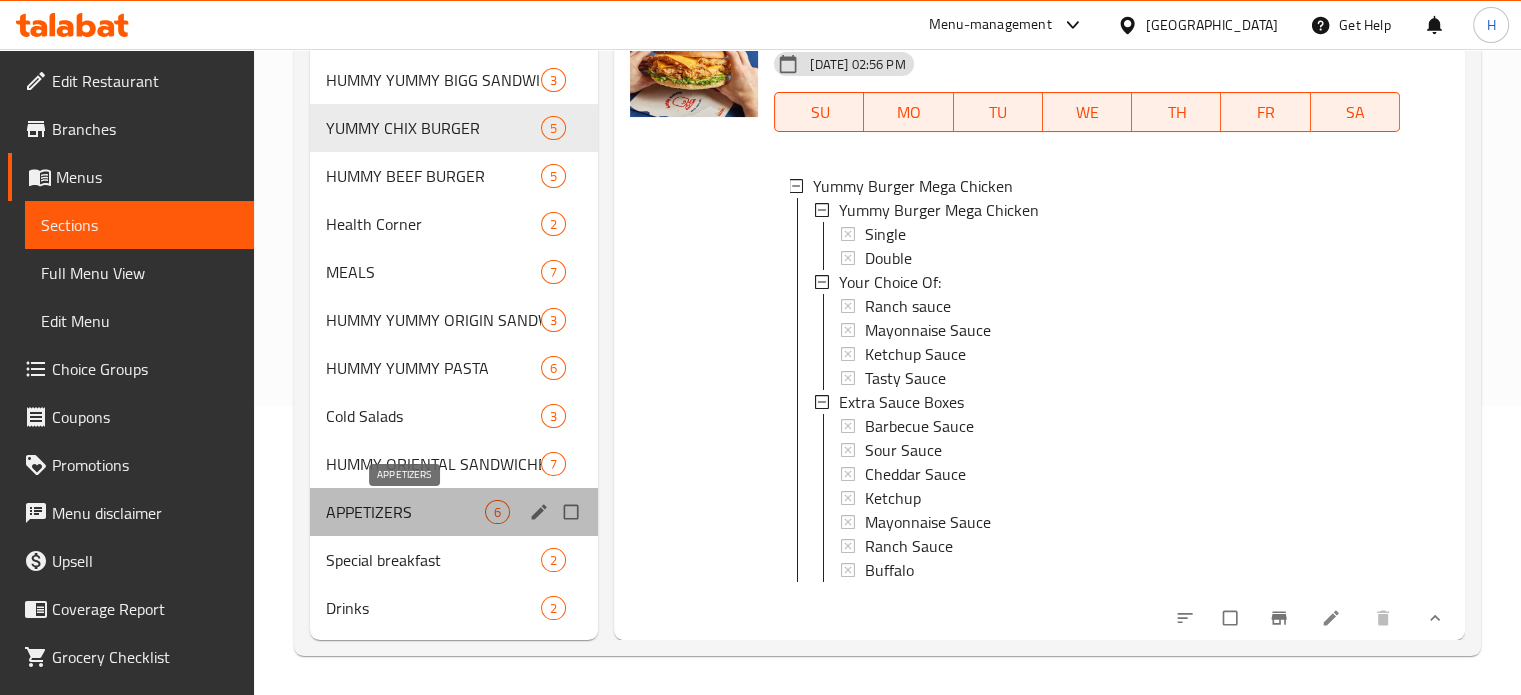 click on "APPETIZERS" at bounding box center (406, 512) 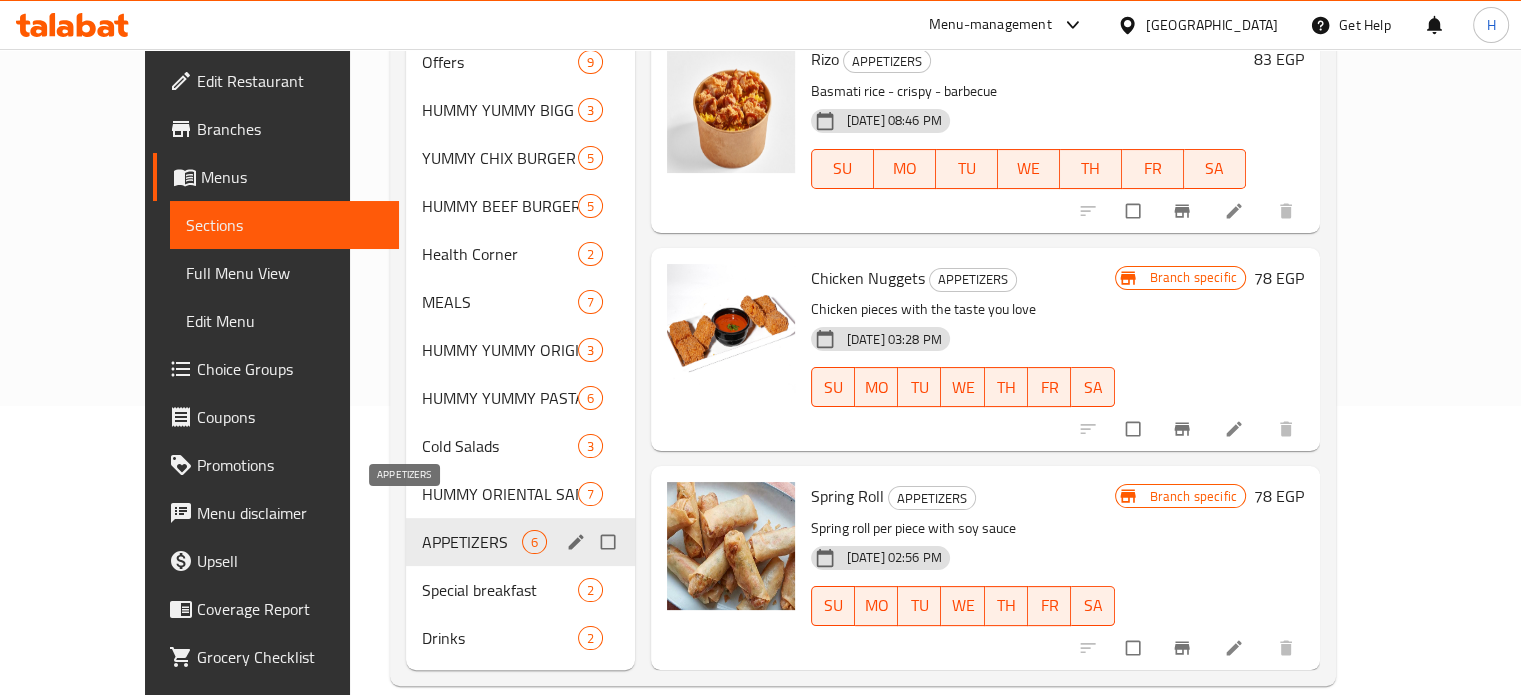 scroll, scrollTop: 656, scrollLeft: 0, axis: vertical 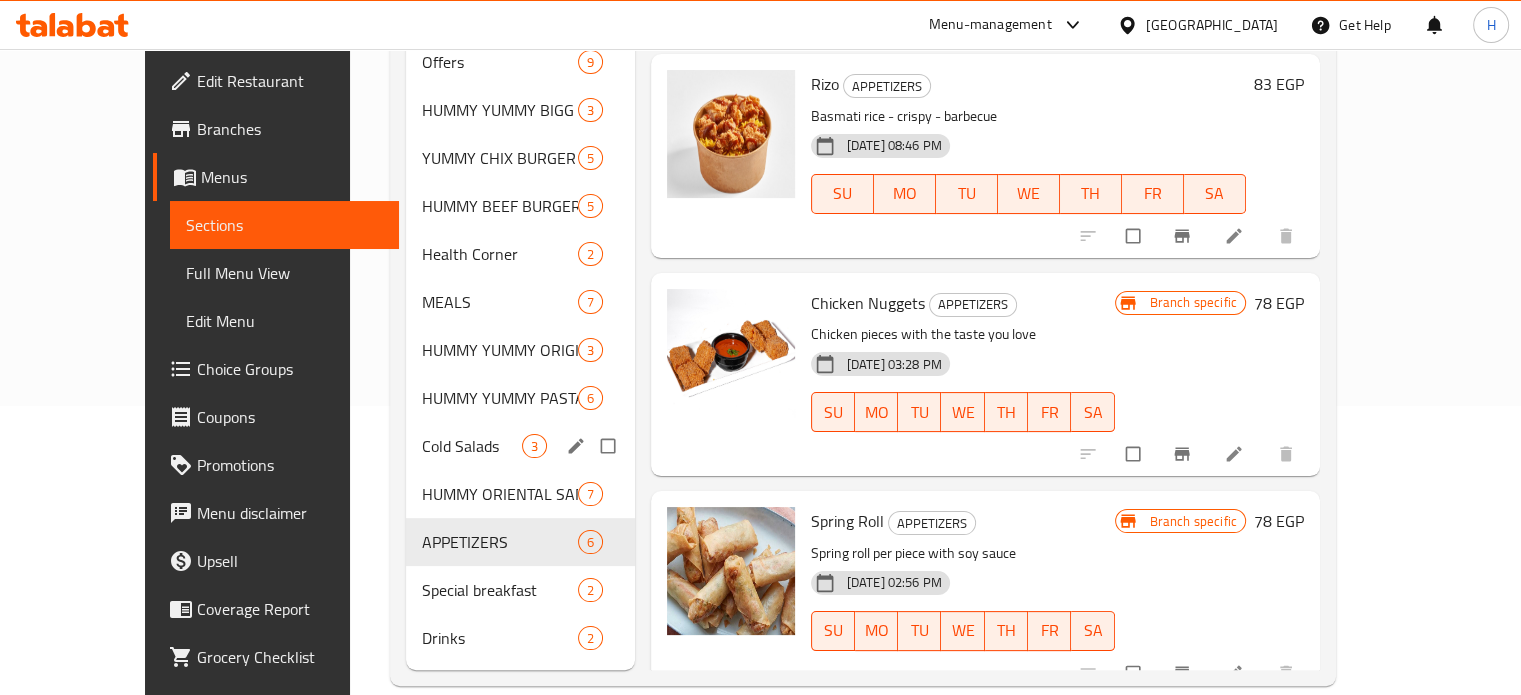 click on "HUMMY ORIENTAL SANDWICHES" at bounding box center (499, 494) 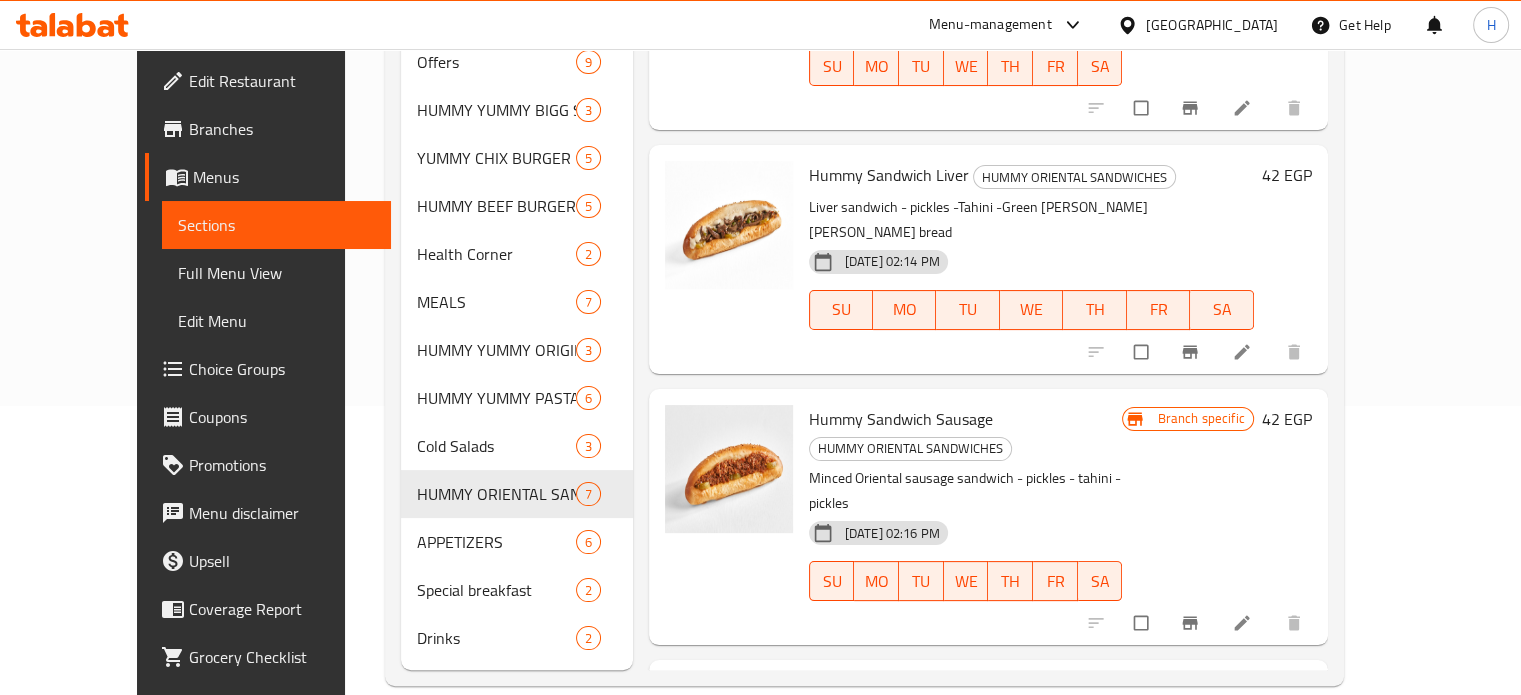 scroll, scrollTop: 0, scrollLeft: 0, axis: both 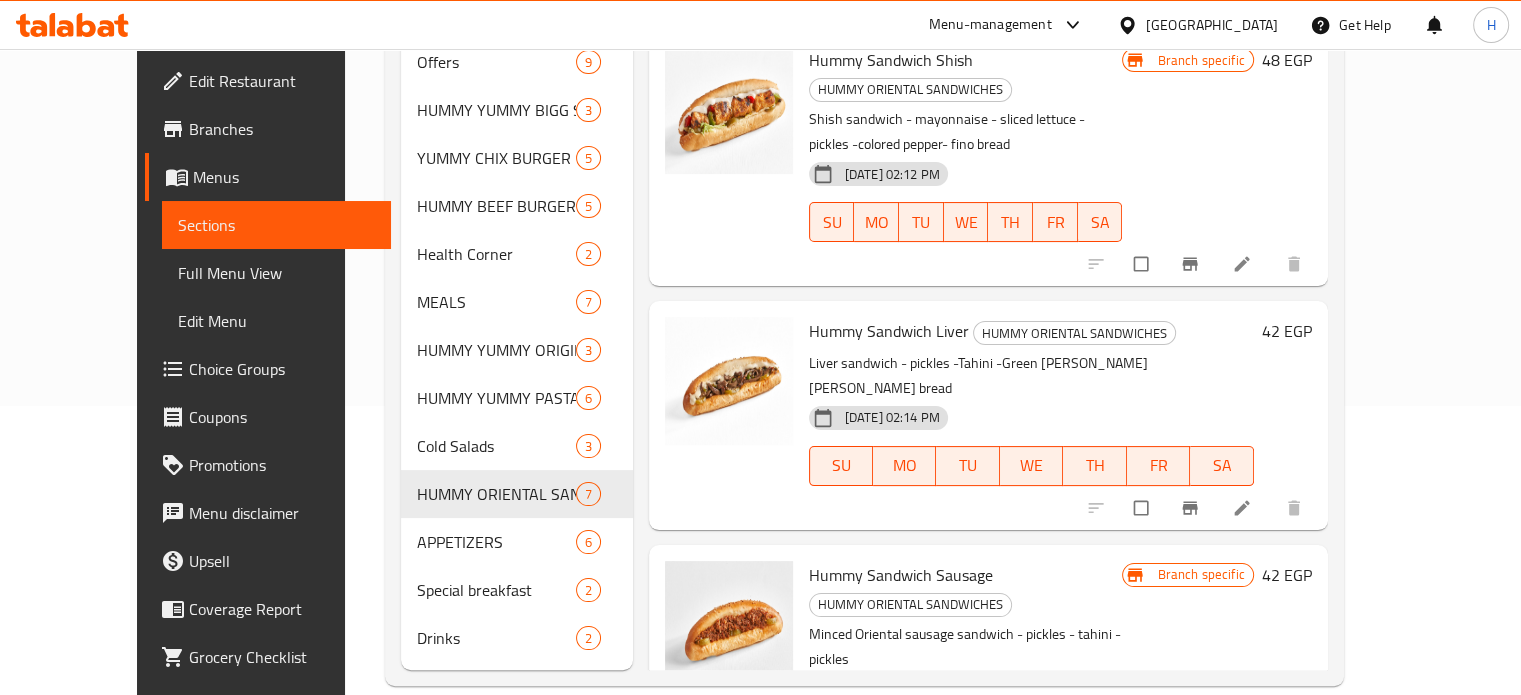 click 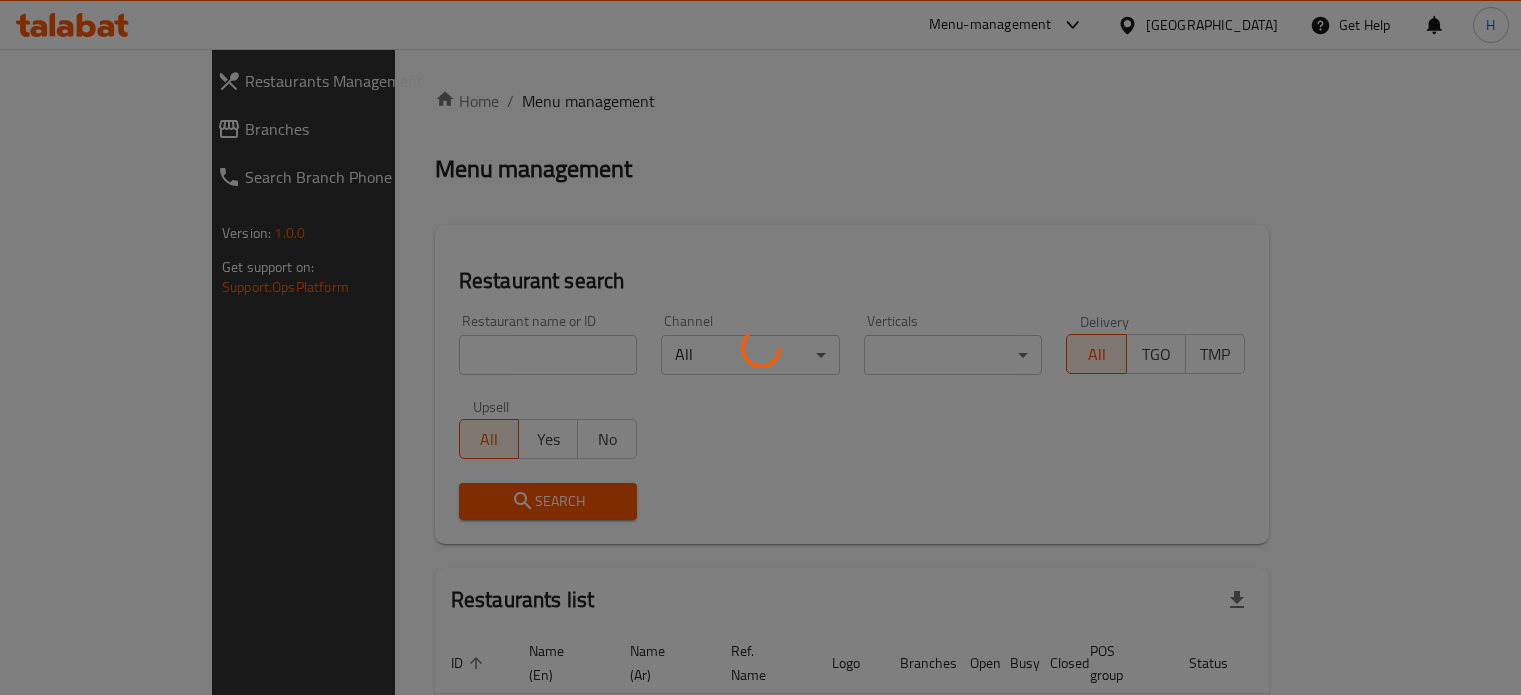 scroll, scrollTop: 88, scrollLeft: 0, axis: vertical 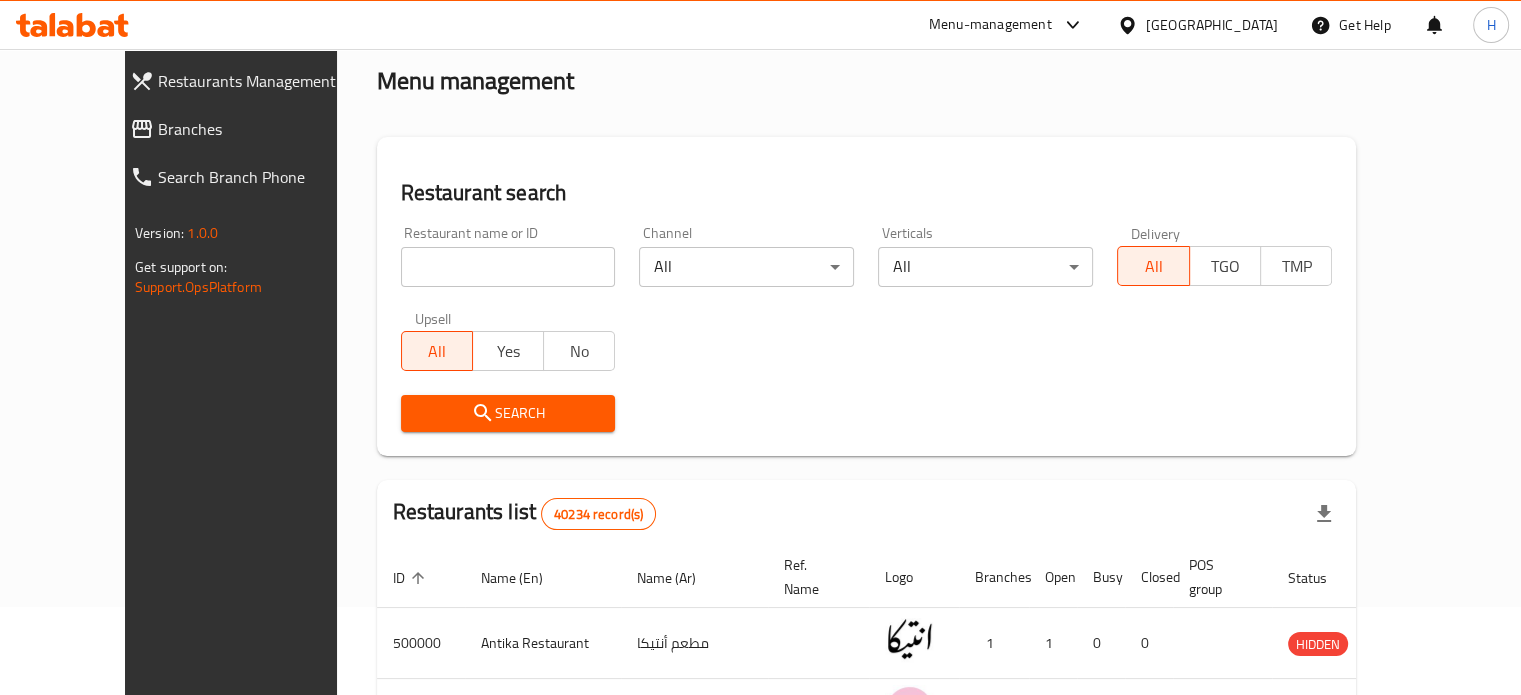click at bounding box center (508, 267) 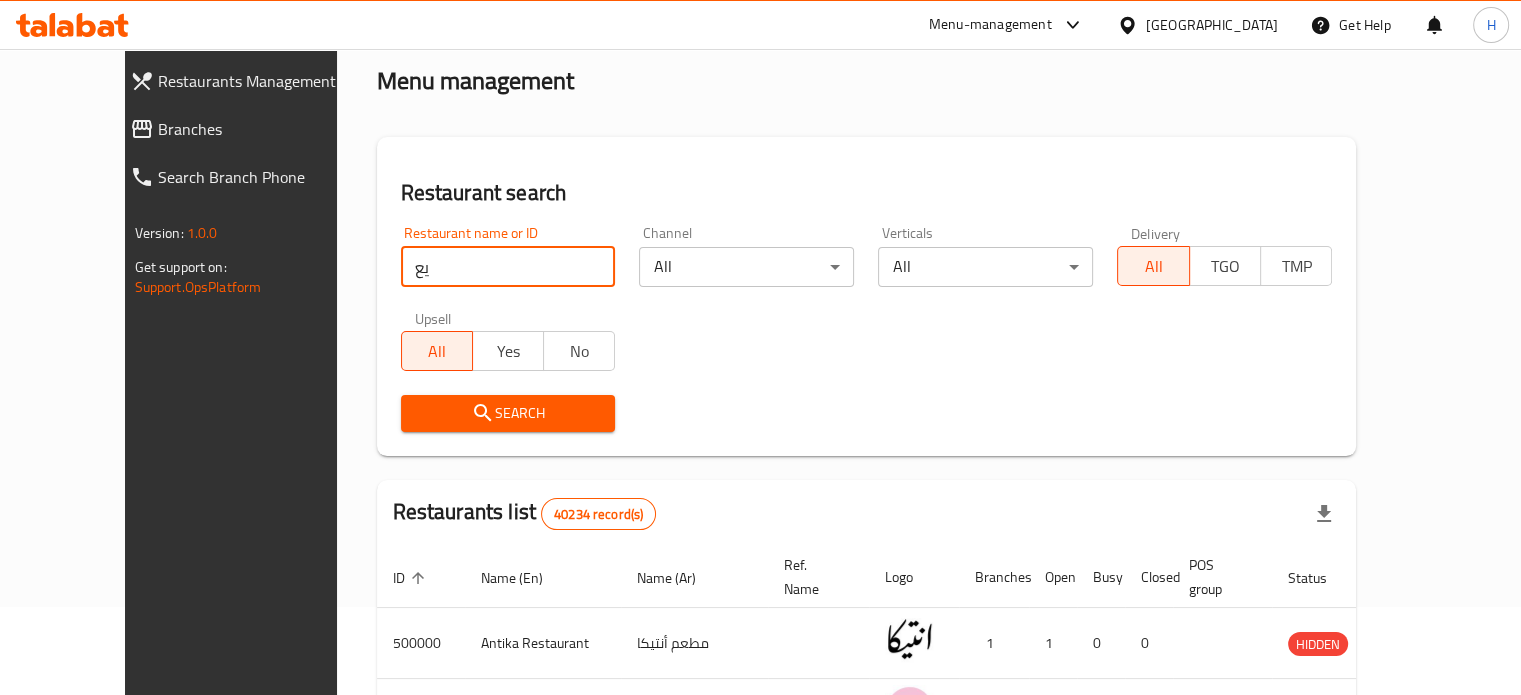 type on "ي" 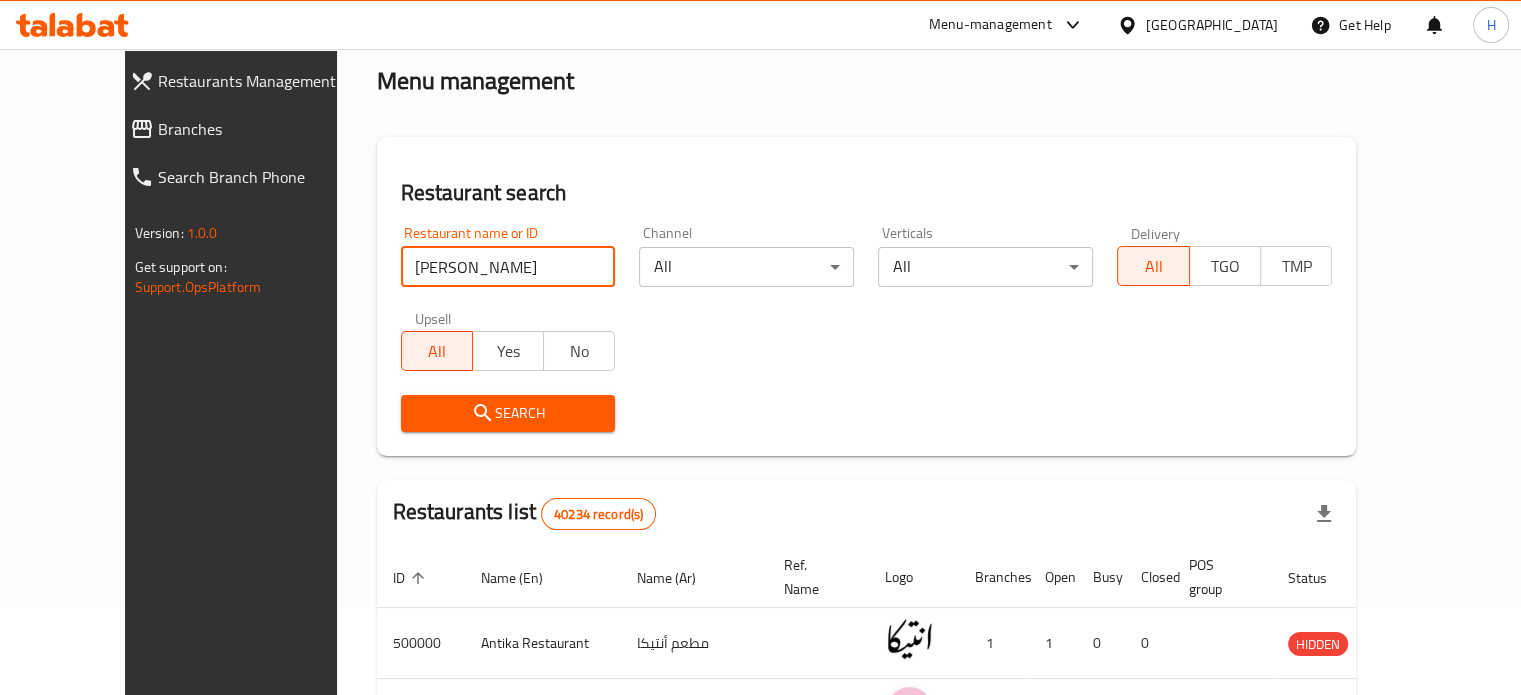type on "dukes" 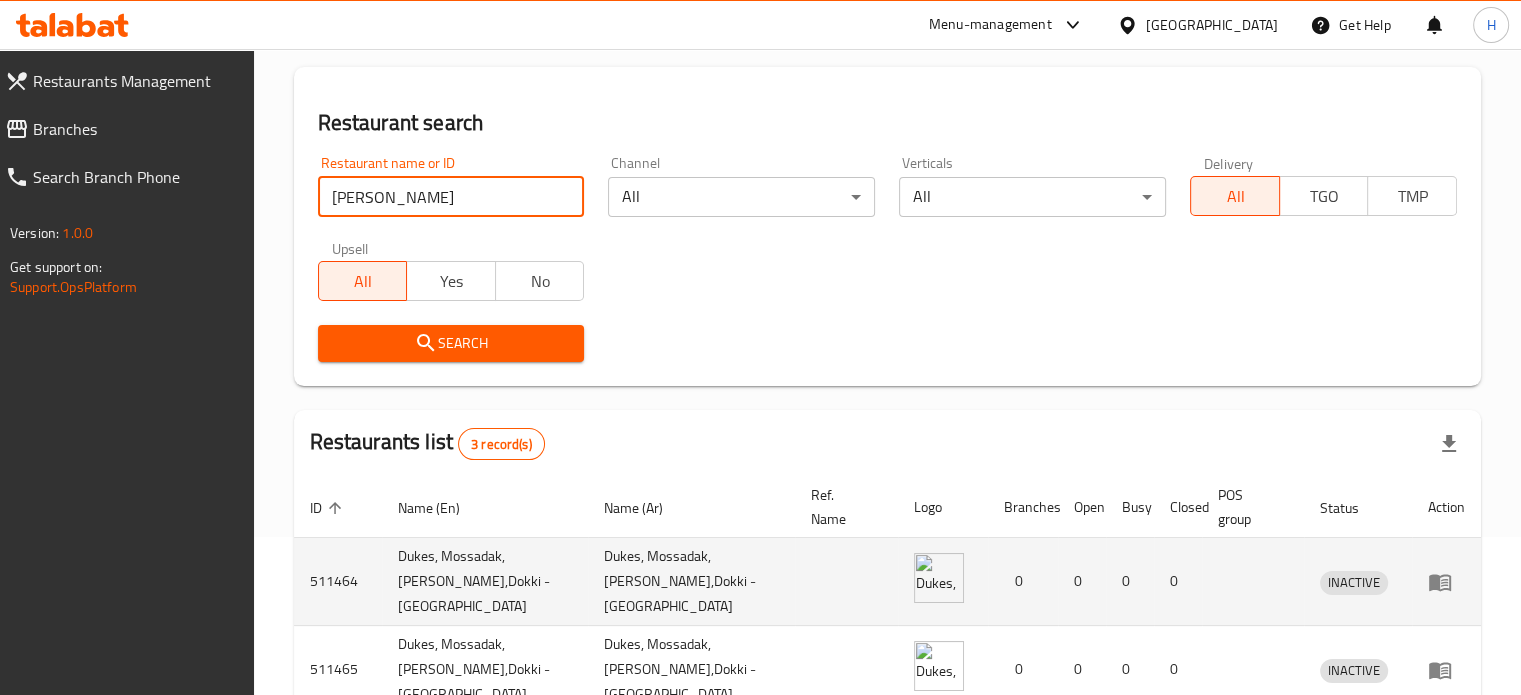 scroll, scrollTop: 288, scrollLeft: 0, axis: vertical 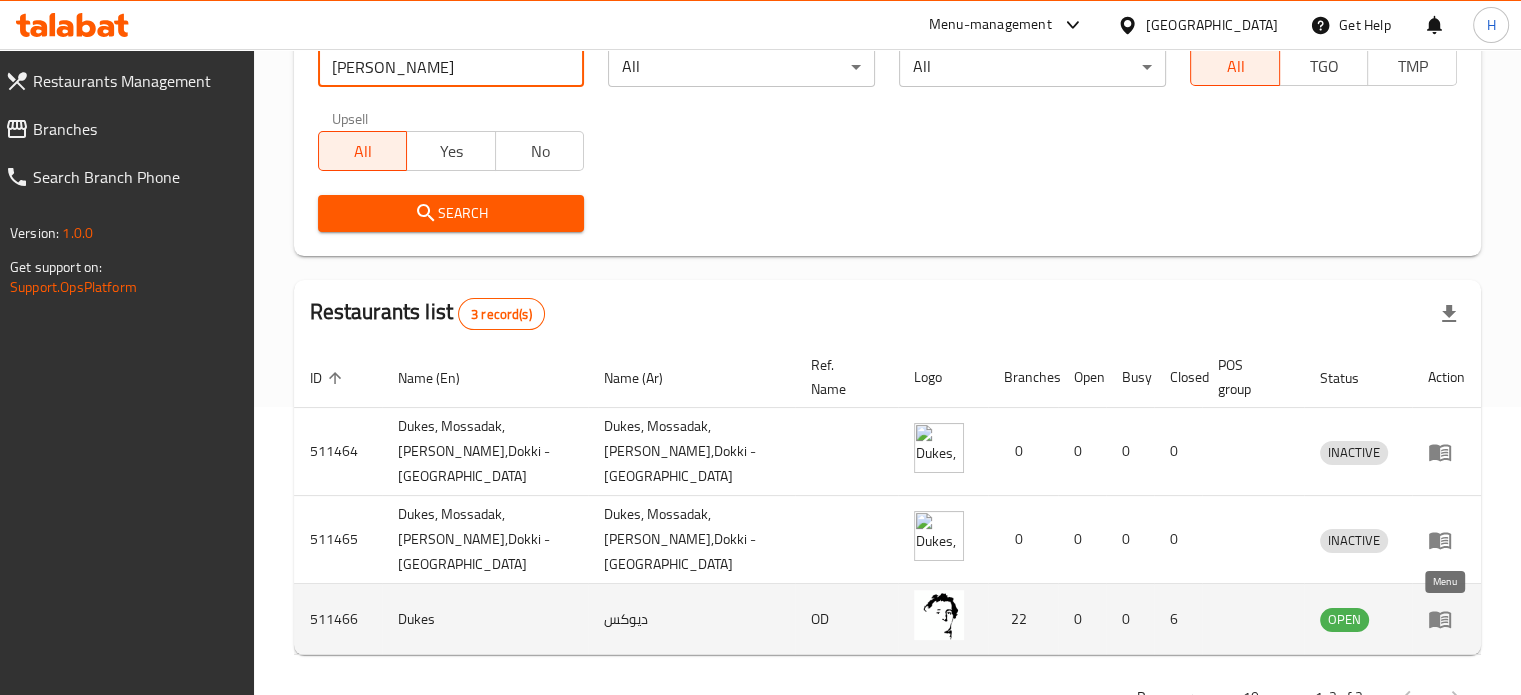 click 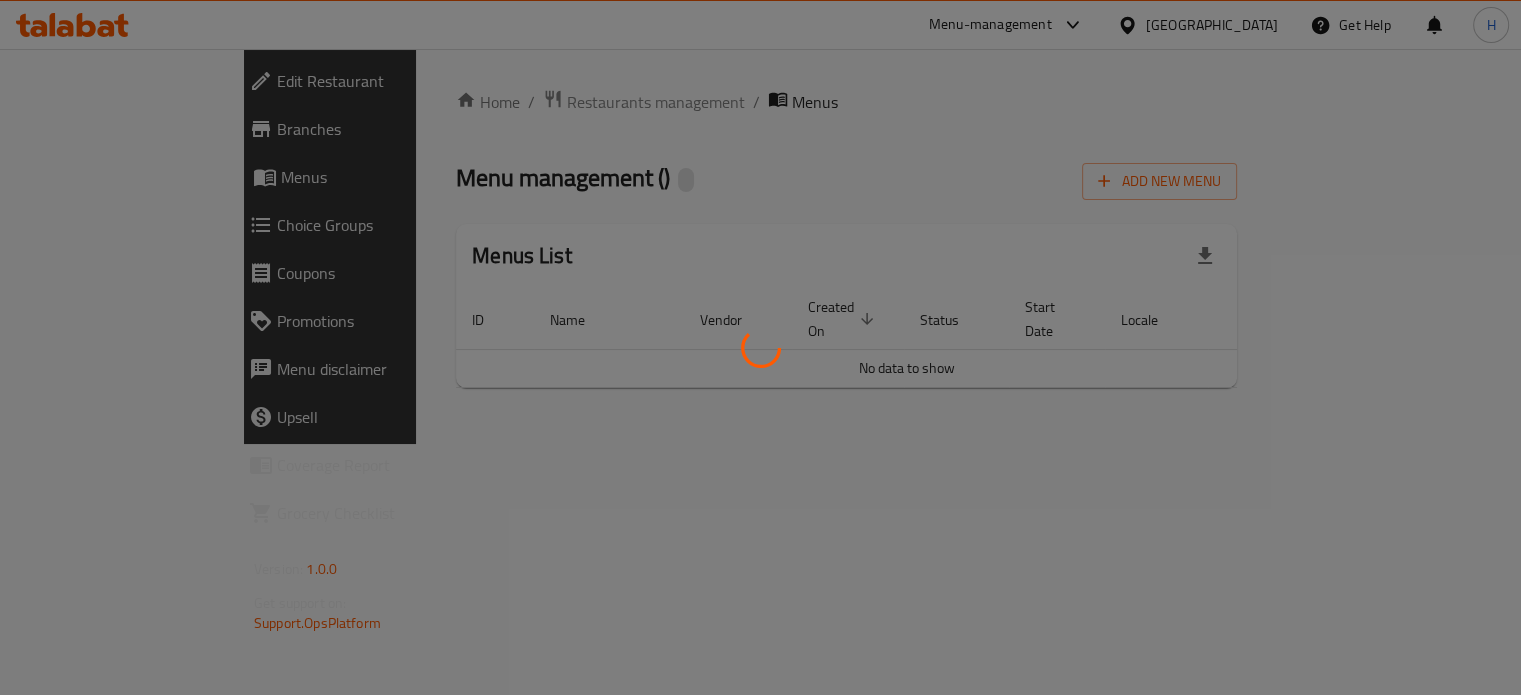 scroll, scrollTop: 0, scrollLeft: 0, axis: both 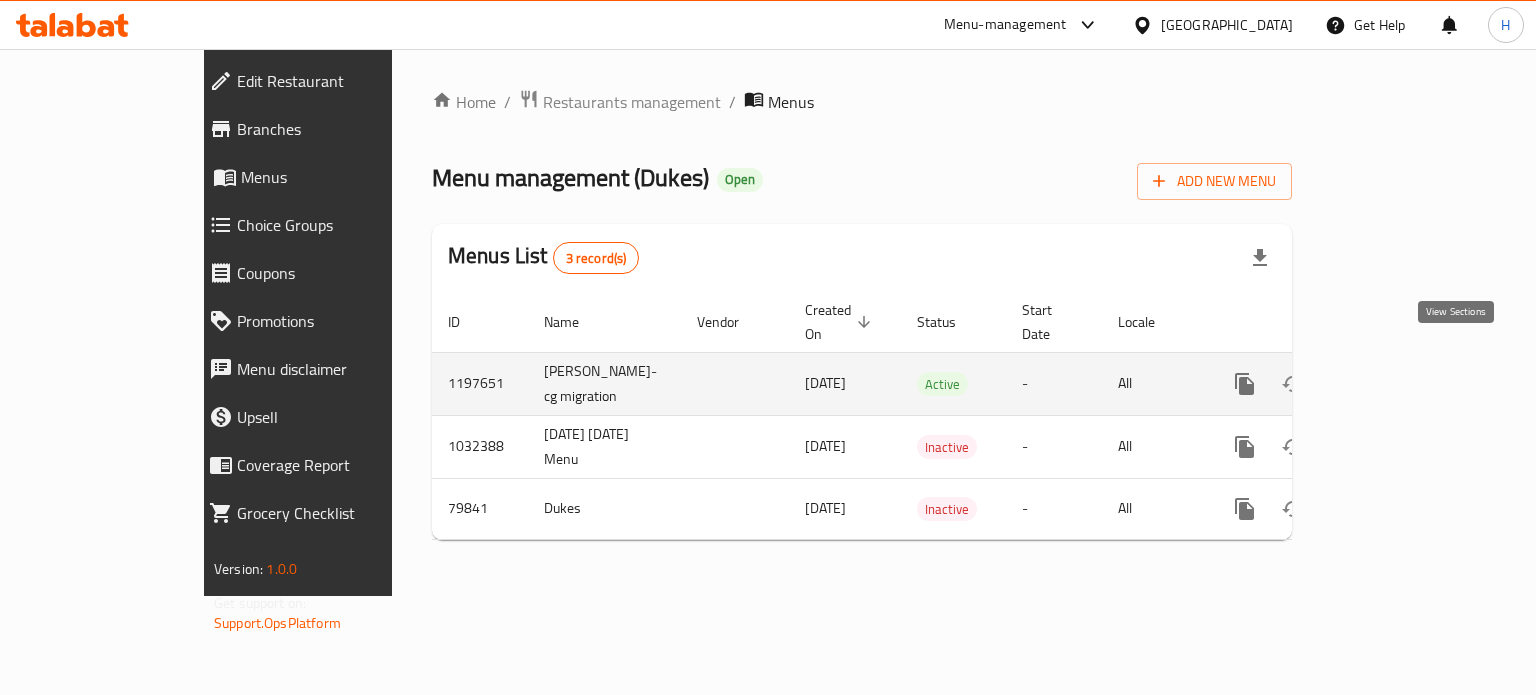click 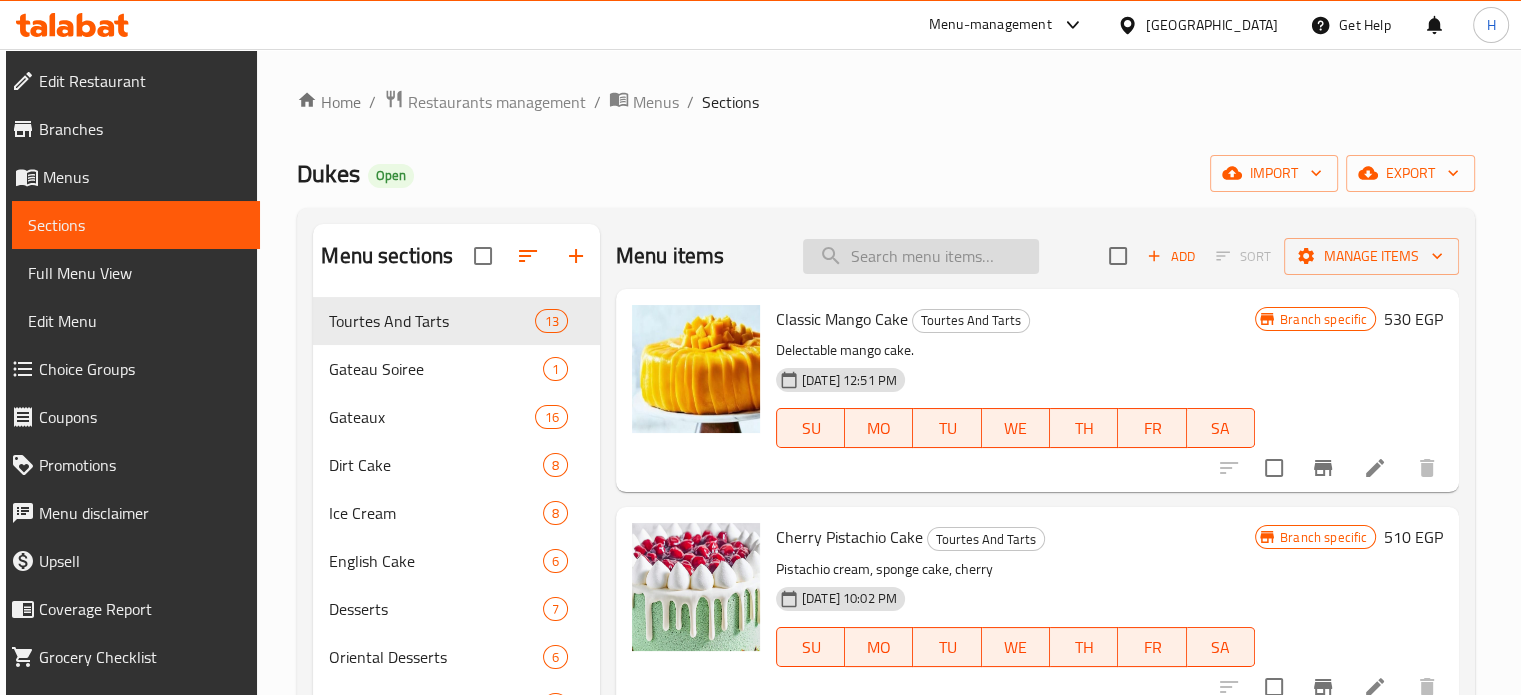 click at bounding box center [921, 256] 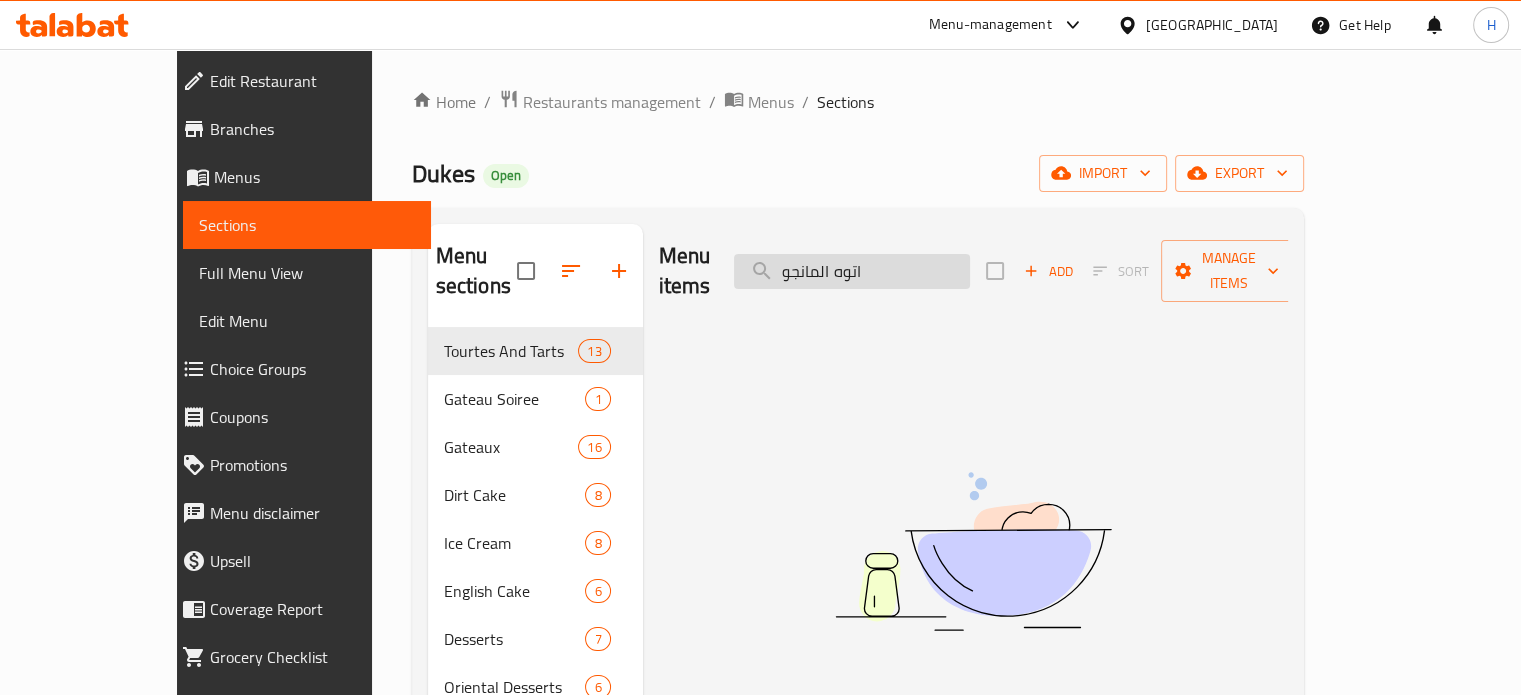 drag, startPoint x: 938, startPoint y: 251, endPoint x: 901, endPoint y: 255, distance: 37.215588 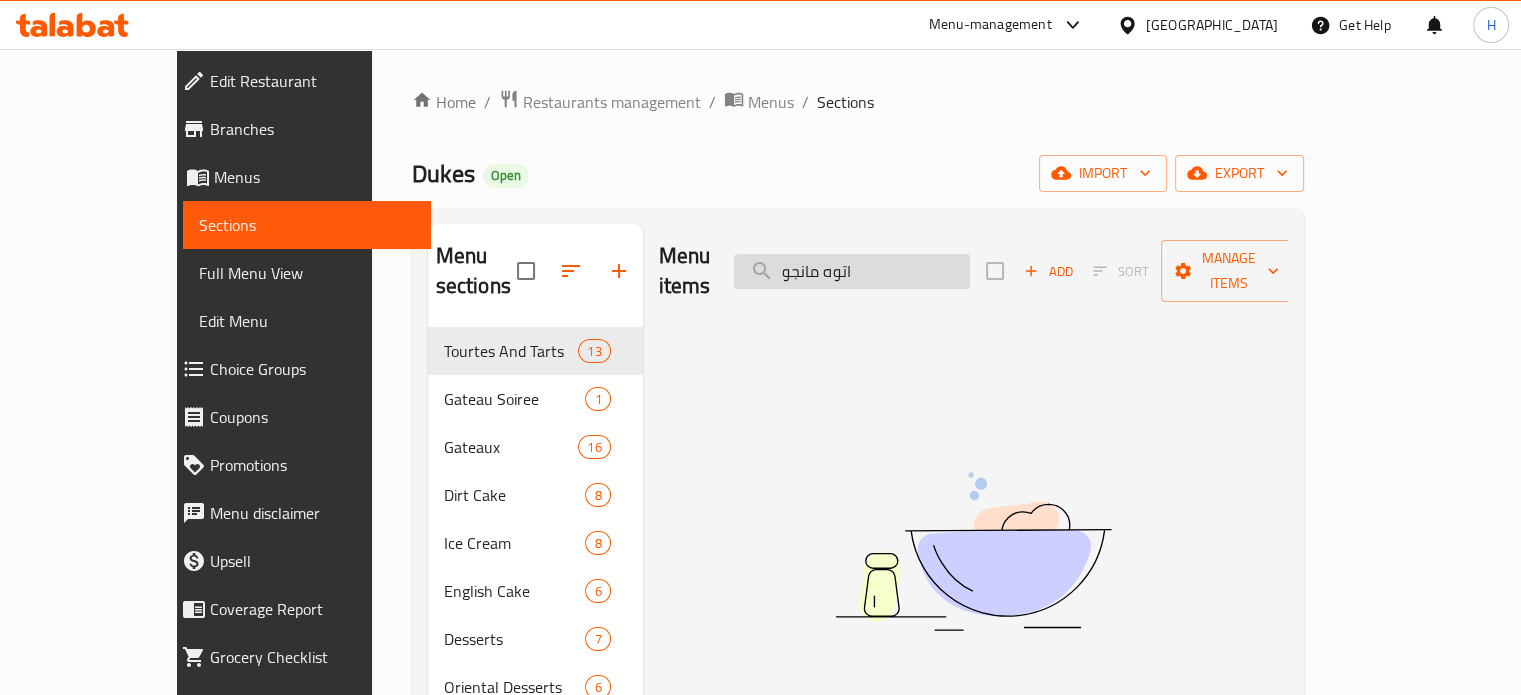 drag, startPoint x: 931, startPoint y: 255, endPoint x: 839, endPoint y: 255, distance: 92 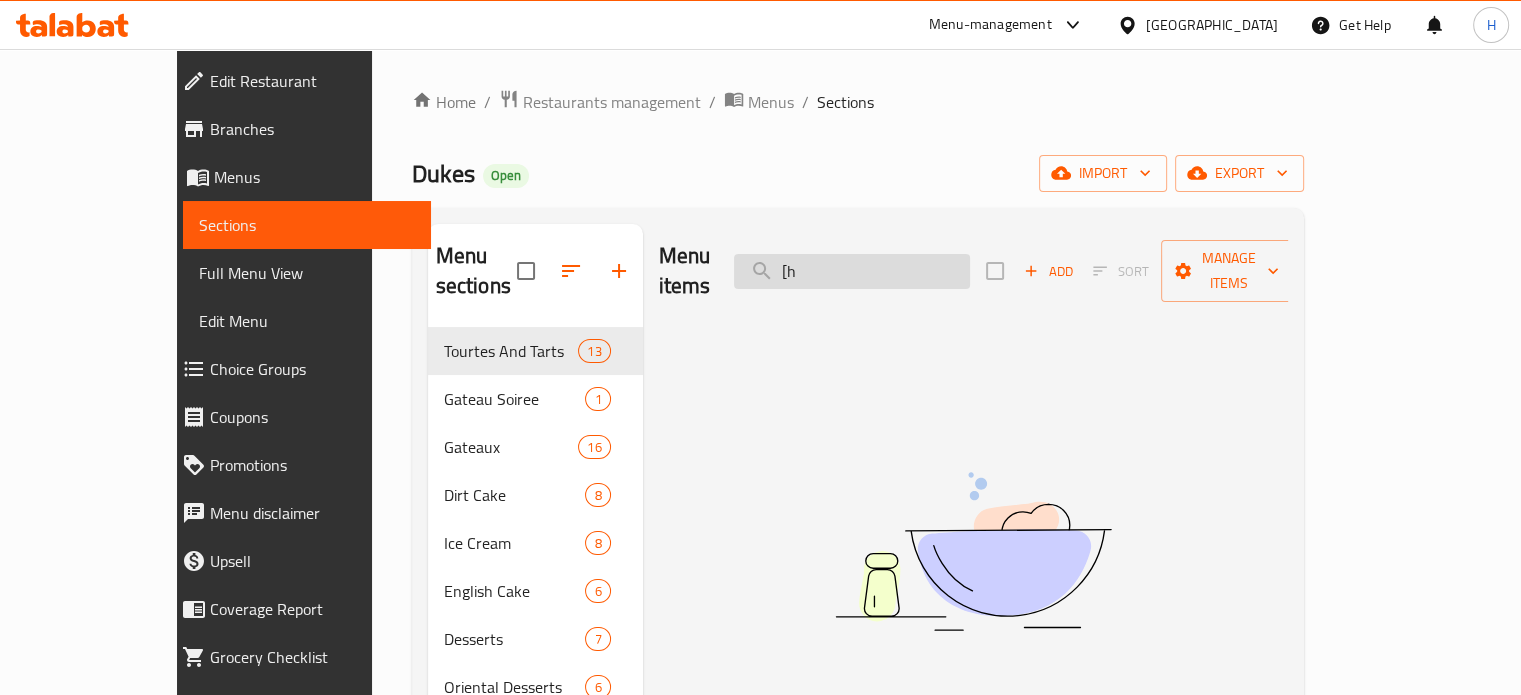 type on "[" 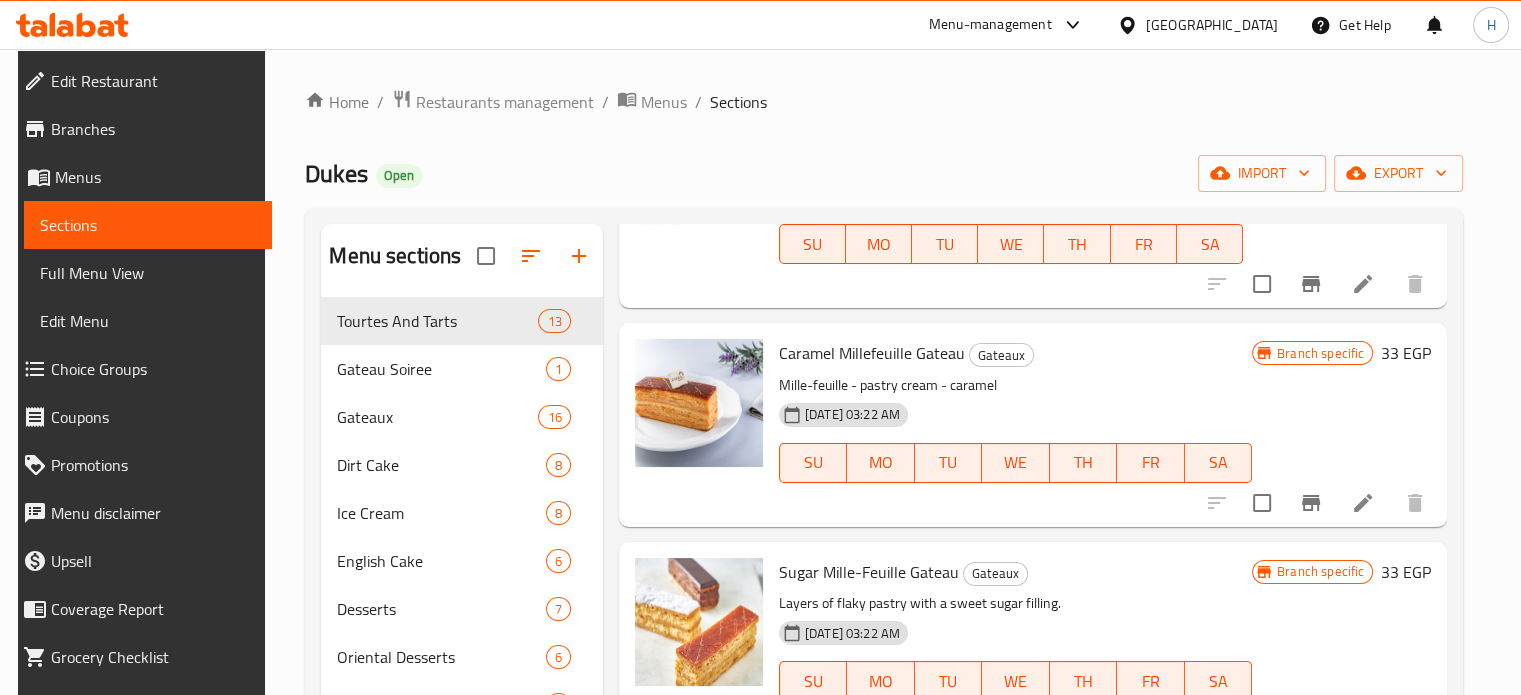scroll, scrollTop: 0, scrollLeft: 0, axis: both 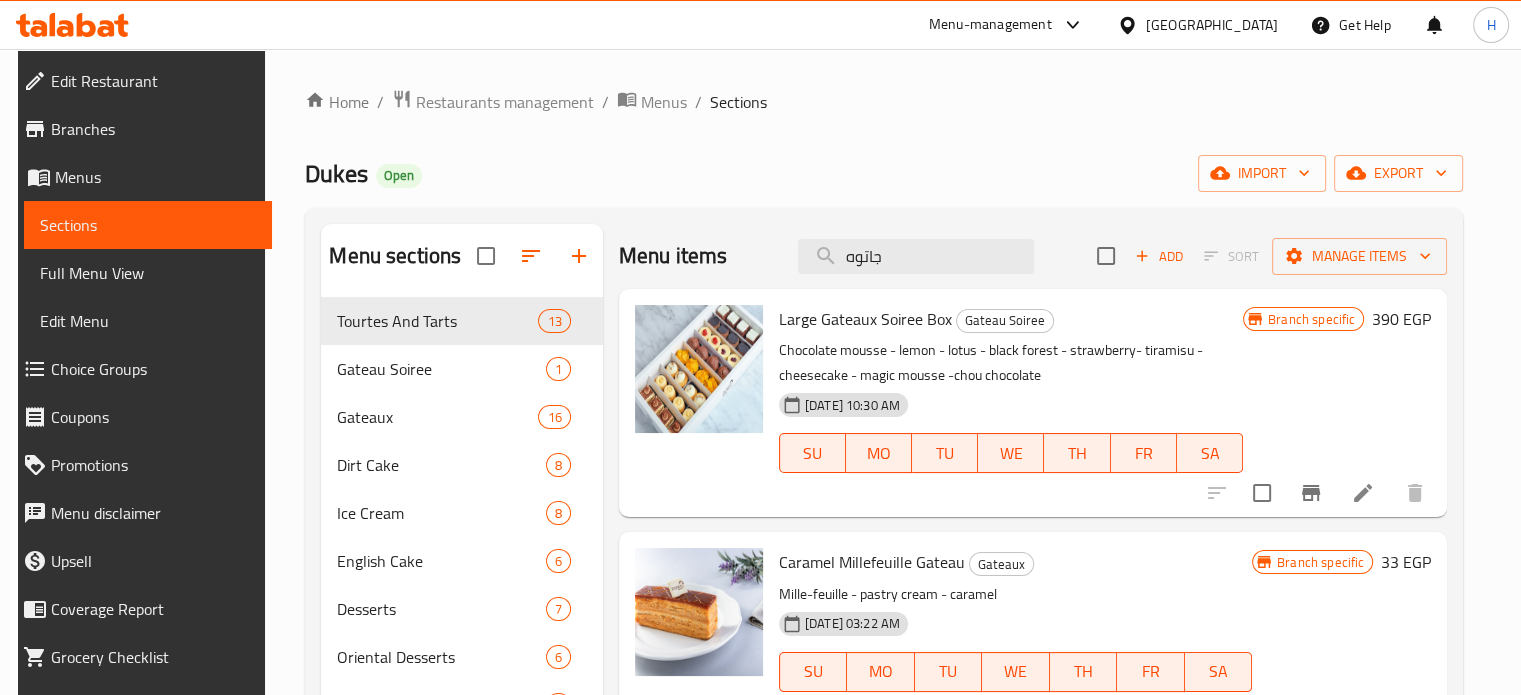drag, startPoint x: 880, startPoint y: 249, endPoint x: 767, endPoint y: 255, distance: 113.15918 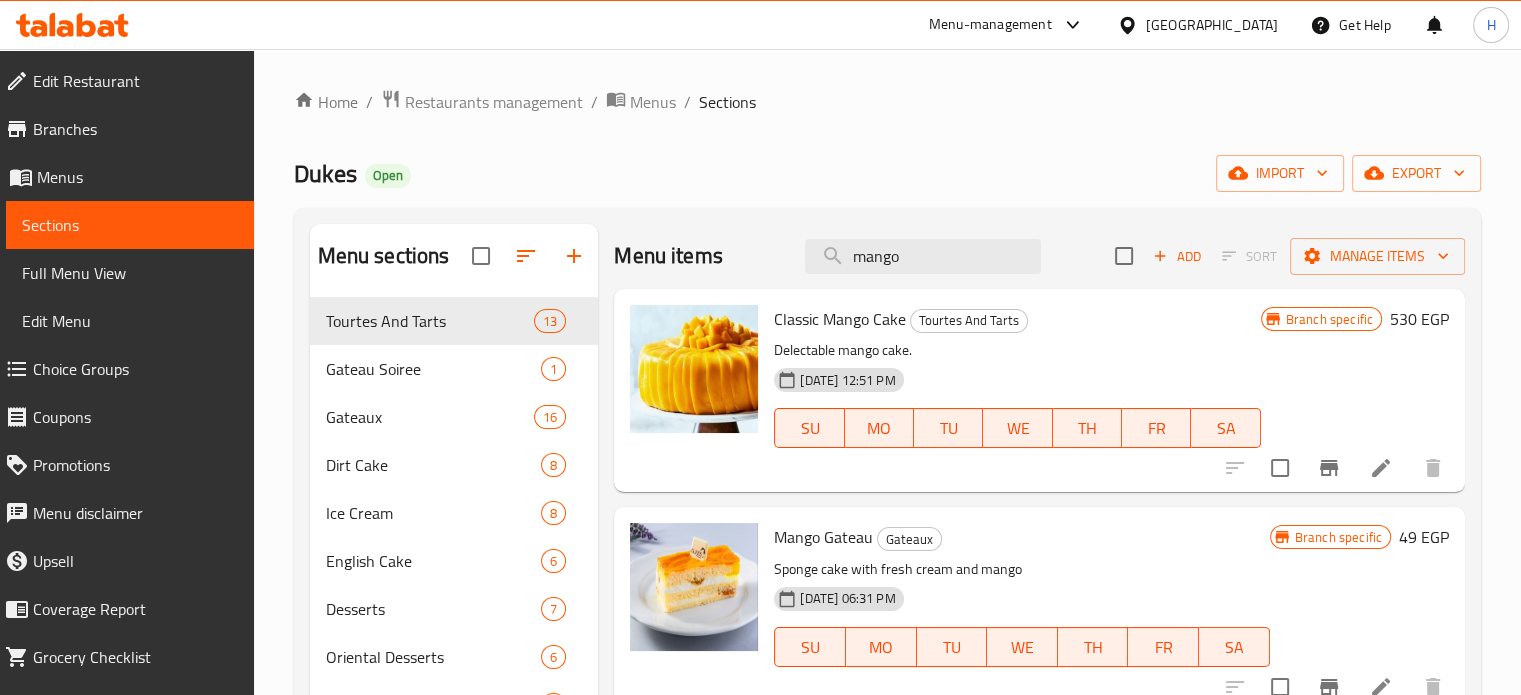 type on "mango" 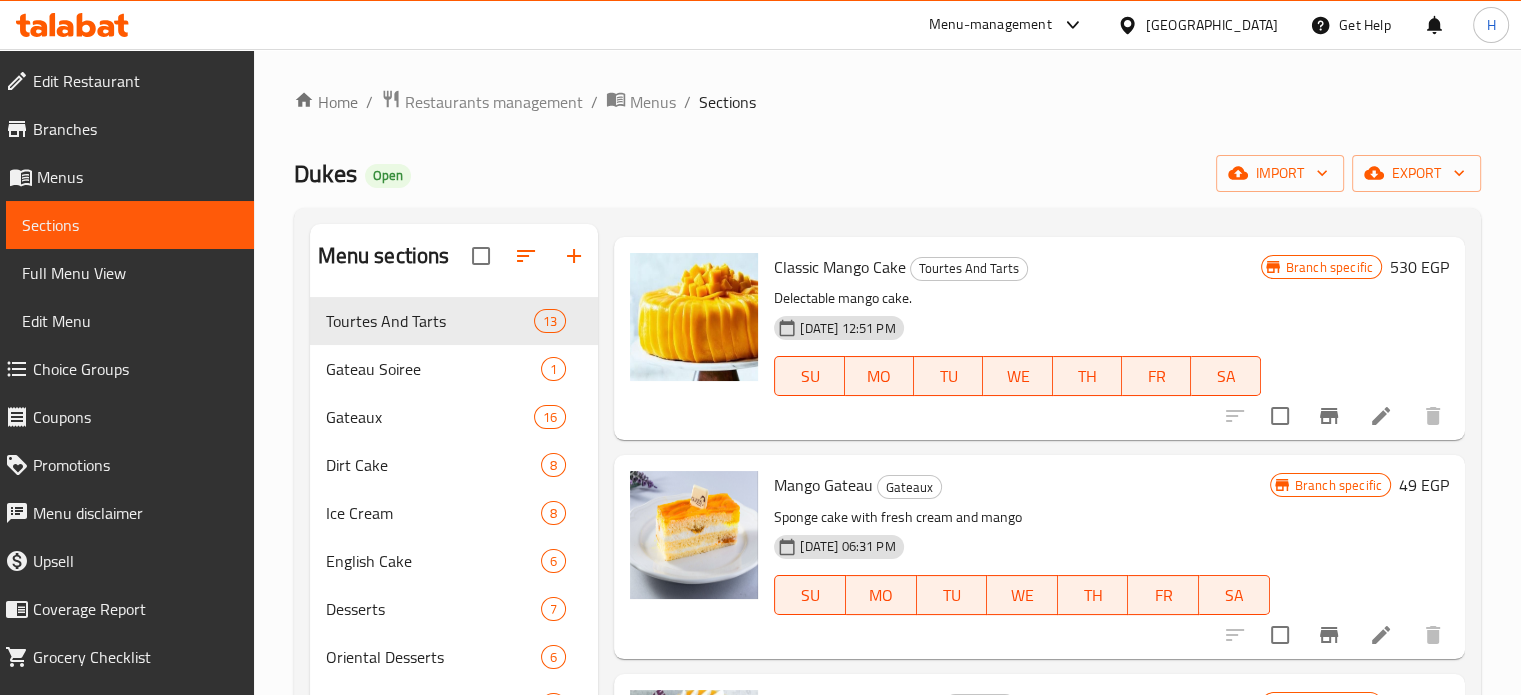 scroll, scrollTop: 100, scrollLeft: 0, axis: vertical 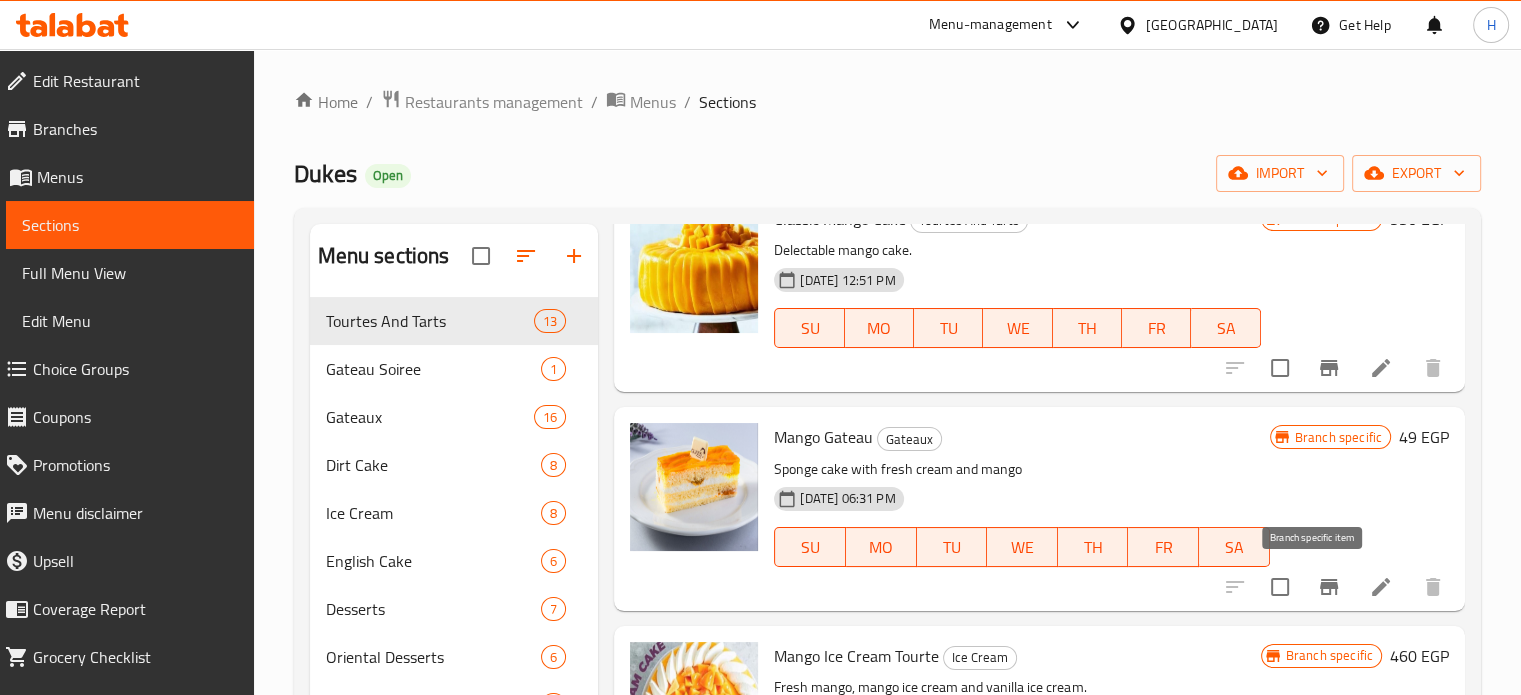 click 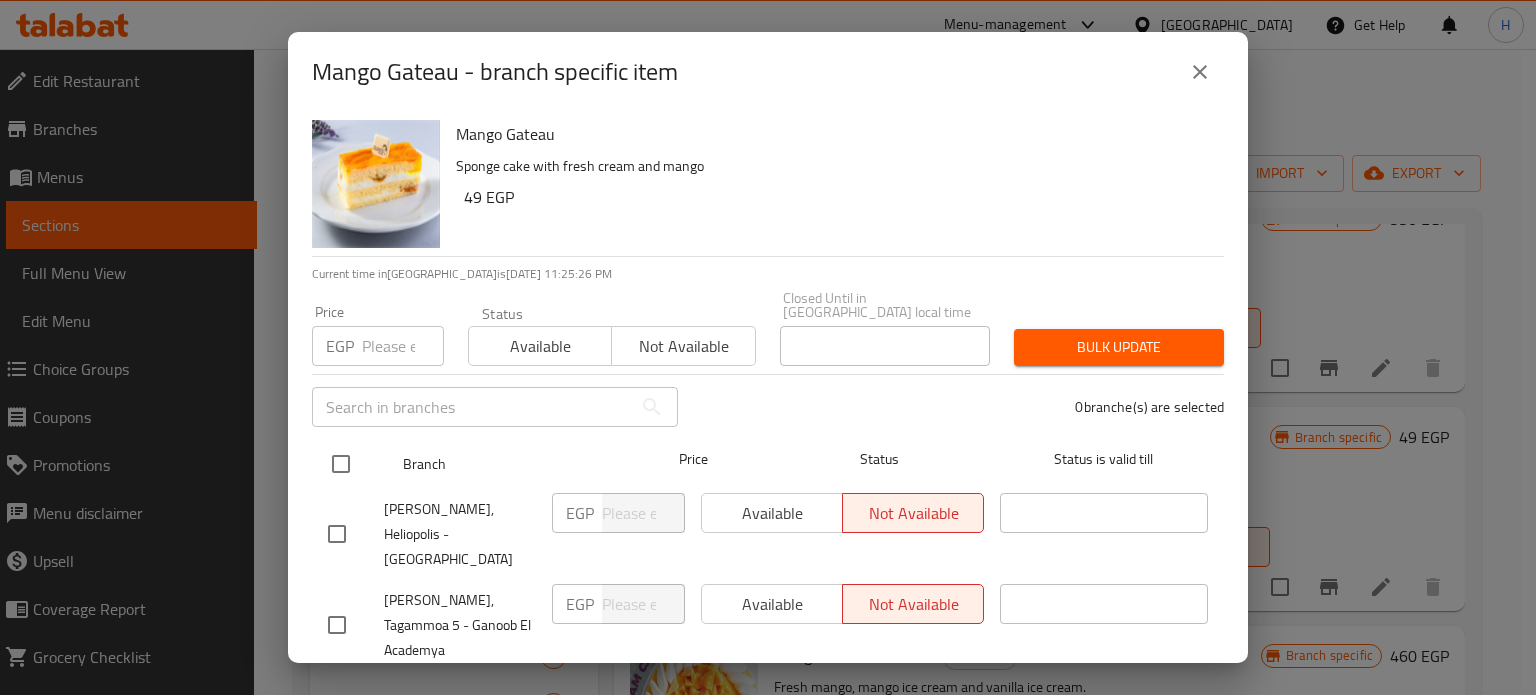 drag, startPoint x: 340, startPoint y: 443, endPoint x: 343, endPoint y: 391, distance: 52.086468 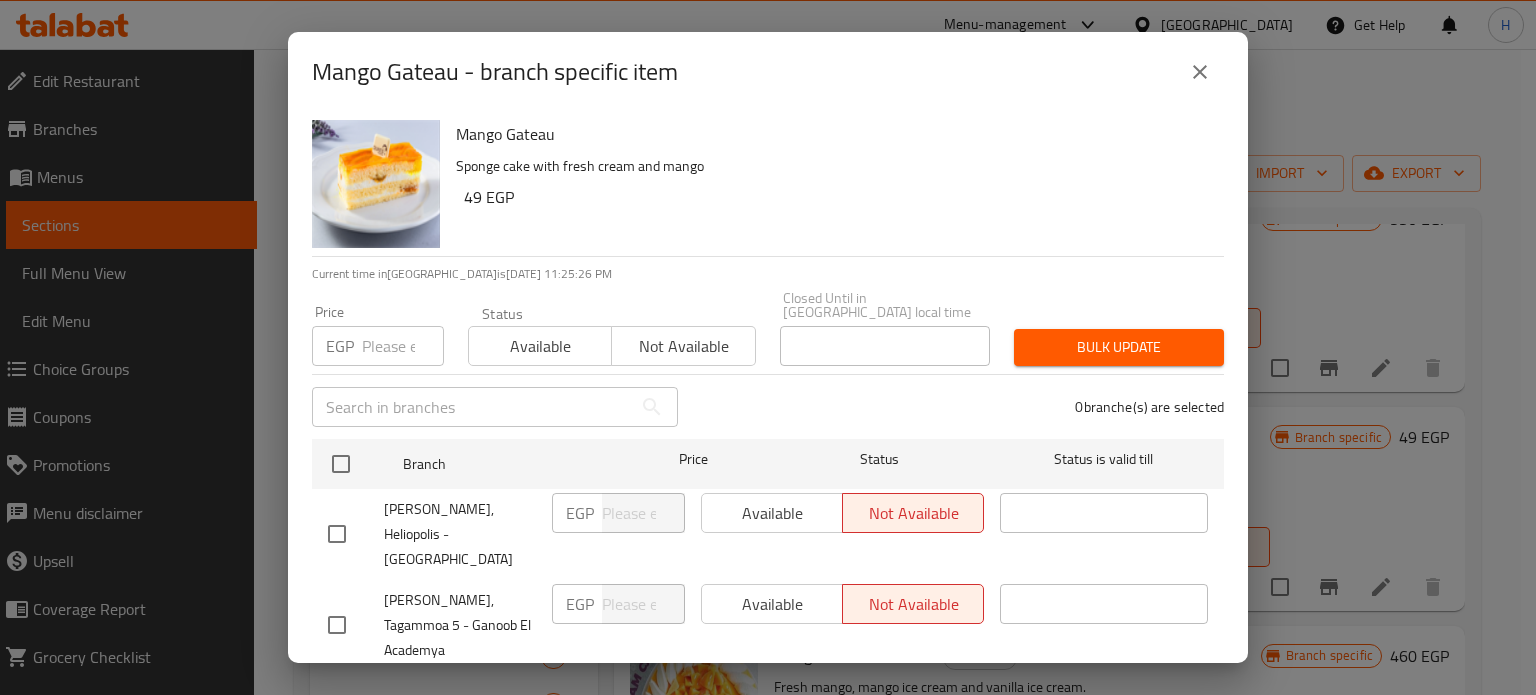 click at bounding box center (341, 464) 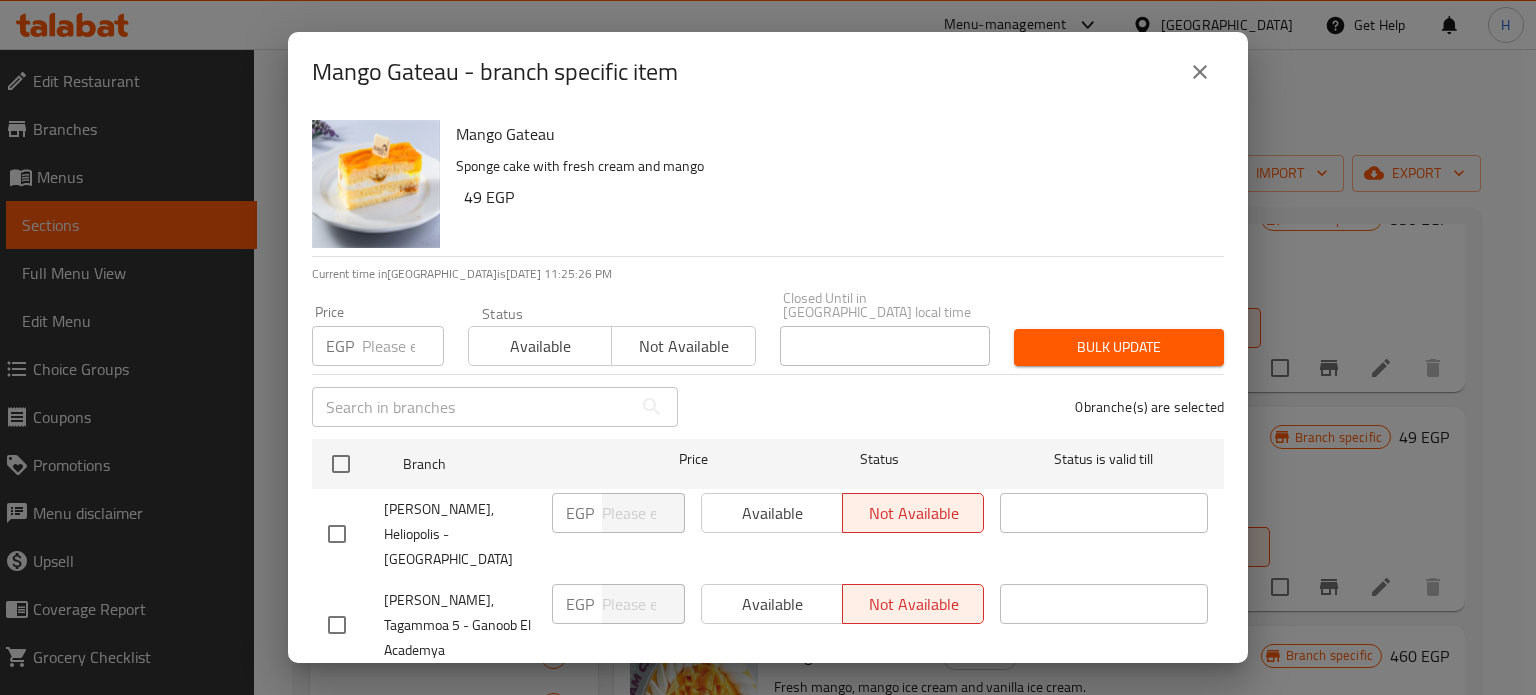 checkbox on "true" 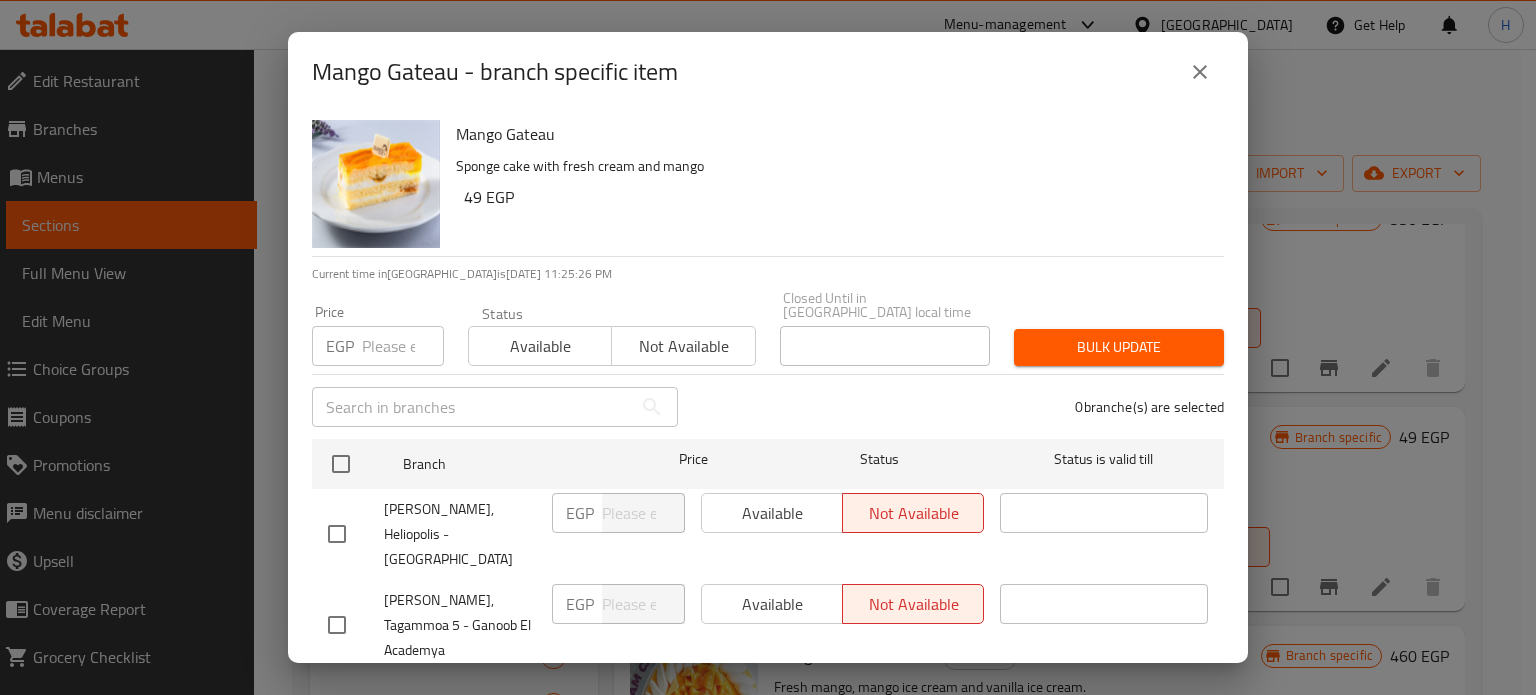 checkbox on "true" 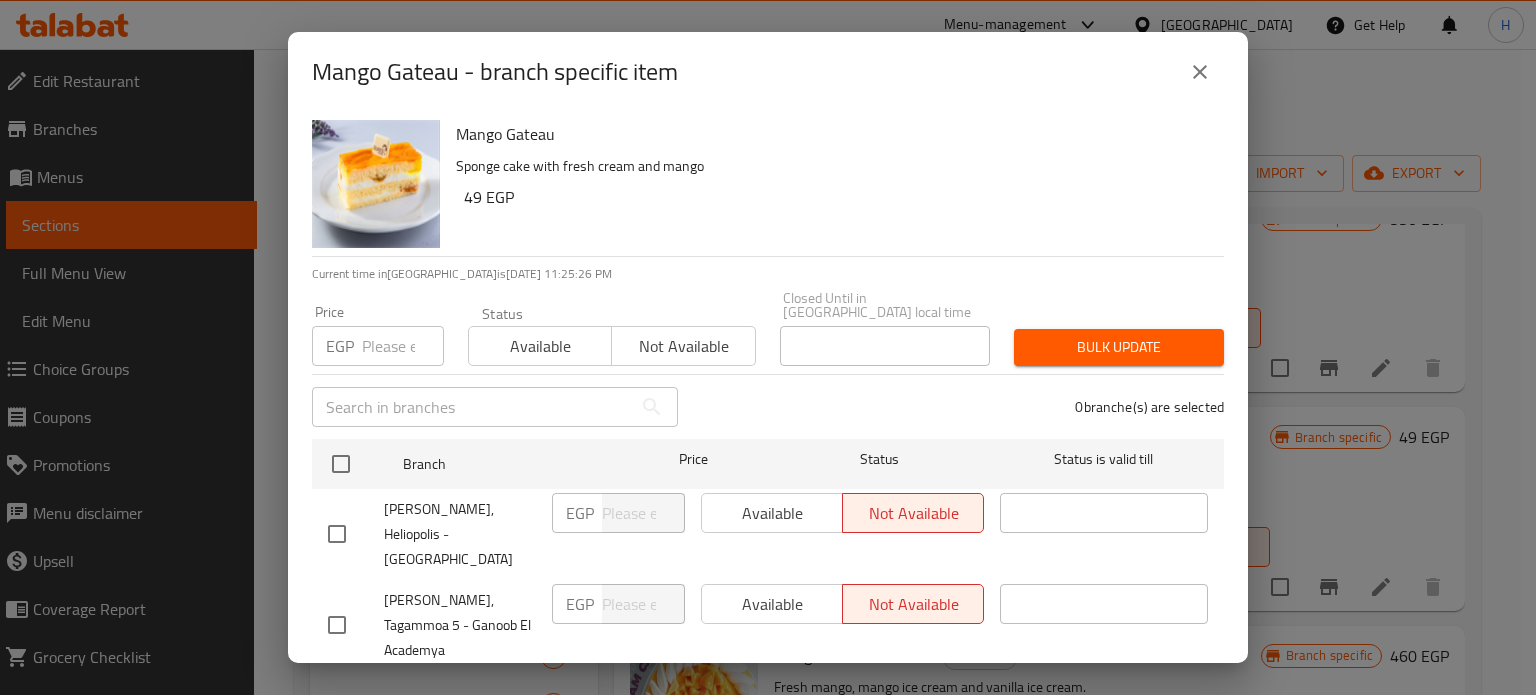 checkbox on "true" 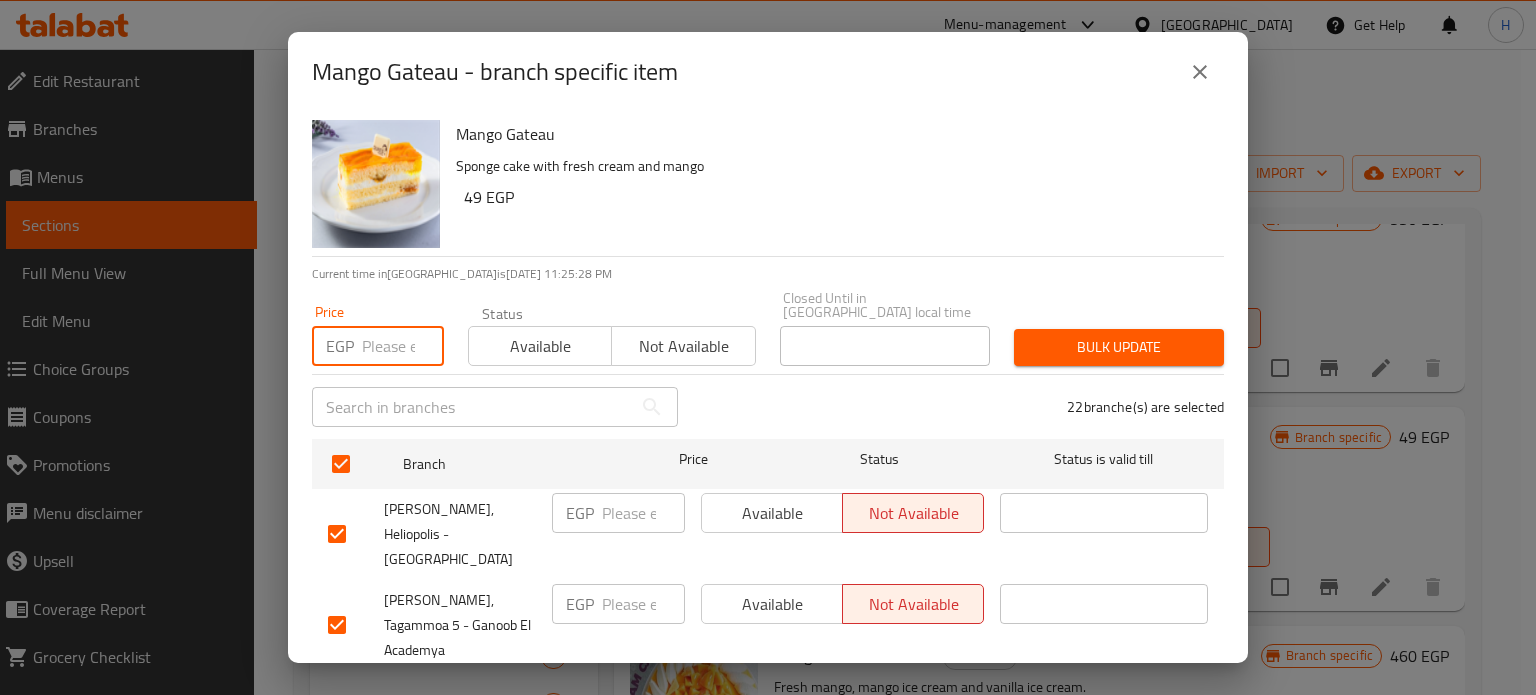 click at bounding box center (403, 346) 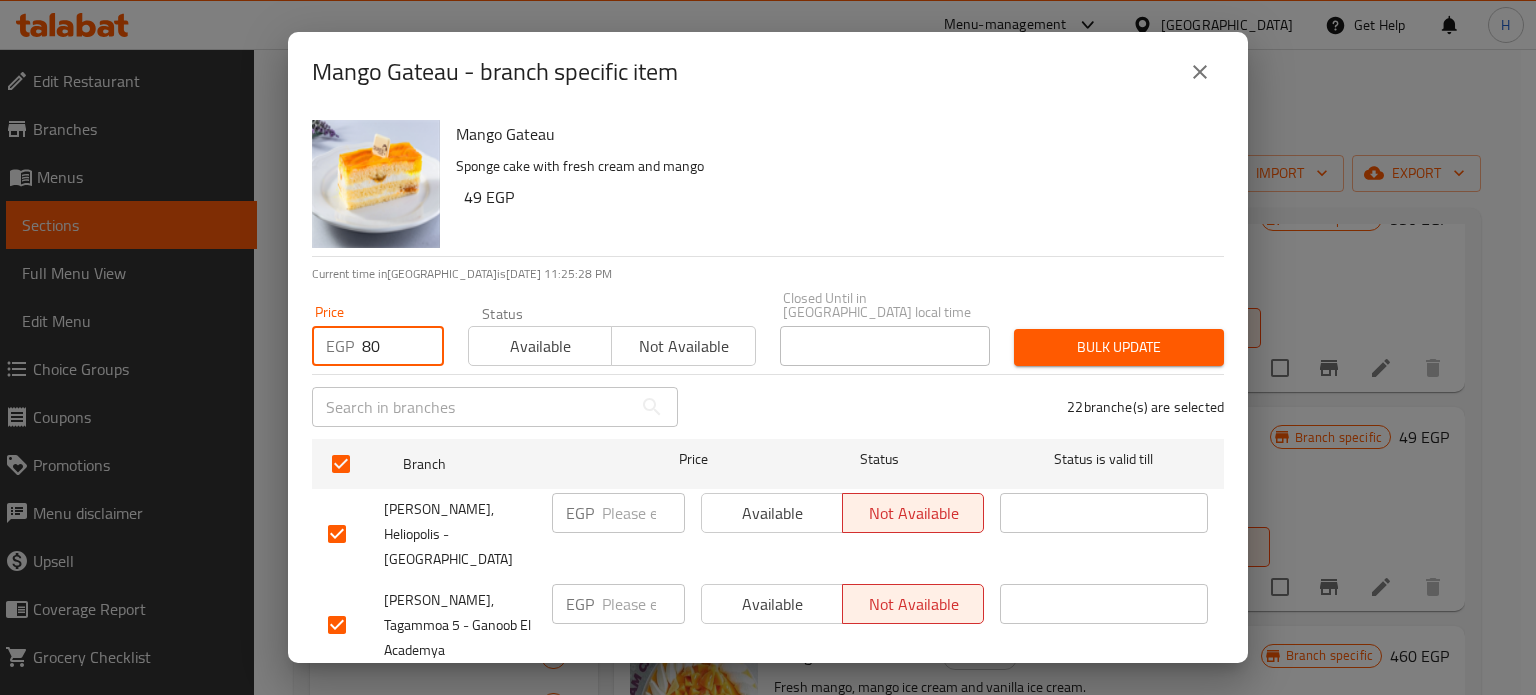 type on "80" 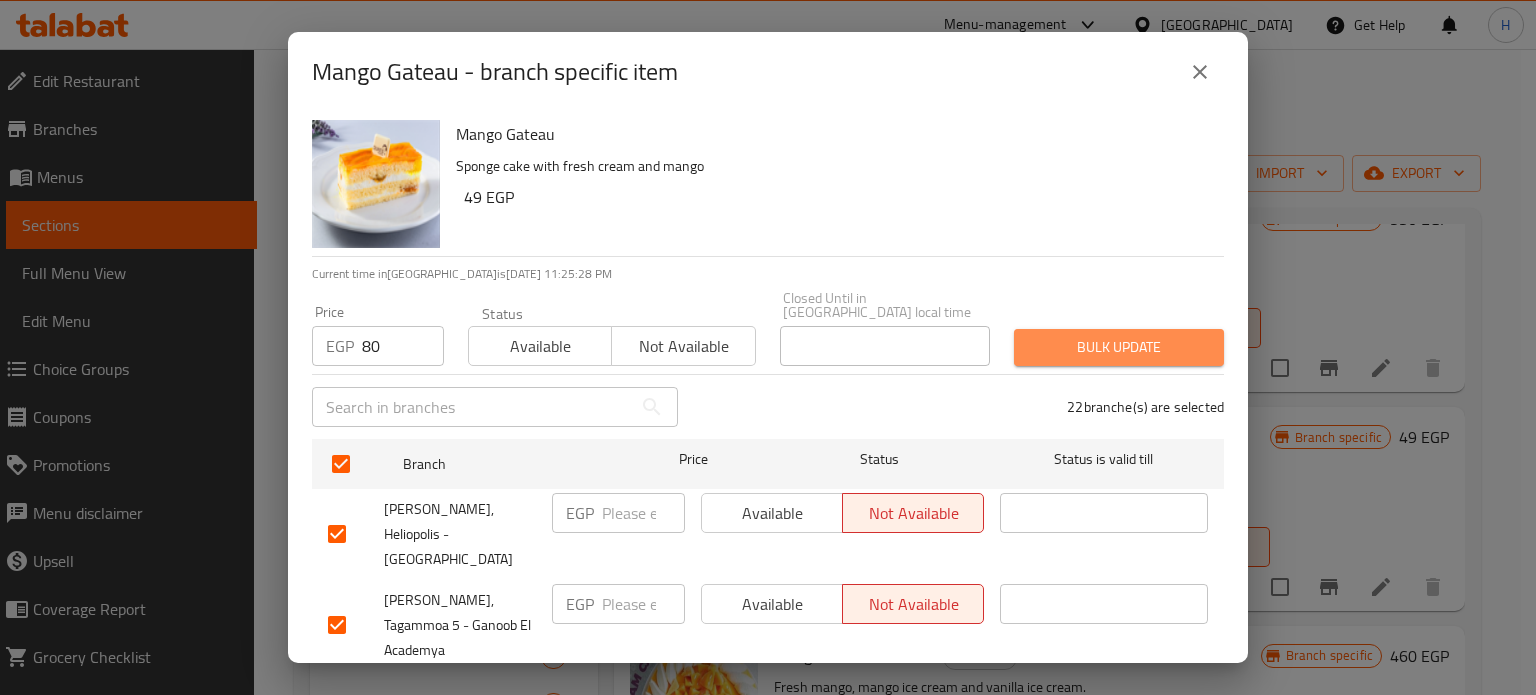 click on "Bulk update" at bounding box center (1119, 347) 